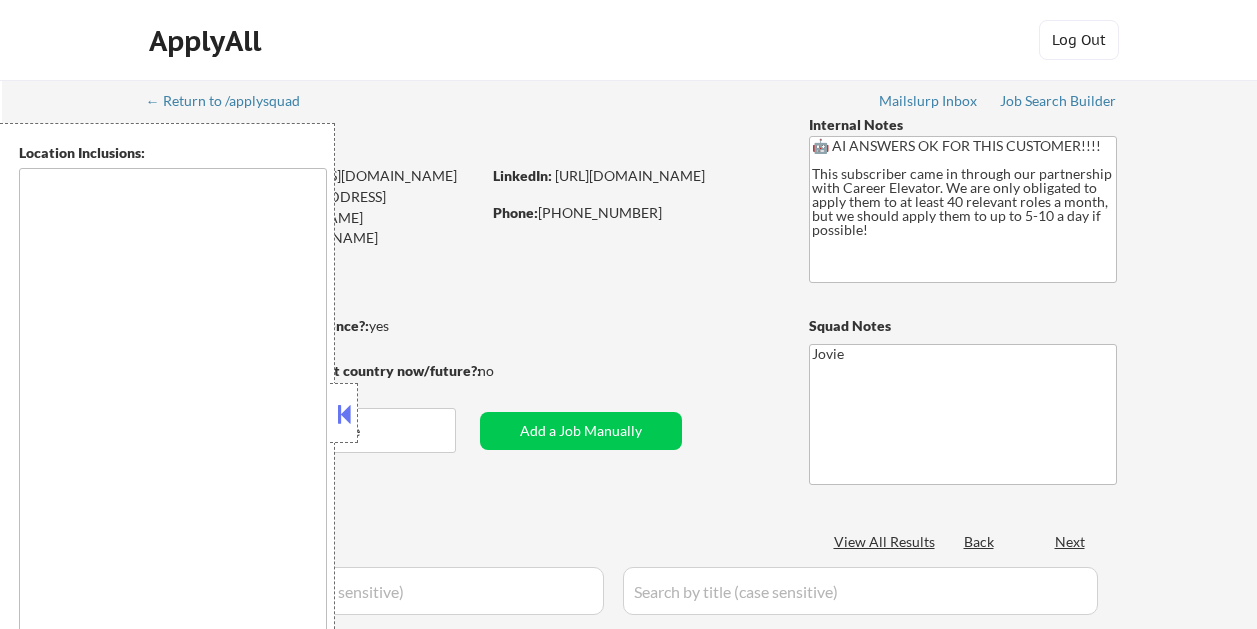 scroll, scrollTop: 2228, scrollLeft: 0, axis: vertical 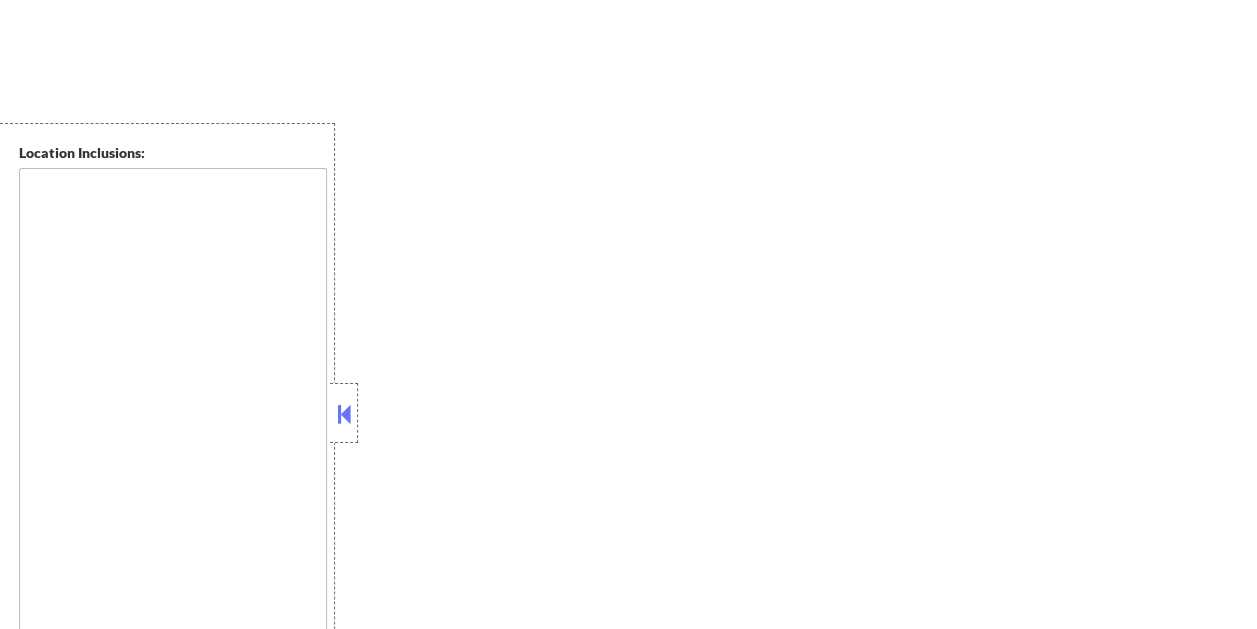 type on "[GEOGRAPHIC_DATA], [GEOGRAPHIC_DATA]   [GEOGRAPHIC_DATA], [GEOGRAPHIC_DATA]   [GEOGRAPHIC_DATA], [GEOGRAPHIC_DATA]   [GEOGRAPHIC_DATA], [GEOGRAPHIC_DATA]   [GEOGRAPHIC_DATA], [GEOGRAPHIC_DATA]   [GEOGRAPHIC_DATA], [GEOGRAPHIC_DATA]   [GEOGRAPHIC_DATA], [GEOGRAPHIC_DATA]   [GEOGRAPHIC_DATA], [GEOGRAPHIC_DATA]   [GEOGRAPHIC_DATA], [GEOGRAPHIC_DATA]   [GEOGRAPHIC_DATA], [GEOGRAPHIC_DATA]   [GEOGRAPHIC_DATA], [GEOGRAPHIC_DATA]   [GEOGRAPHIC_DATA], [GEOGRAPHIC_DATA]   [GEOGRAPHIC_DATA], [GEOGRAPHIC_DATA]   [GEOGRAPHIC_DATA], [GEOGRAPHIC_DATA]   [GEOGRAPHIC_DATA], [GEOGRAPHIC_DATA]   [GEOGRAPHIC_DATA], [GEOGRAPHIC_DATA]   [GEOGRAPHIC_DATA], [GEOGRAPHIC_DATA]   [GEOGRAPHIC_DATA], [GEOGRAPHIC_DATA]   [GEOGRAPHIC_DATA], [GEOGRAPHIC_DATA]   [GEOGRAPHIC_DATA], [GEOGRAPHIC_DATA]   [GEOGRAPHIC_DATA], [GEOGRAPHIC_DATA]   [GEOGRAPHIC_DATA], [GEOGRAPHIC_DATA]   [GEOGRAPHIC_DATA], [GEOGRAPHIC_DATA]   [GEOGRAPHIC_DATA], [GEOGRAPHIC_DATA]   [GEOGRAPHIC_DATA], [GEOGRAPHIC_DATA]   [GEOGRAPHIC_DATA], [GEOGRAPHIC_DATA]   [GEOGRAPHIC_DATA], [GEOGRAPHIC_DATA]   [GEOGRAPHIC_DATA], [GEOGRAPHIC_DATA]   [GEOGRAPHIC_DATA], [GEOGRAPHIC_DATA]   [GEOGRAPHIC_DATA], [GEOGRAPHIC_DATA]   [GEOGRAPHIC_DATA], [GEOGRAPHIC_DATA]   [GEOGRAPHIC_DATA], [GEOGRAPHIC_DATA]   [GEOGRAPHIC_DATA], [GEOGRAPHIC_DATA]   [GEOGRAPHIC_DATA], [GEOGRAPHIC_DATA]   [GEOGRAPHIC_DATA], [GEOGRAPHIC_DATA]   [GEOGRAPHIC_DATA], [GEOGRAPHIC_DATA]   [GEOGRAPHIC_DATA], [GEOGRAPHIC_DATA]   [GEOGRAPHIC_DATA], [GEOGRAPHIC_DATA]   [GEOGRAPHIC_DATA], [GEOGRAPHIC_DATA]   [GEOGRAPHIC_DATA], [GEOGRAPHIC_DATA]   [PERSON_NAME], [GEOGRAPHIC_DATA][PERSON_NAME][GEOGRAPHIC_DATA], [GEOGRAPHIC_DATA]   [GEOGRAPHIC_DATA], [GEOGRAPHIC_DATA]   [PERSON_NAME], [GEOGRAPHIC_DATA], [GEOGRAPHIC_DATA], [GEOGRAPHIC_DATA]   [GEOGRAPHIC_DATA], [GEOGRAPHIC_DATA]   [GEOGRAPHIC_DATA], [GEOGRAPHIC_DATA]   [GEOGRAPHIC_DATA], [GEOGRAPHIC_DATA]   [GEOGRAPHIC_DATA], [GEOGRAPHIC_DATA]   [GEOGRAPHIC_DATA], [GEOGRAPHIC_DATA]   Stow, [GEOGRAPHIC_DATA]   [GEOGRAPHIC_DATA], [GEOGRAPHIC_DATA]   [GEOGRAPHIC_DATA], [GEOGRAPHIC_DATA]   [GEOGRAPHIC_DATA], [GEOGRAPHIC_DATA]   [GEOGRAPHIC_DATA], [GEOGRAPHIC_DATA]   [GEOGRAPHIC_DATA], [GEOGRAPHIC_DATA]   [GEOGRAPHIC_DATA], [GEOGRAPHIC_DATA]   [GEOGRAPHIC_DATA], [GEOGRAPHIC_DATA]   [GEOGRAPHIC_DATA], [GEOGRAPHIC_DATA]   [GEOGRAPHIC_DATA], [GEOGRAPHIC_DATA]   [GEOGRAPHIC_DATA], [GEOGRAPHIC_DATA]   Millis, [GEOGRAPHIC_DATA], [GEOGRAPHIC_DATA]   [GEOGRAPHIC_DATA], [GEOGRAPHIC_DATA]   [GEOGRAPHIC_DATA], [GEOGRAPHIC_DATA]   [GEOGRAPHIC_DATA], [GEOGRAPHIC_DATA]   [GEOGRAPHIC_DATA], [GEOGRAPHIC_DATA]   [GEOGRAPHIC_DATA], [GEOGRAPHIC_DATA], [GEOGRAPHIC_DATA]   [GEOGRAPHIC_DATA]..." 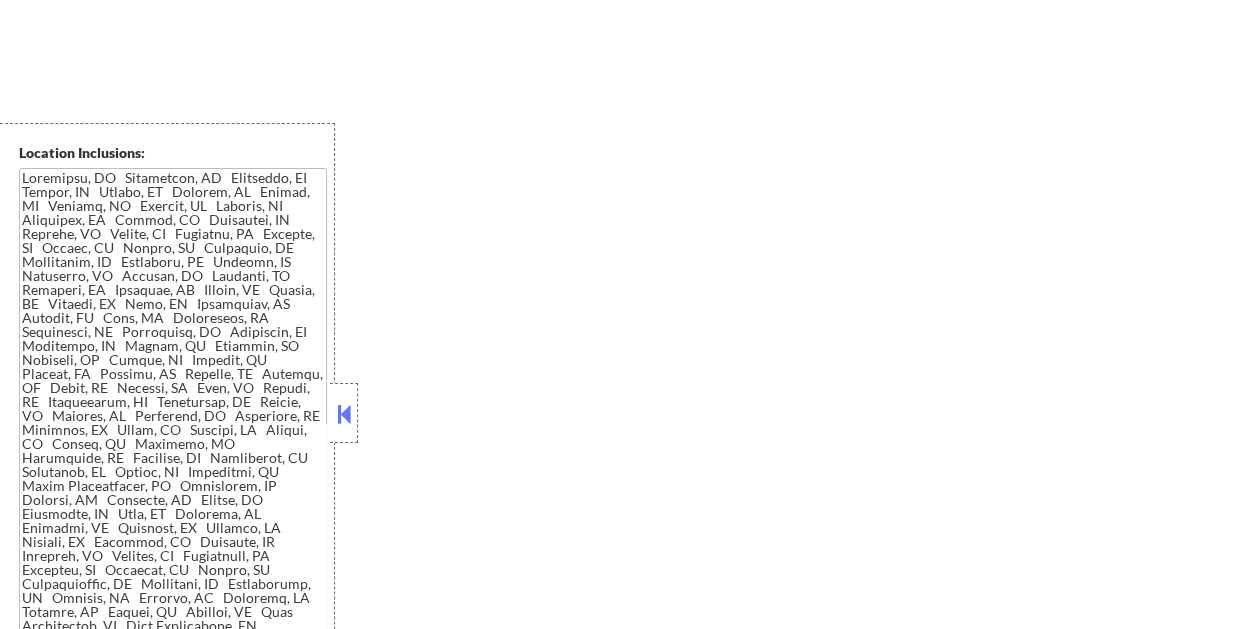 click at bounding box center (344, 414) 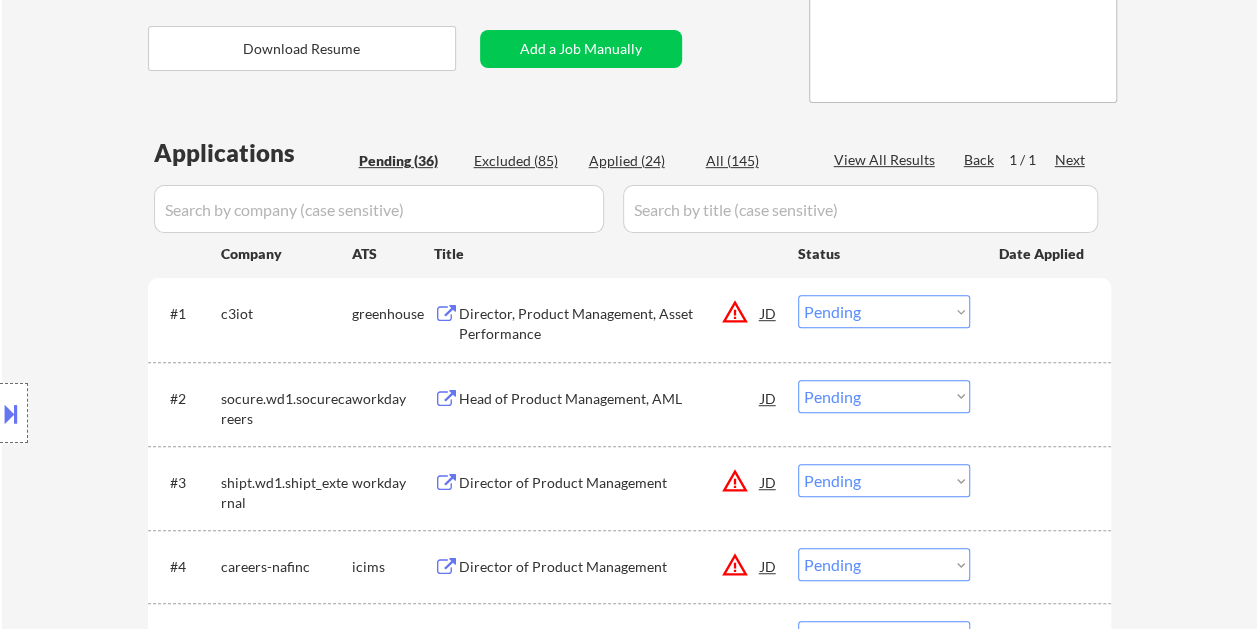 scroll, scrollTop: 2756, scrollLeft: 0, axis: vertical 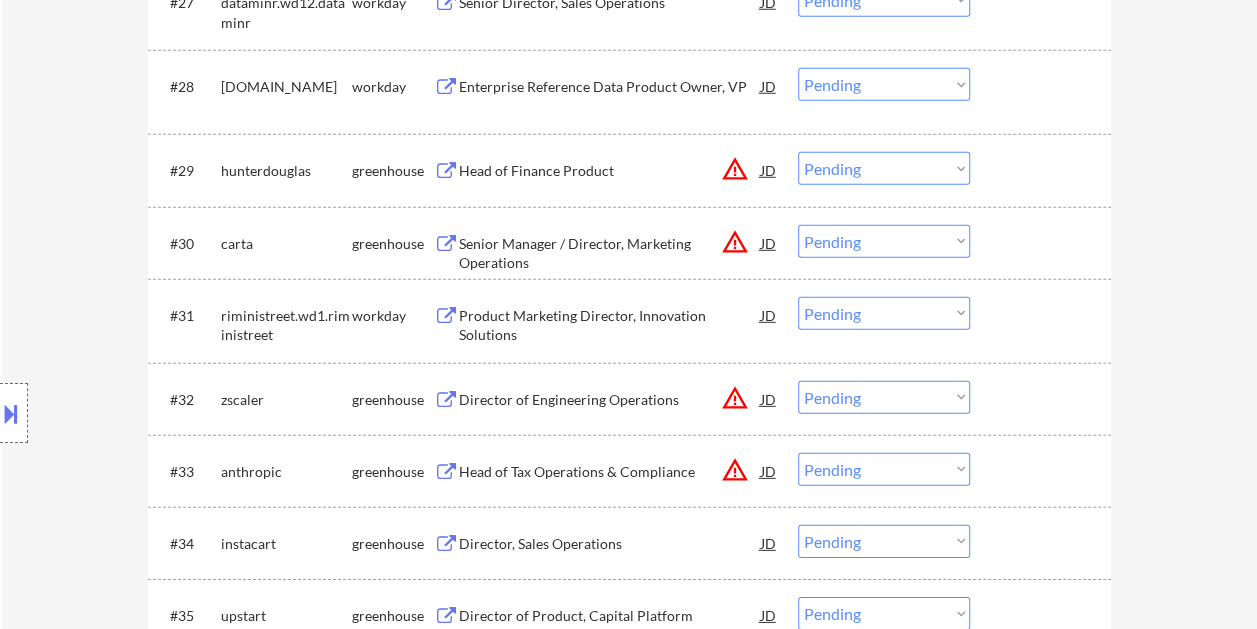 click on "Location Inclusions:" at bounding box center [179, 413] 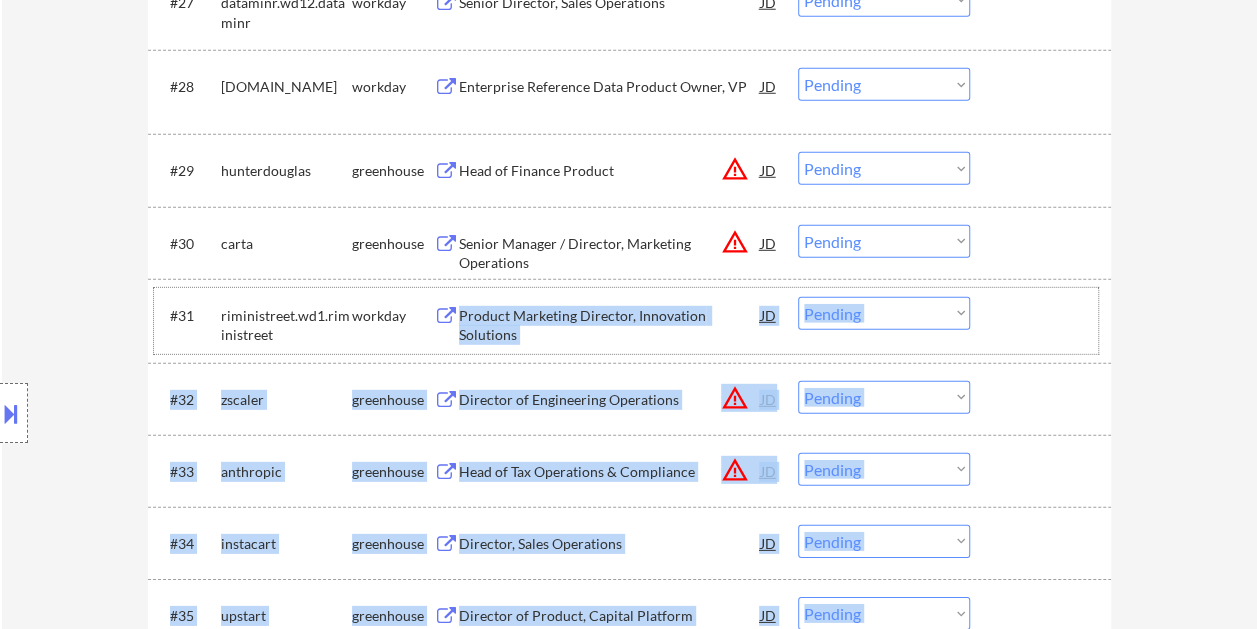 drag, startPoint x: 414, startPoint y: 303, endPoint x: 302, endPoint y: 286, distance: 113.28283 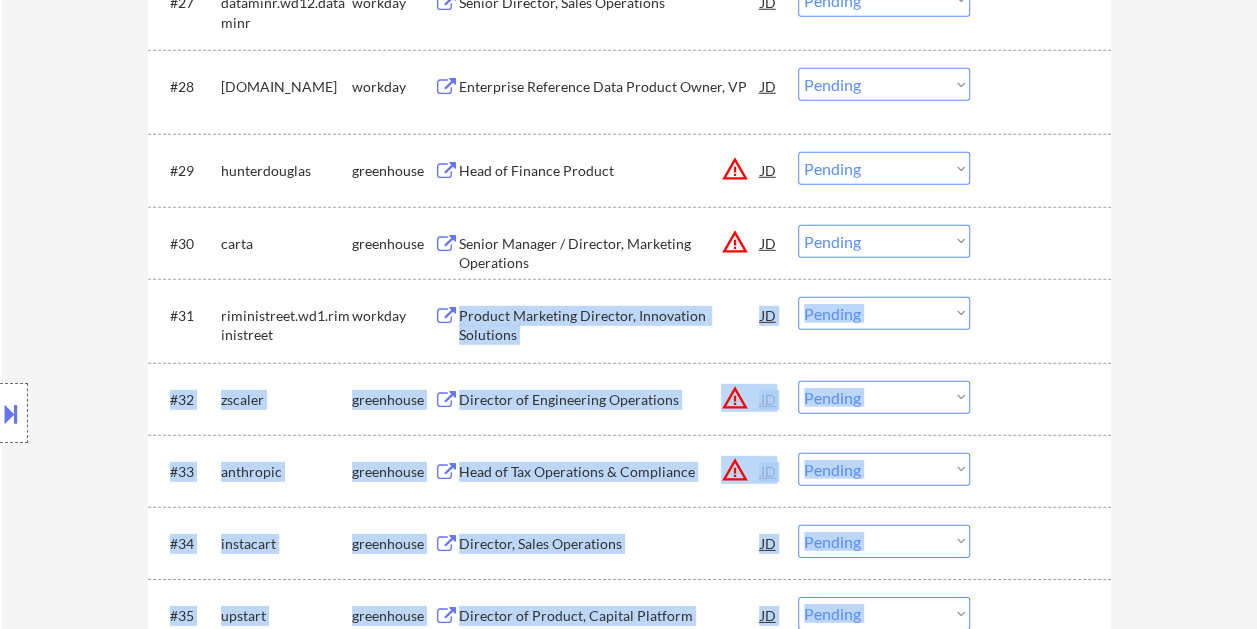 drag, startPoint x: 302, startPoint y: 286, endPoint x: 264, endPoint y: 306, distance: 42.941822 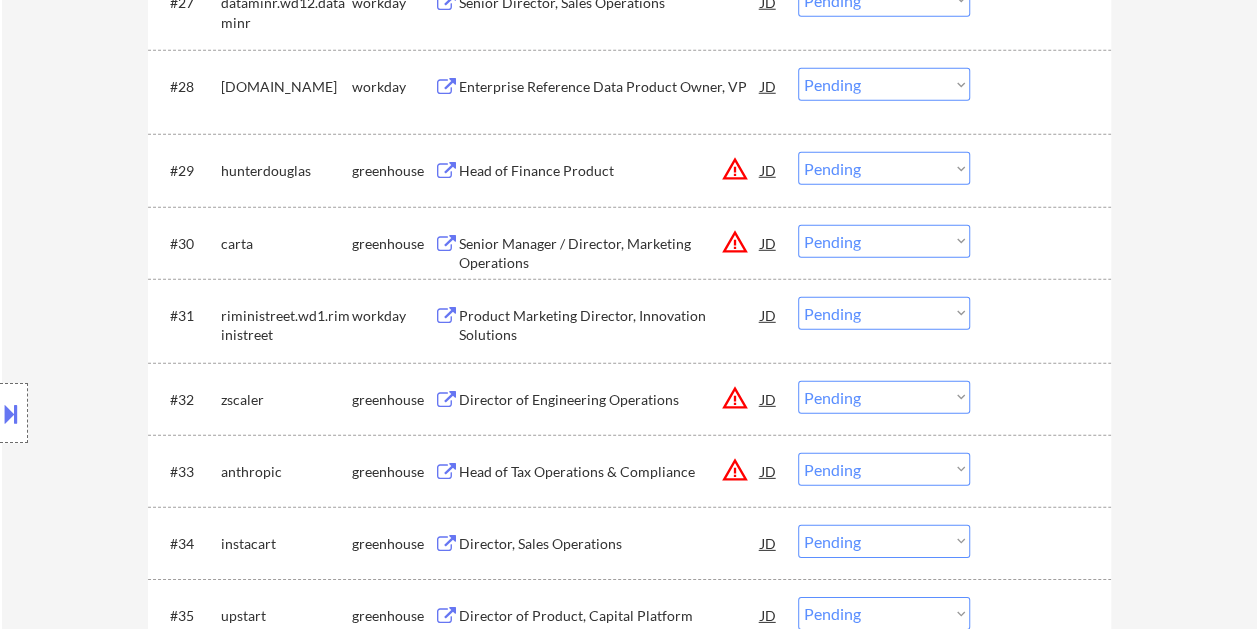 click on "Location Inclusions:" at bounding box center (179, 413) 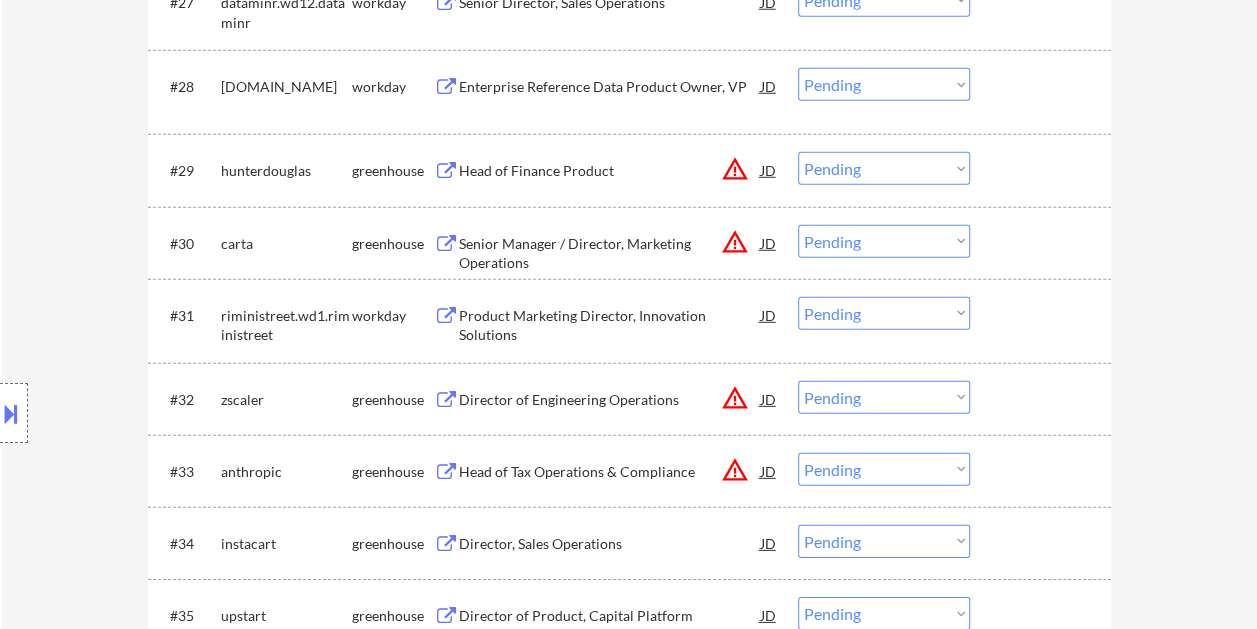 click at bounding box center [446, 316] 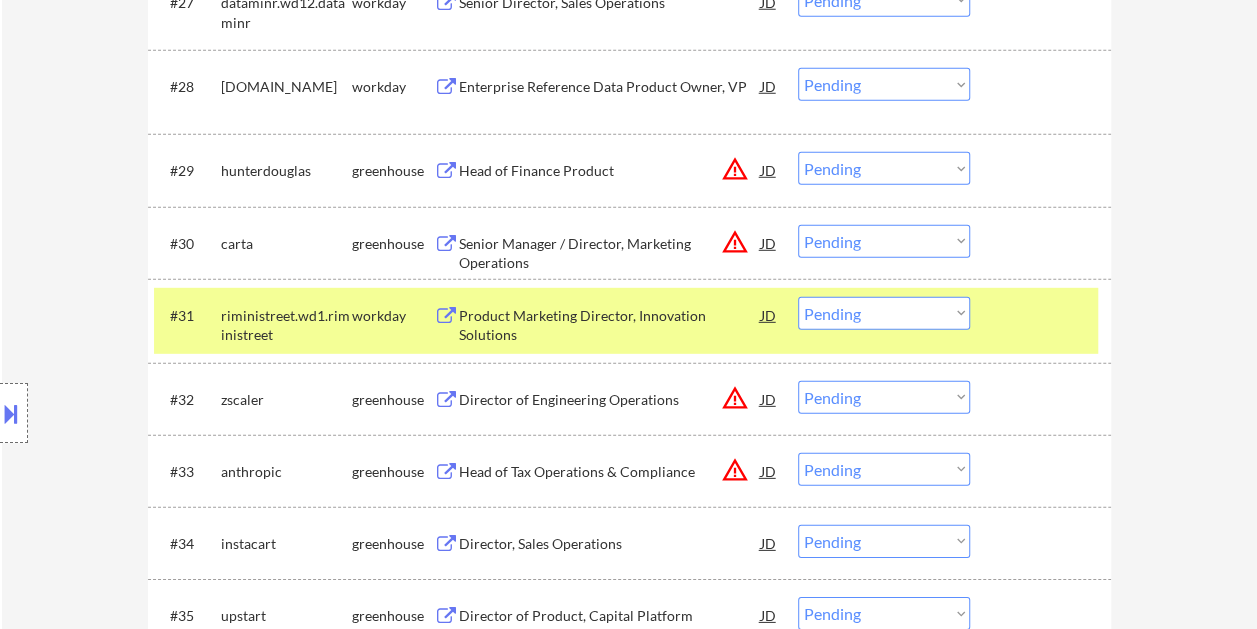 click on "JD" at bounding box center (769, 315) 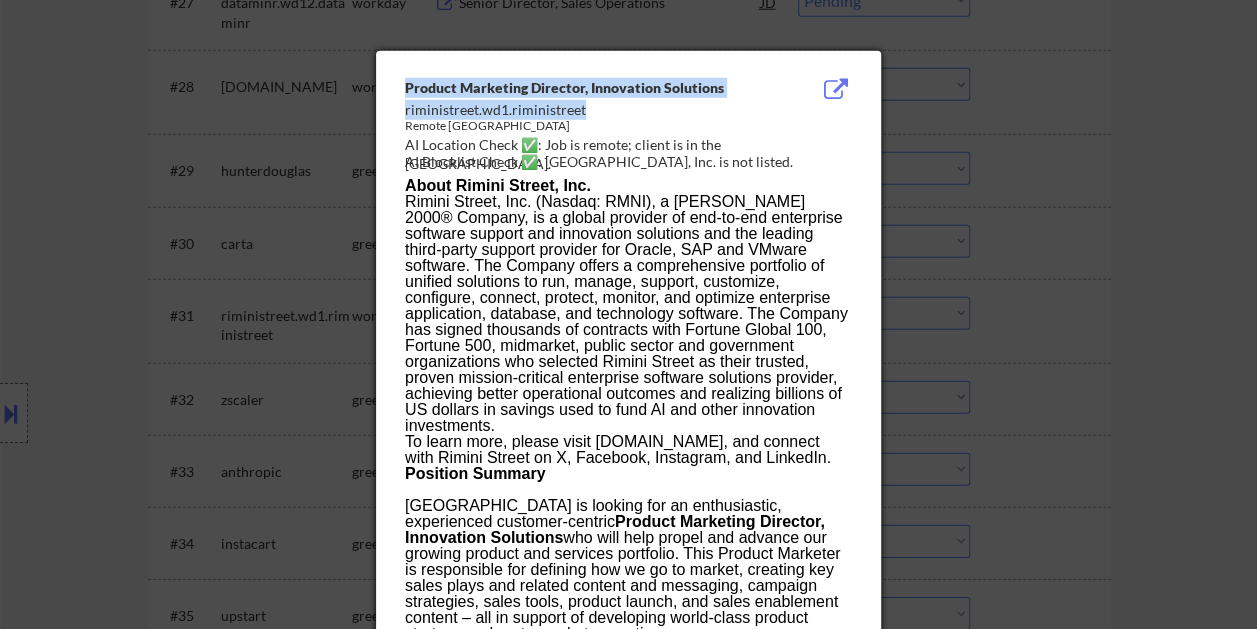 drag, startPoint x: 585, startPoint y: 108, endPoint x: 402, endPoint y: 105, distance: 183.02458 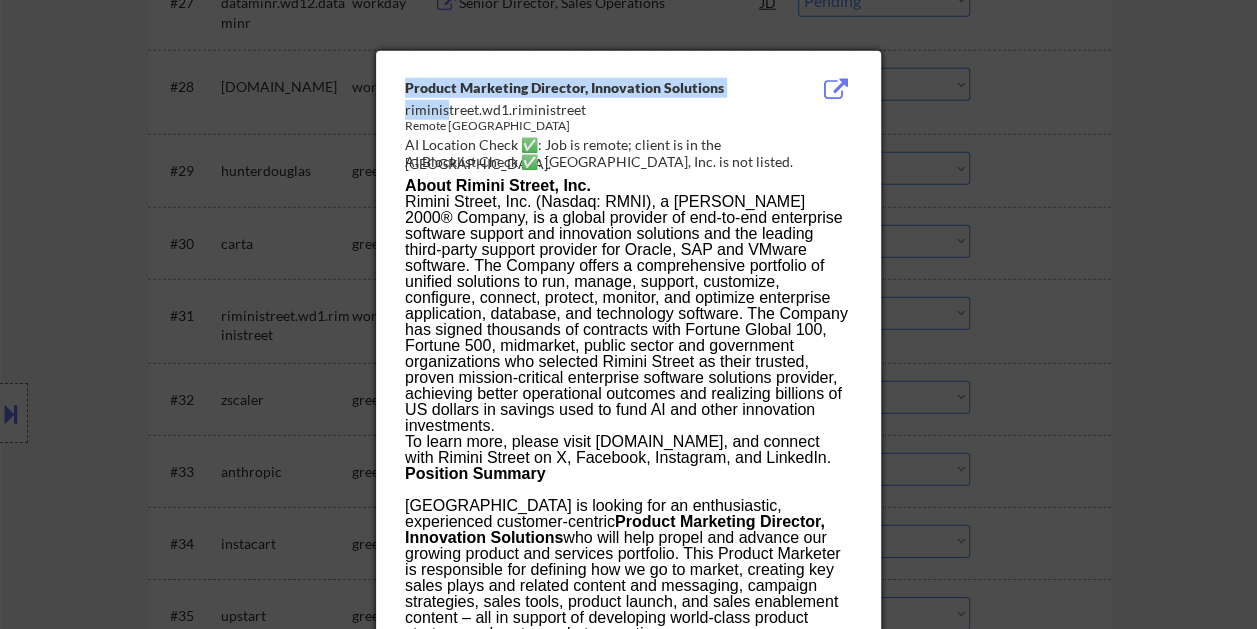 drag, startPoint x: 404, startPoint y: 108, endPoint x: 445, endPoint y: 109, distance: 41.01219 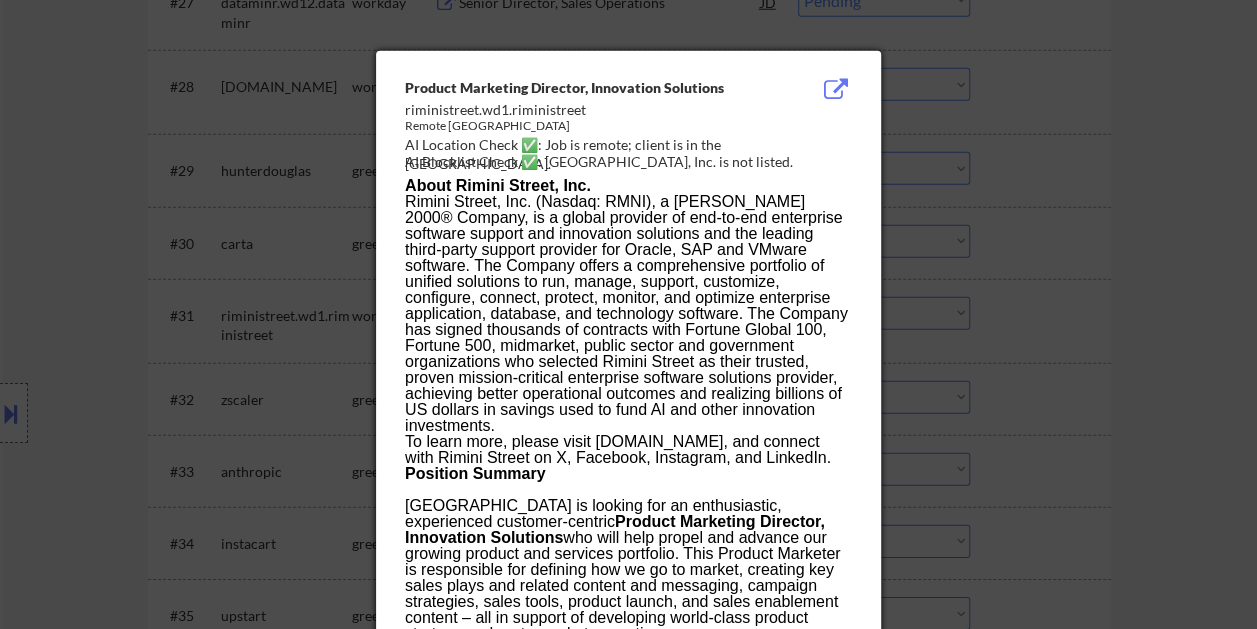 click on "riministreet.wd1.riministreet" at bounding box center [578, 110] 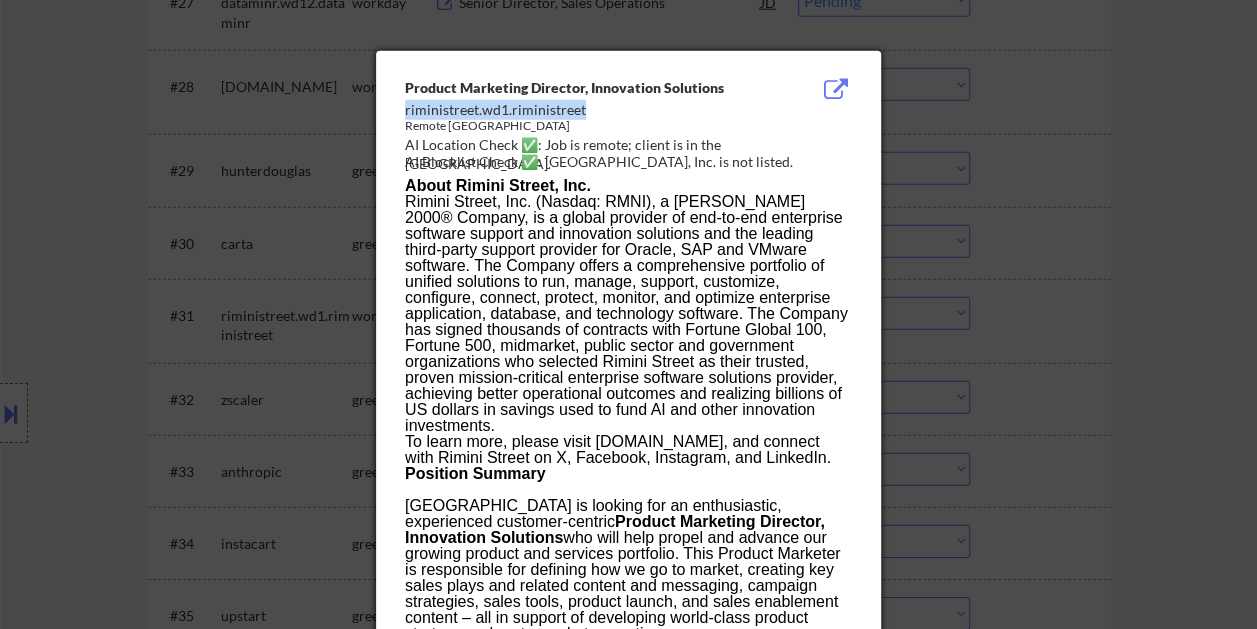 drag, startPoint x: 582, startPoint y: 108, endPoint x: 404, endPoint y: 106, distance: 178.01123 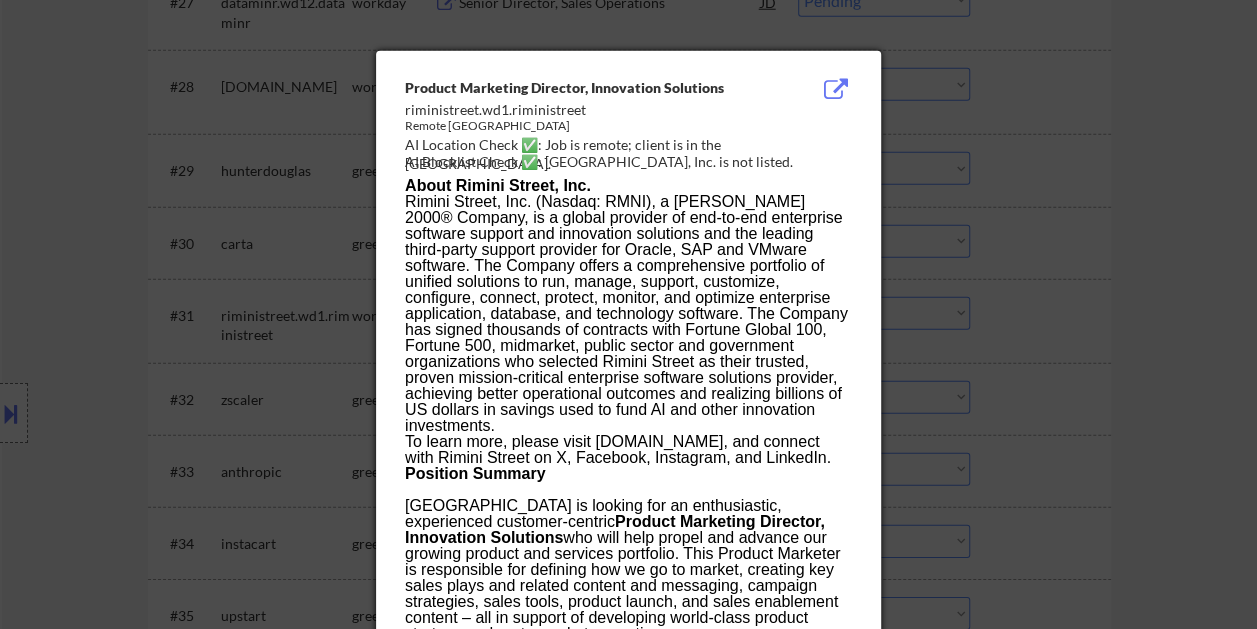 click at bounding box center (628, 314) 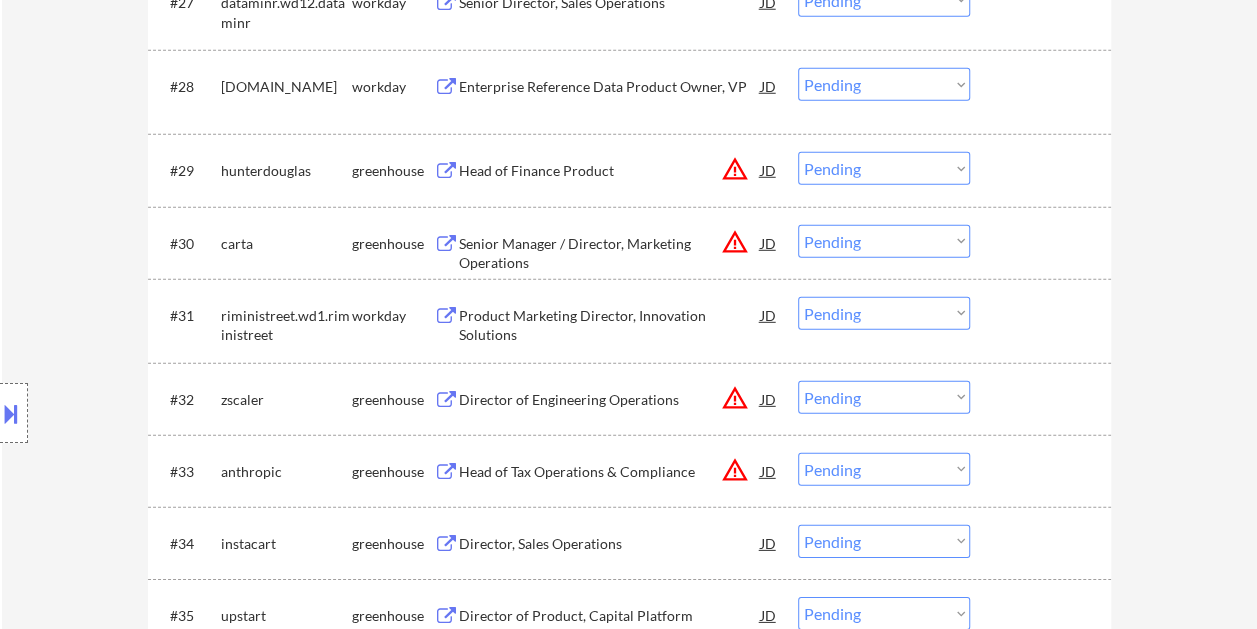 click on "Choose an option... Pending Applied Excluded (Questions) Excluded (Expired) Excluded (Location) Excluded (Bad Match) Excluded (Blocklist) Excluded (Salary) Excluded (Other)" at bounding box center [884, 313] 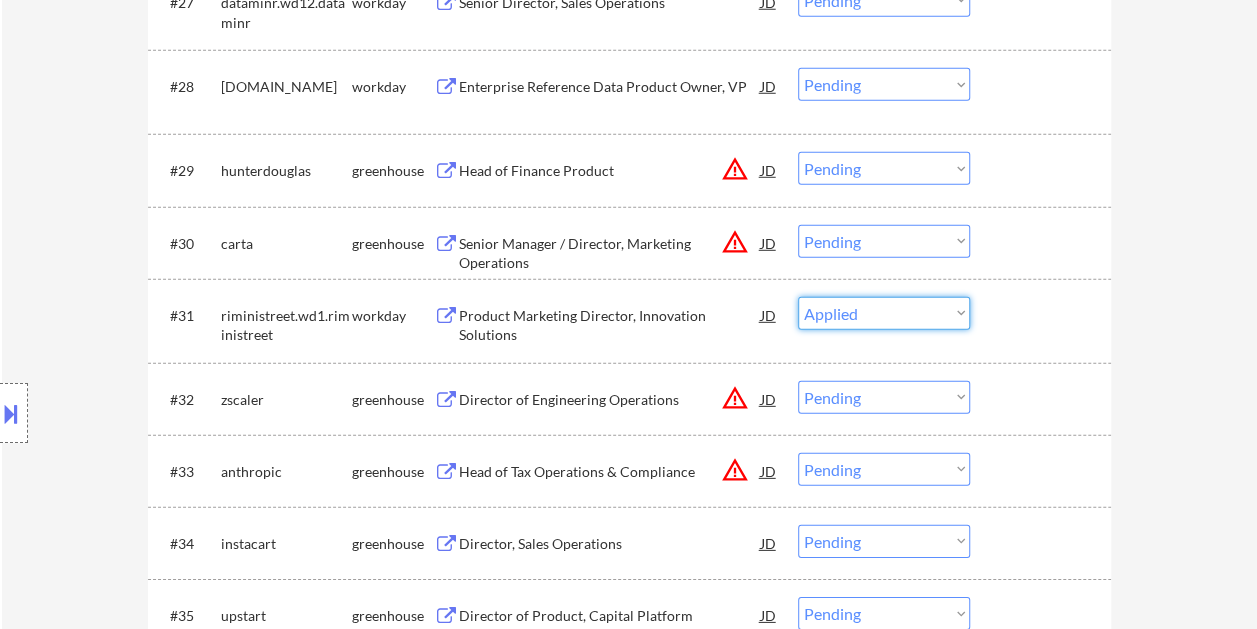click on "Choose an option... Pending Applied Excluded (Questions) Excluded (Expired) Excluded (Location) Excluded (Bad Match) Excluded (Blocklist) Excluded (Salary) Excluded (Other)" at bounding box center (884, 313) 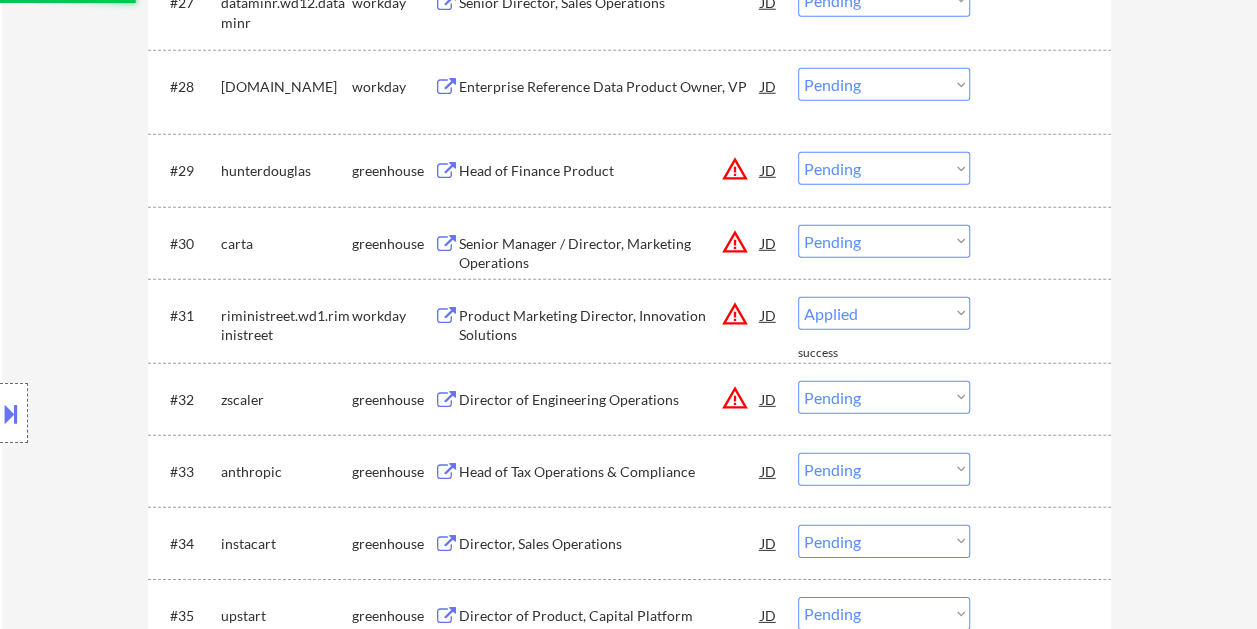 select on ""pending"" 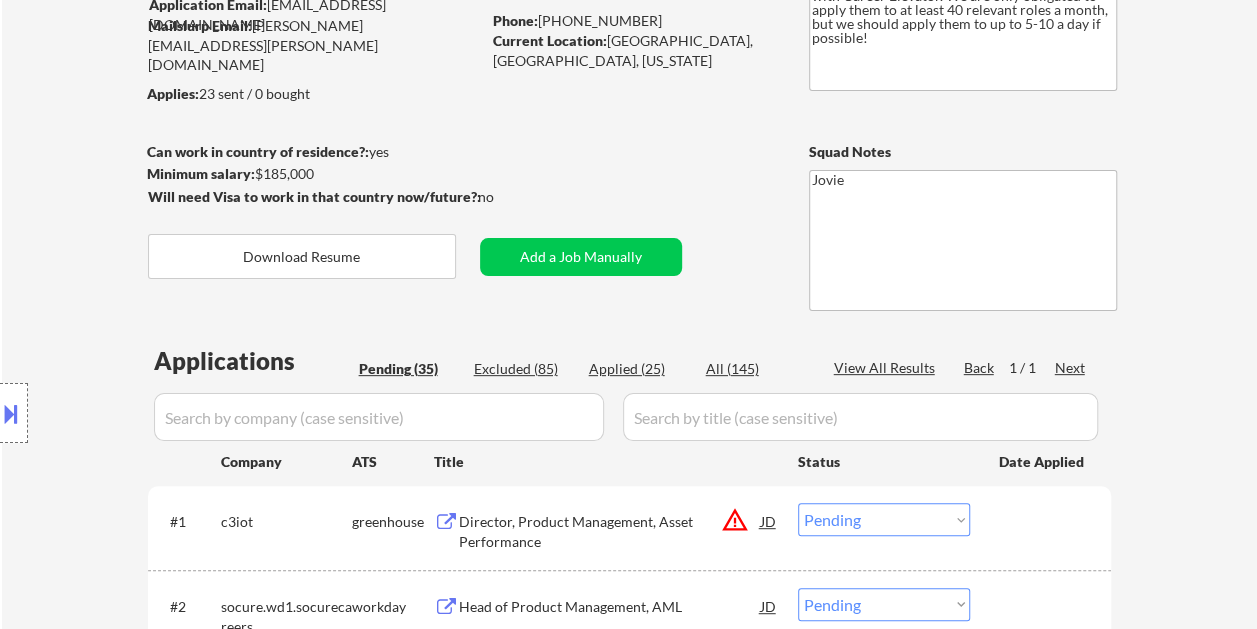 scroll, scrollTop: 200, scrollLeft: 0, axis: vertical 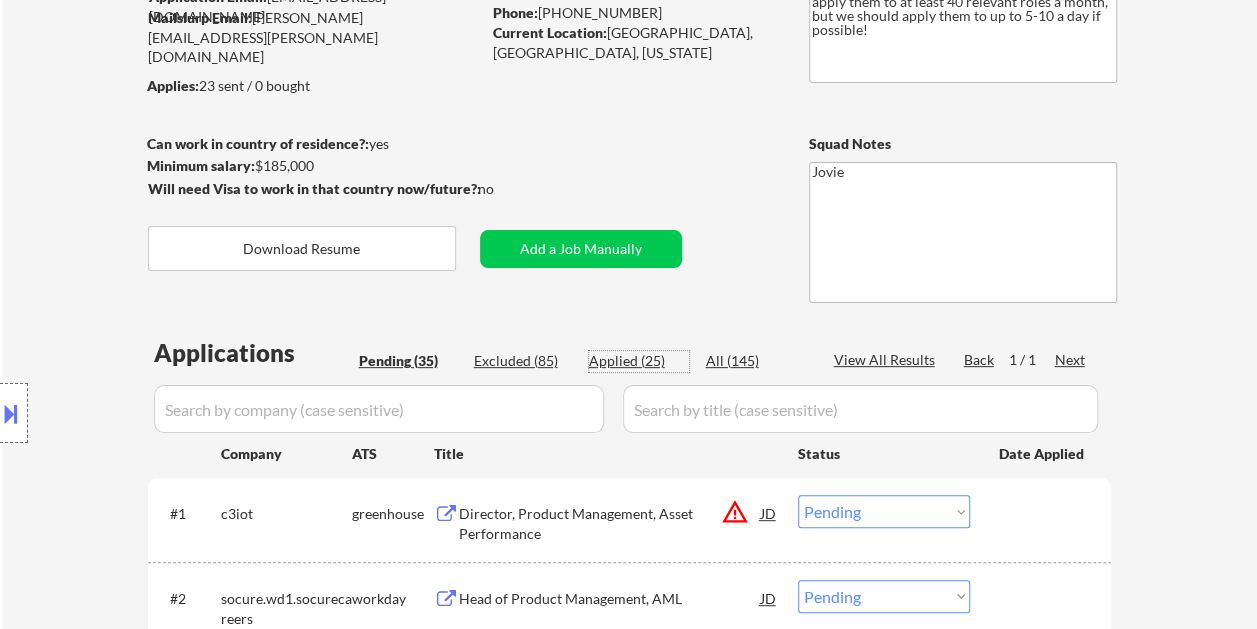 click on "Applied (25)" at bounding box center [639, 361] 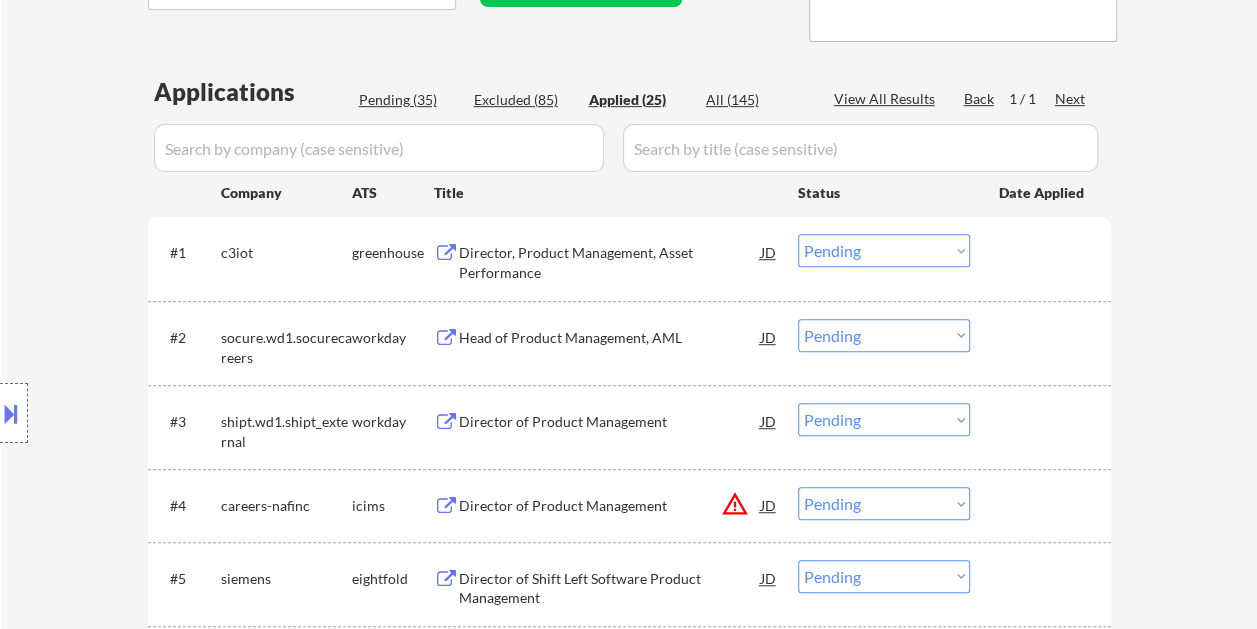select on ""applied"" 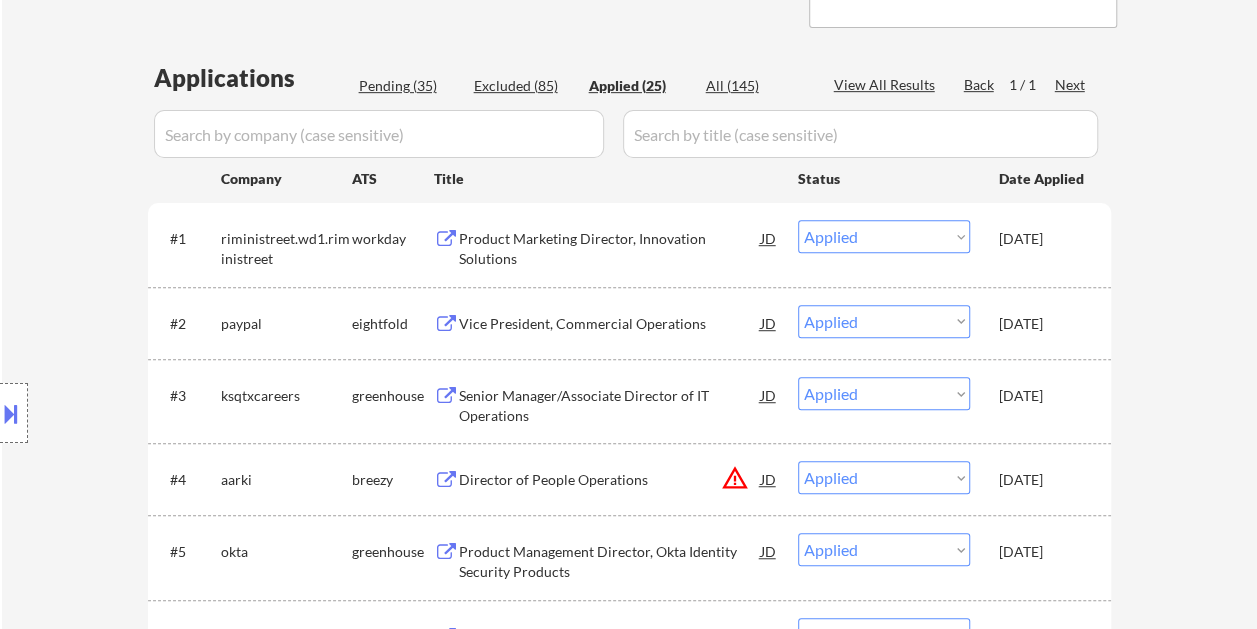 scroll, scrollTop: 400, scrollLeft: 0, axis: vertical 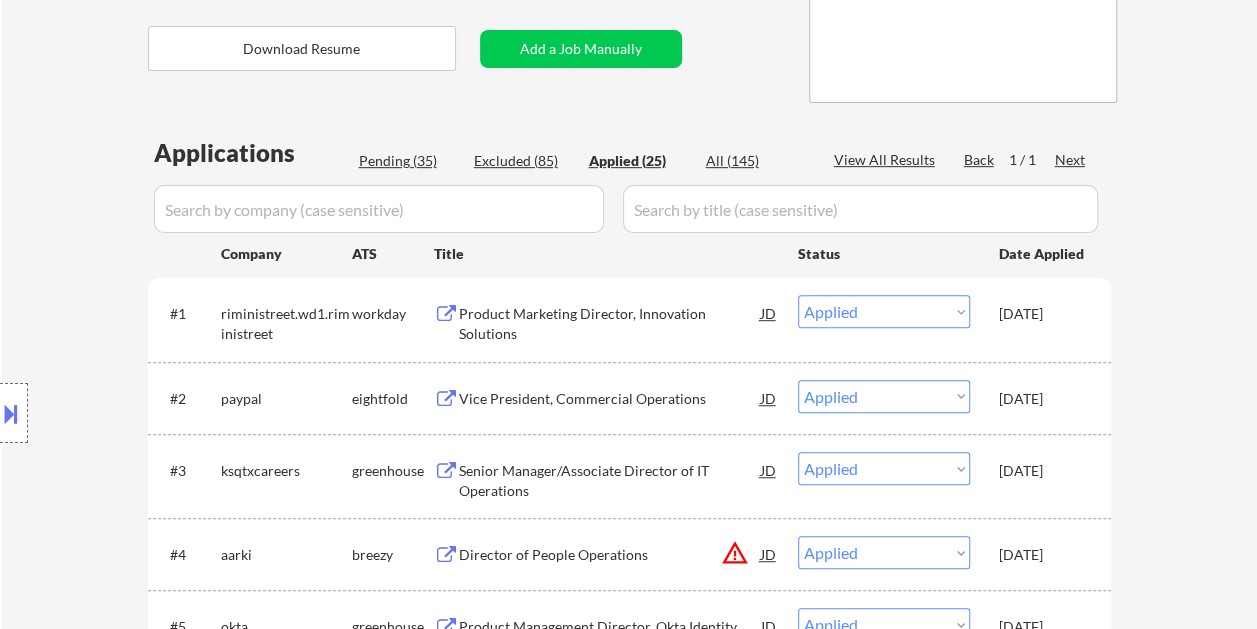 click on "Applications Pending (35) Excluded (85) Applied (25) All (145) View All Results Back 1 / 1
Next Company ATS Title Status Date Applied #1 riministreet.wd1.riministreet workday Product Marketing Director, Innovation Solutions JD warning_amber Choose an option... Pending Applied Excluded (Questions) Excluded (Expired) Excluded (Location) Excluded (Bad Match) Excluded (Blocklist) Excluded (Salary) Excluded (Other) Jul 11, 2025 #2 paypal eightfold Vice President, Commercial Operations JD Choose an option... Pending Applied Excluded (Questions) Excluded (Expired) Excluded (Location) Excluded (Bad Match) Excluded (Blocklist) Excluded (Salary) Excluded (Other) Jul 11, 2025 #3 ksqtxcareers greenhouse Senior Manager/Associate Director of IT Operations JD warning_amber Choose an option... Pending Applied Excluded (Questions) Excluded (Expired) Excluded (Location) Excluded (Bad Match) Excluded (Blocklist) Excluded (Salary) Excluded (Other) Jul 10, 2025 #4 aarki breezy Director of People Operations JD warning_amber #5 JD" at bounding box center (629, 1230) 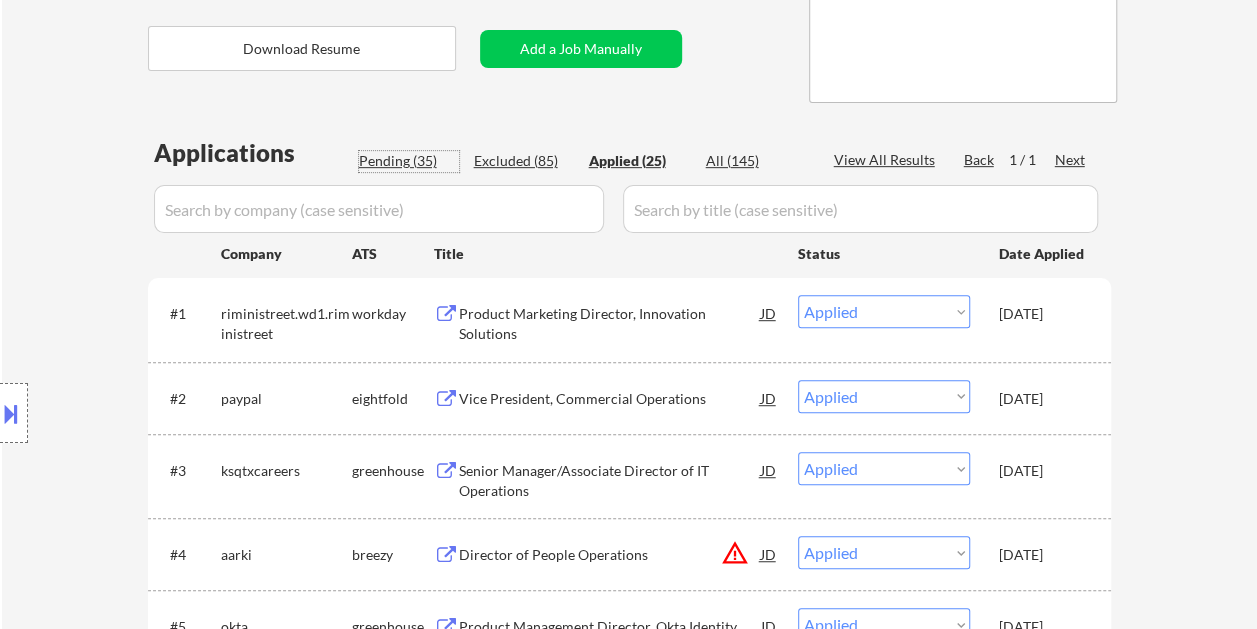 click on "Pending (35)" at bounding box center [409, 161] 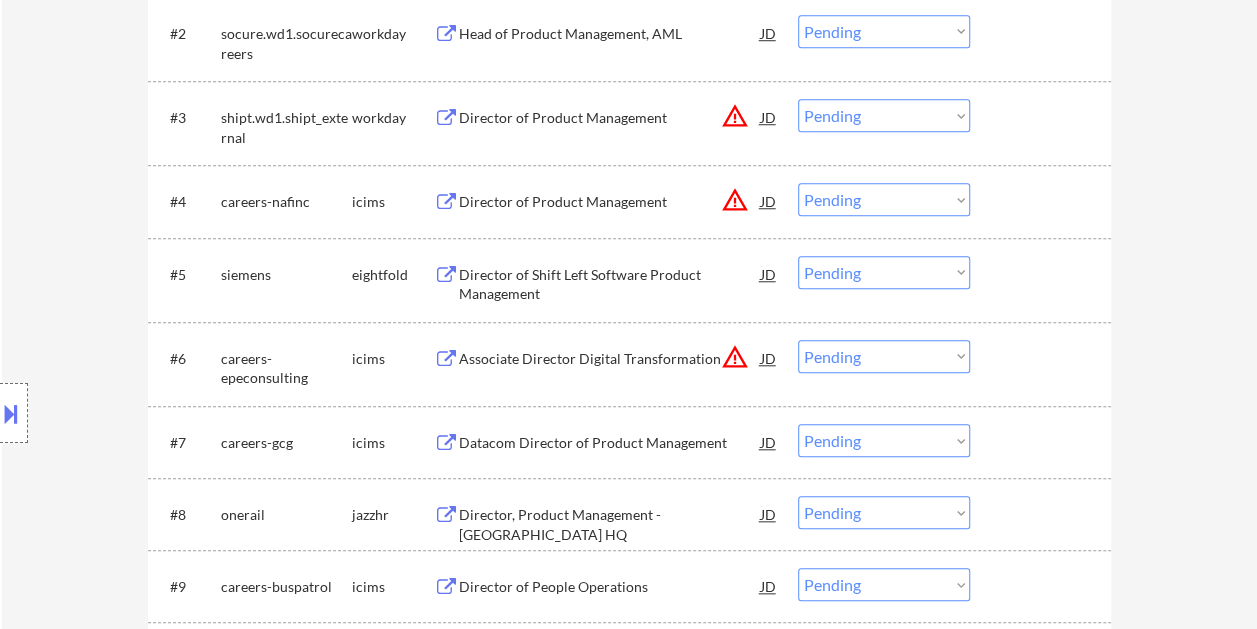 scroll, scrollTop: 600, scrollLeft: 0, axis: vertical 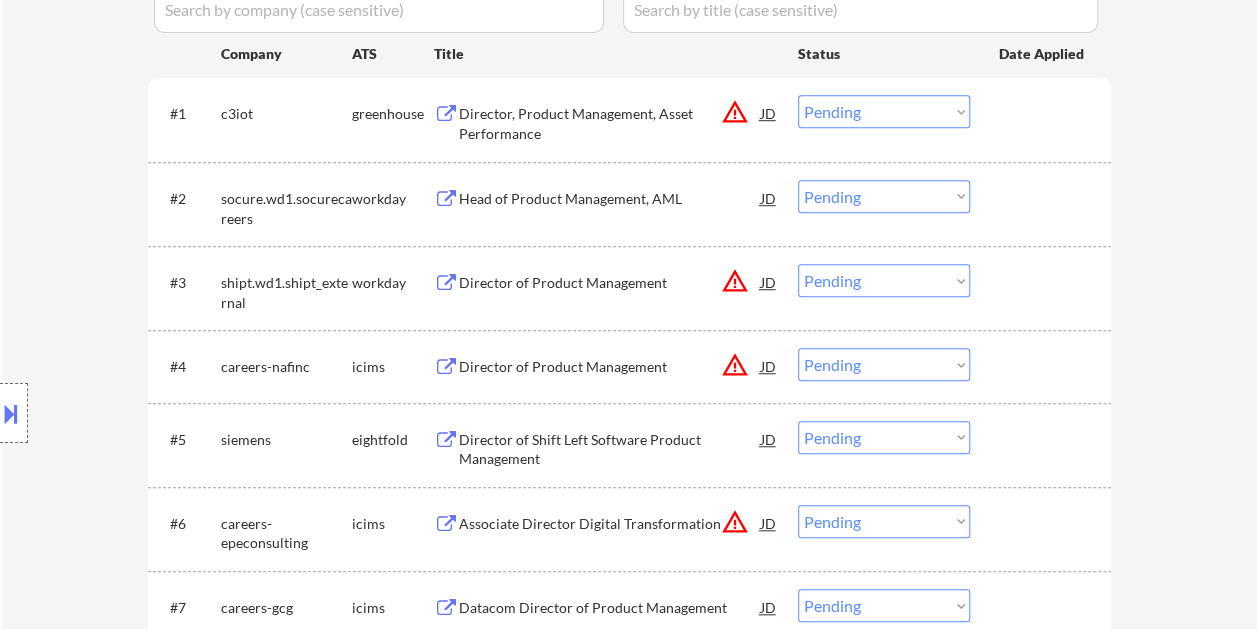 click on "Director, Product Management, Asset Performance" at bounding box center (610, 123) 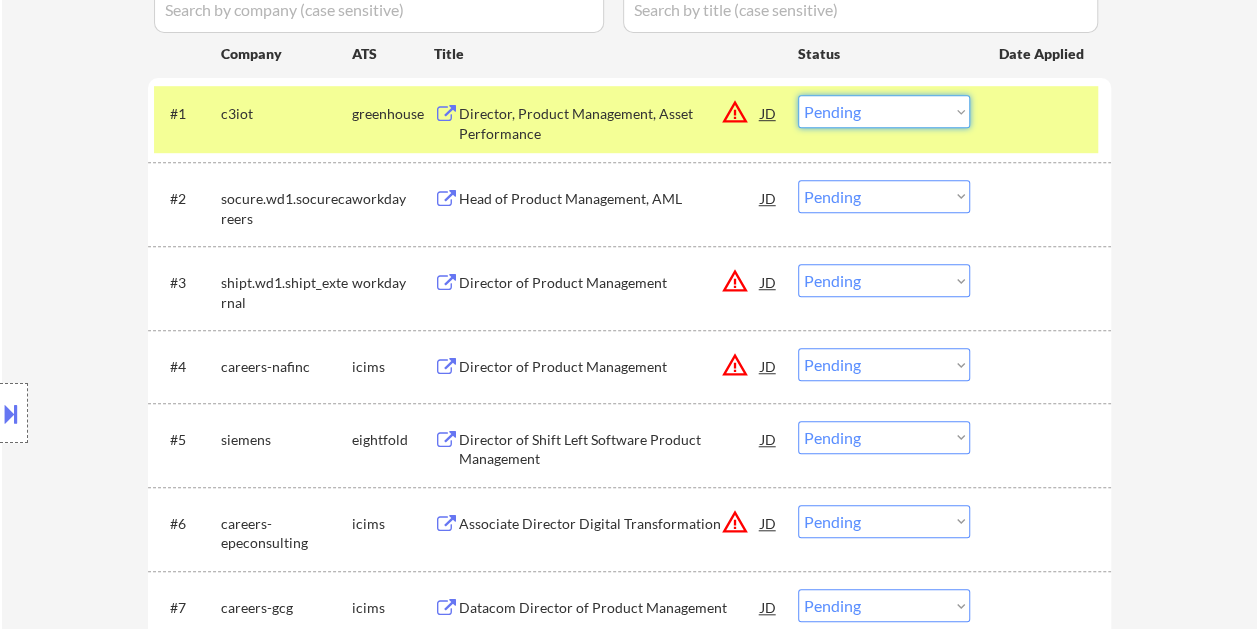 click on "Choose an option... Pending Applied Excluded (Questions) Excluded (Expired) Excluded (Location) Excluded (Bad Match) Excluded (Blocklist) Excluded (Salary) Excluded (Other)" at bounding box center [884, 111] 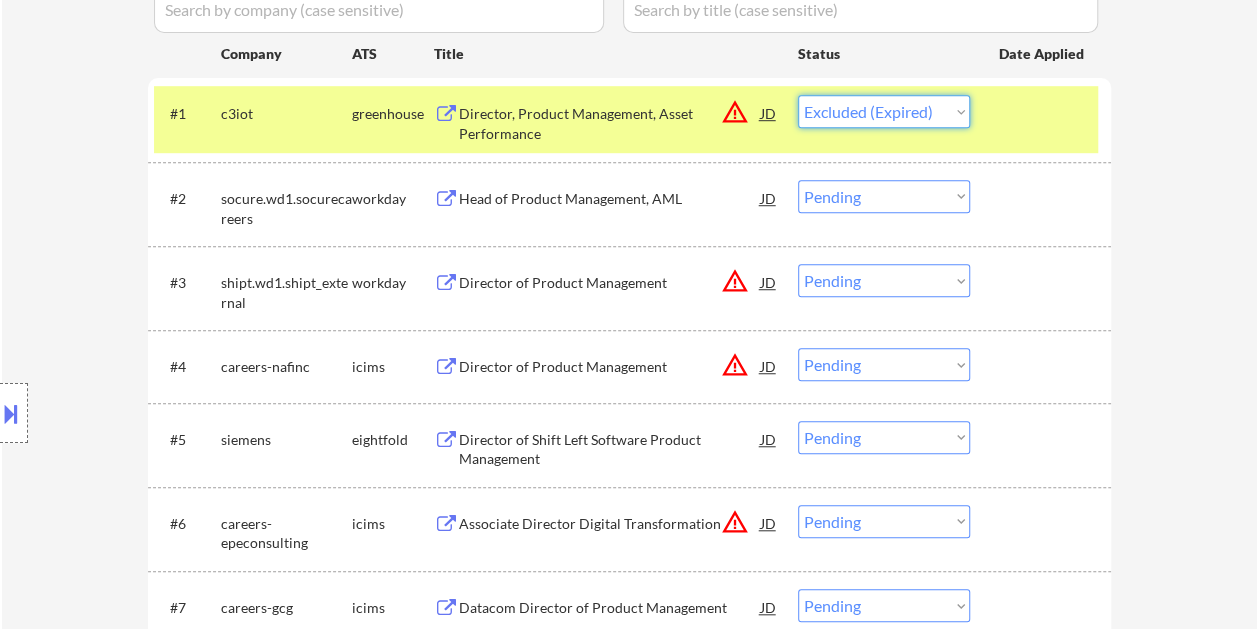 click on "Choose an option... Pending Applied Excluded (Questions) Excluded (Expired) Excluded (Location) Excluded (Bad Match) Excluded (Blocklist) Excluded (Salary) Excluded (Other)" at bounding box center [884, 111] 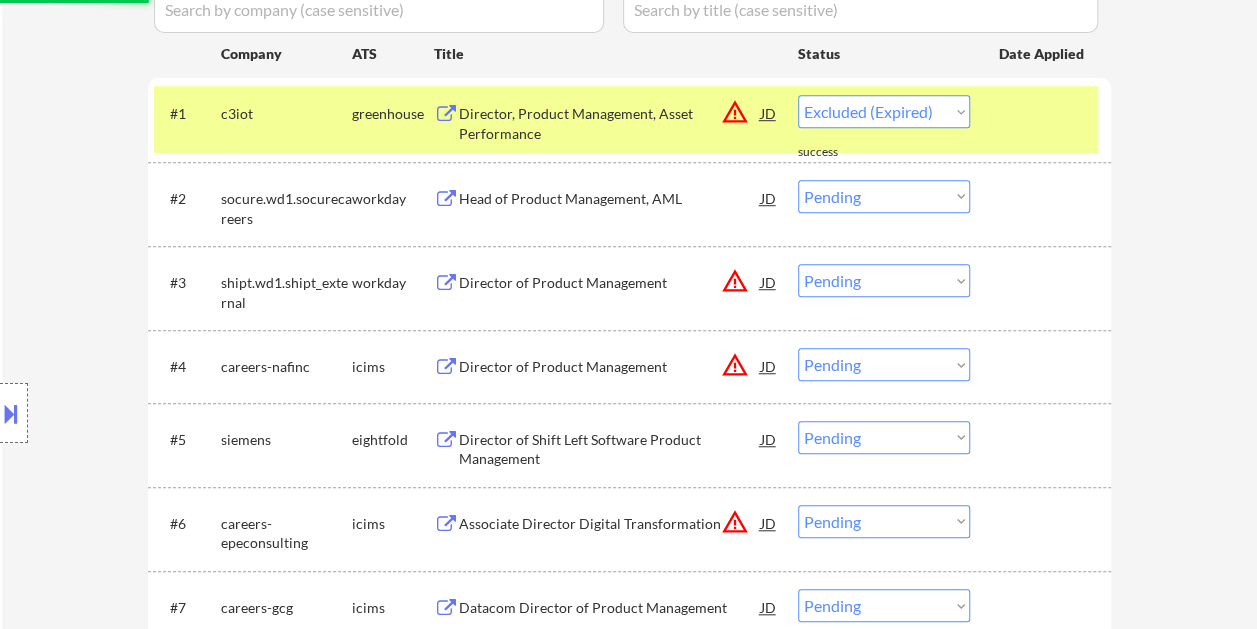 select on ""pending"" 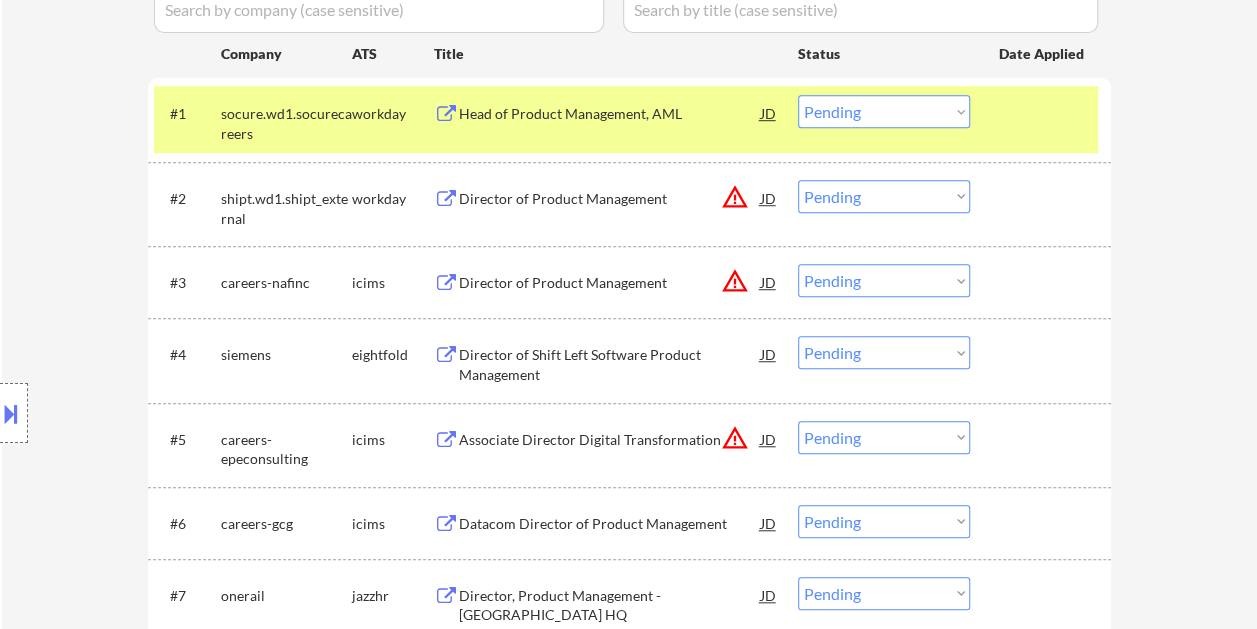 click on "Head of Product Management, AML" at bounding box center (610, 114) 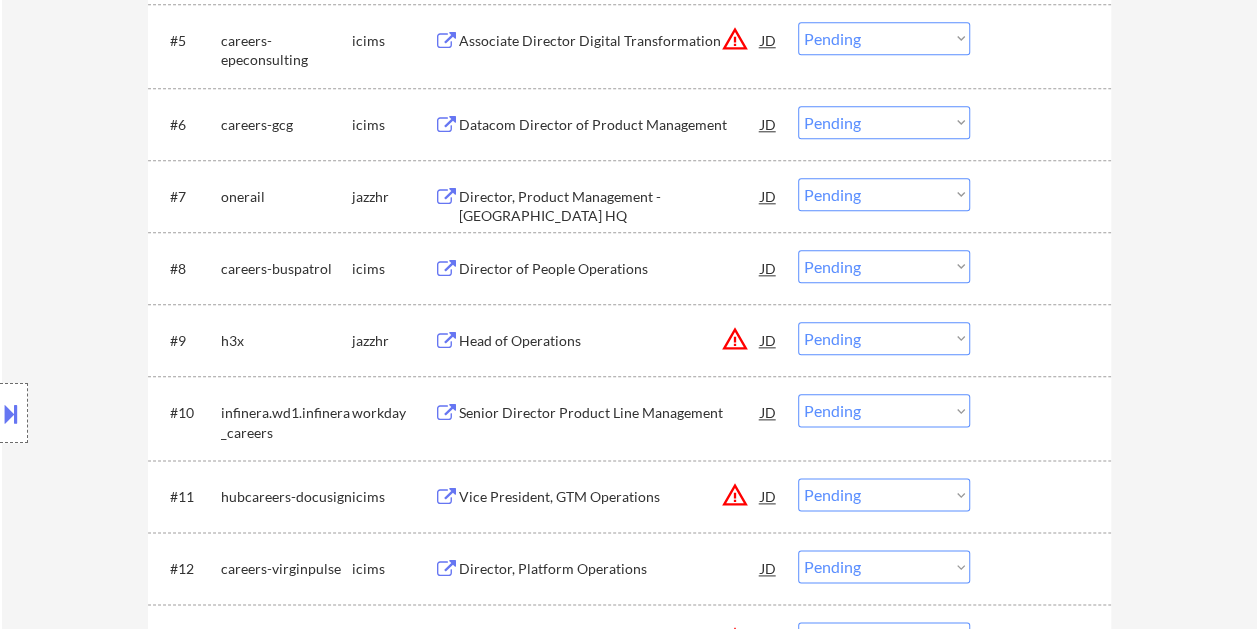 scroll, scrollTop: 1000, scrollLeft: 0, axis: vertical 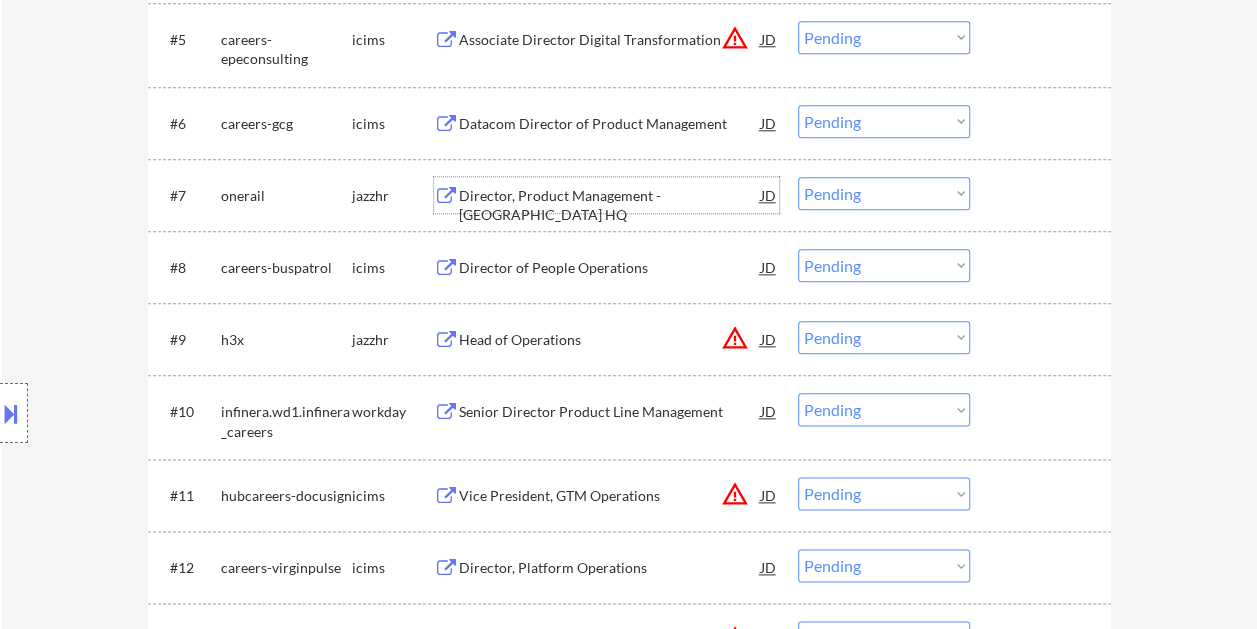 click on "Director, Product Management - Orlando HQ" at bounding box center (610, 205) 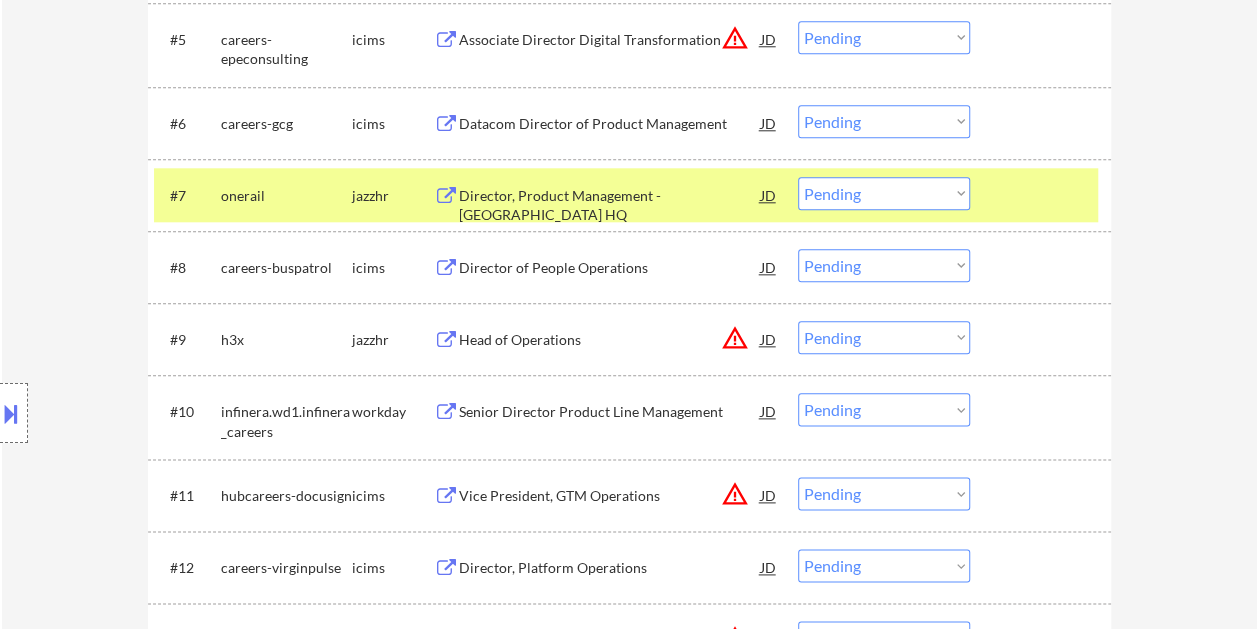 drag, startPoint x: 427, startPoint y: 586, endPoint x: 1020, endPoint y: 196, distance: 709.75275 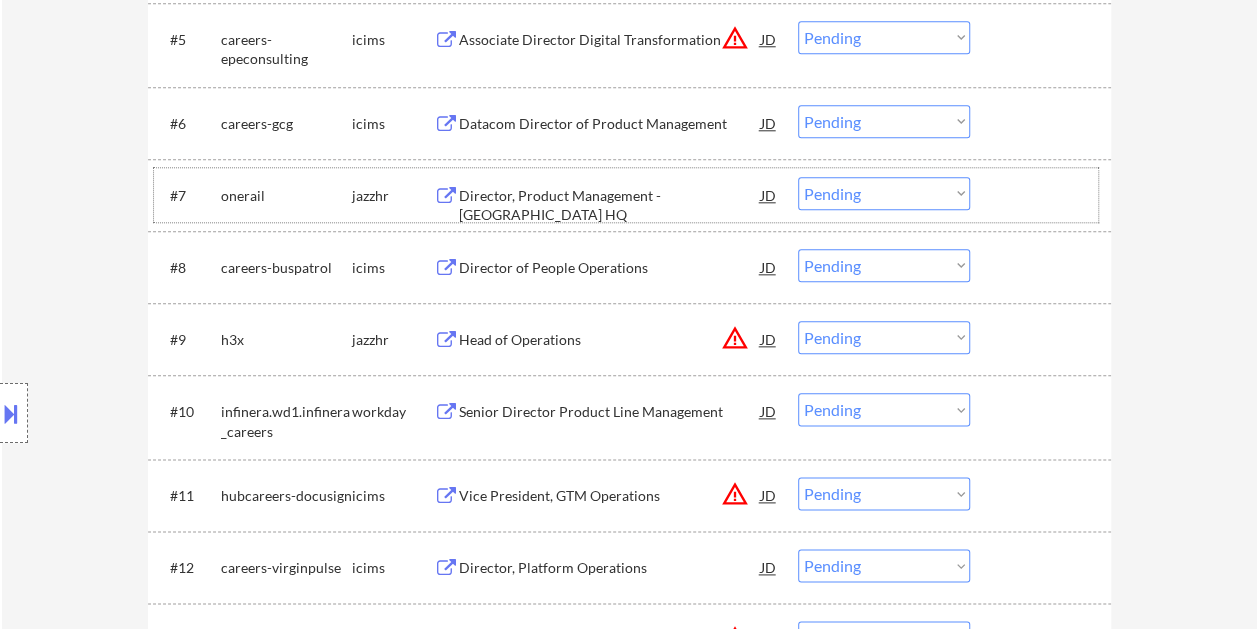 click on "#7 onerail jazzhr Director, Product Management - Orlando HQ JD Choose an option... Pending Applied Excluded (Questions) Excluded (Expired) Excluded (Location) Excluded (Bad Match) Excluded (Blocklist) Excluded (Salary) Excluded (Other)" at bounding box center [626, 195] 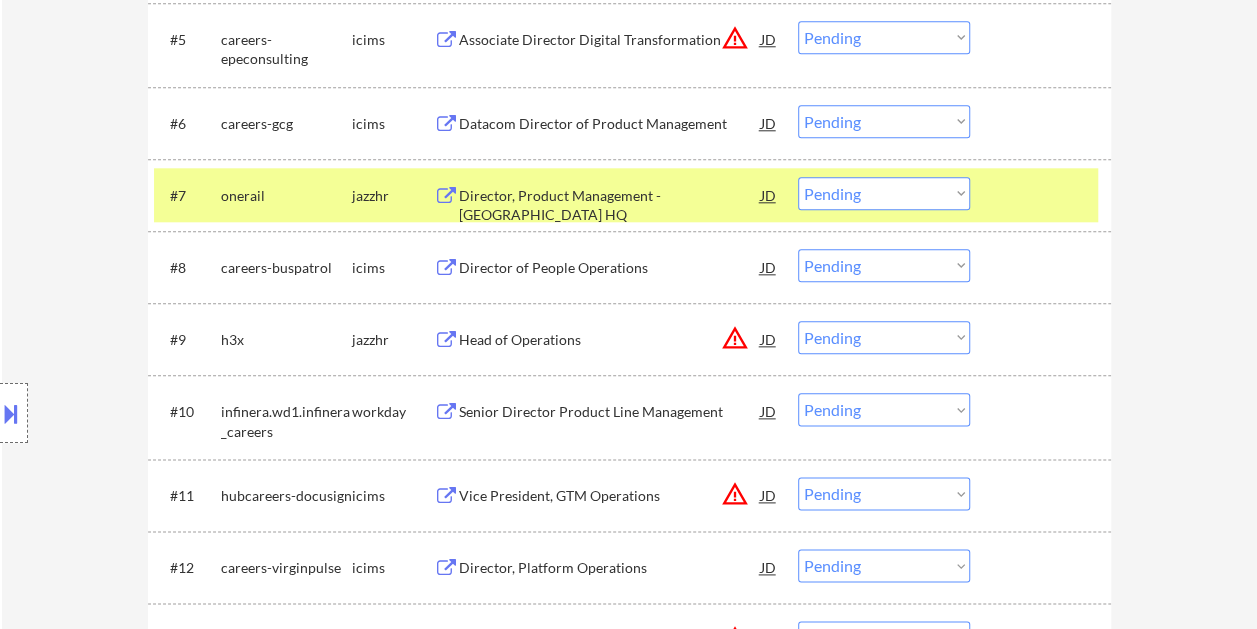 click on "Director, Product Management - Orlando HQ" at bounding box center (610, 205) 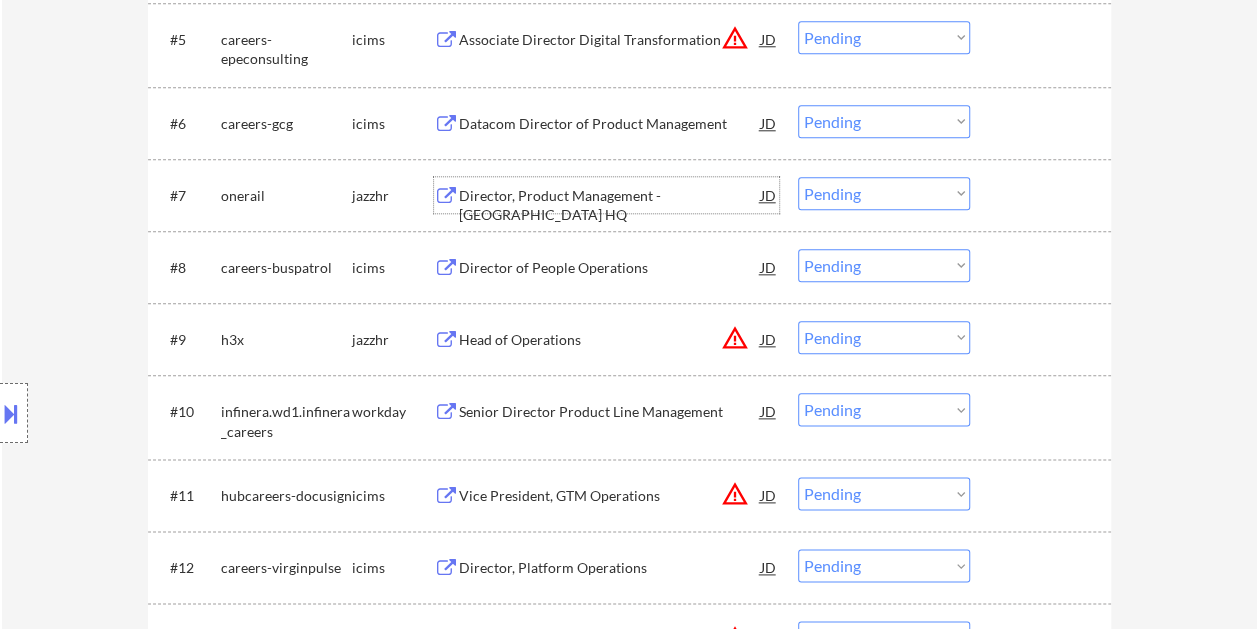 click on "Choose an option... Pending Applied Excluded (Questions) Excluded (Expired) Excluded (Location) Excluded (Bad Match) Excluded (Blocklist) Excluded (Salary) Excluded (Other)" at bounding box center (884, 193) 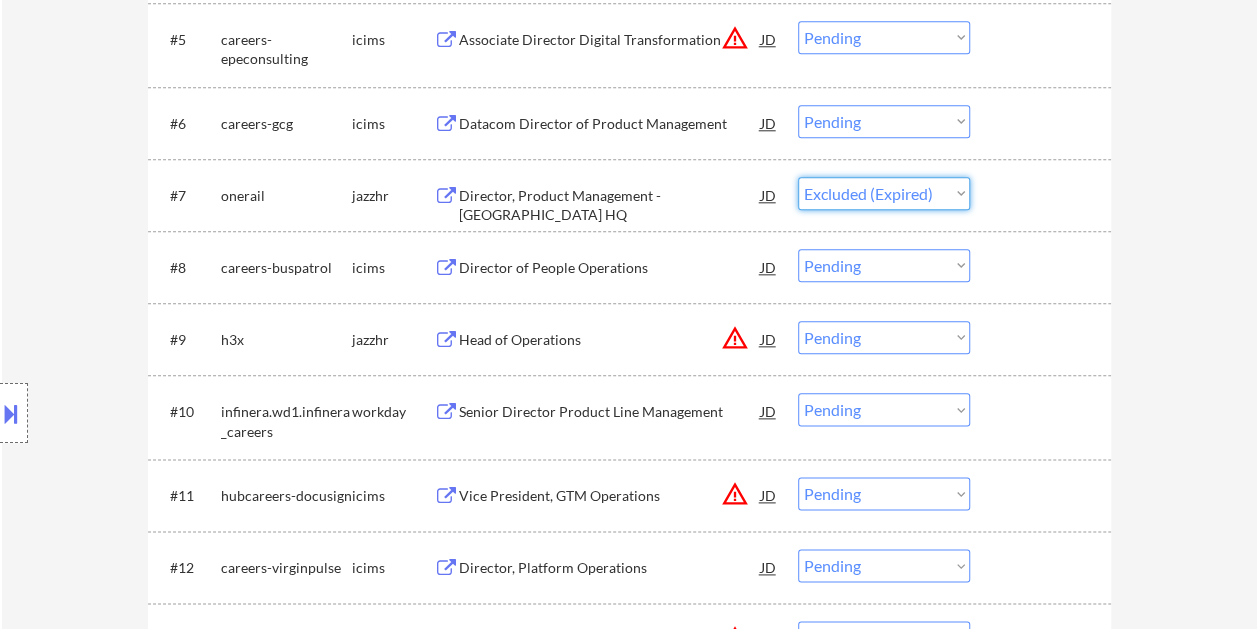 click on "Choose an option... Pending Applied Excluded (Questions) Excluded (Expired) Excluded (Location) Excluded (Bad Match) Excluded (Blocklist) Excluded (Salary) Excluded (Other)" at bounding box center [884, 193] 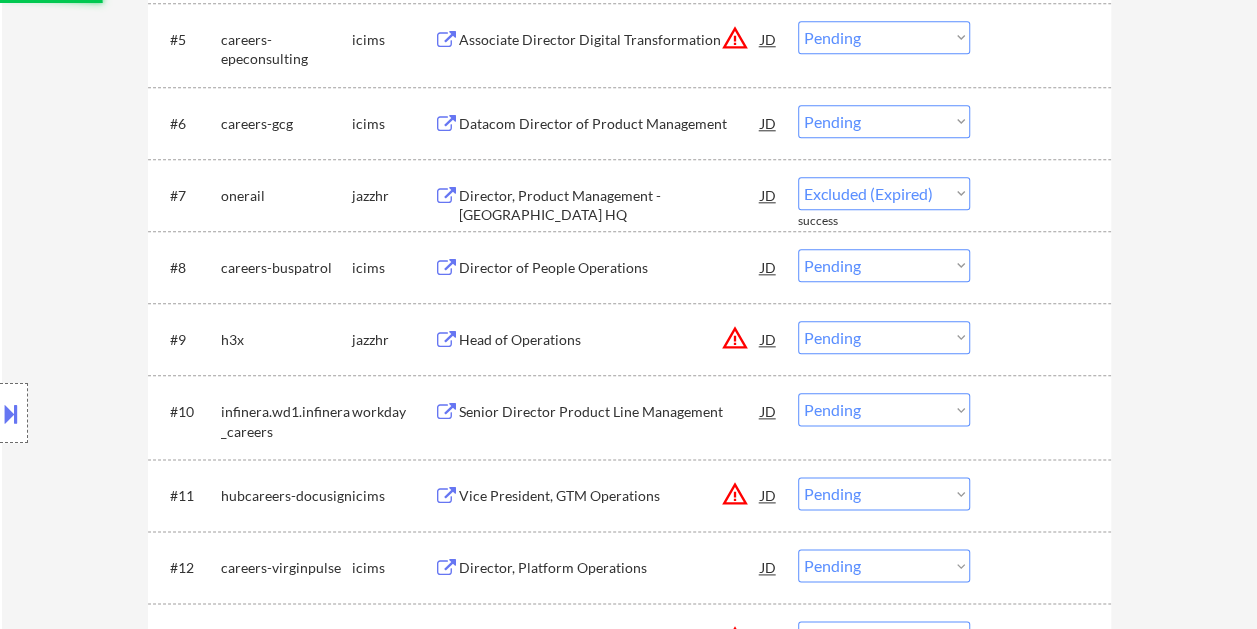 select on ""pending"" 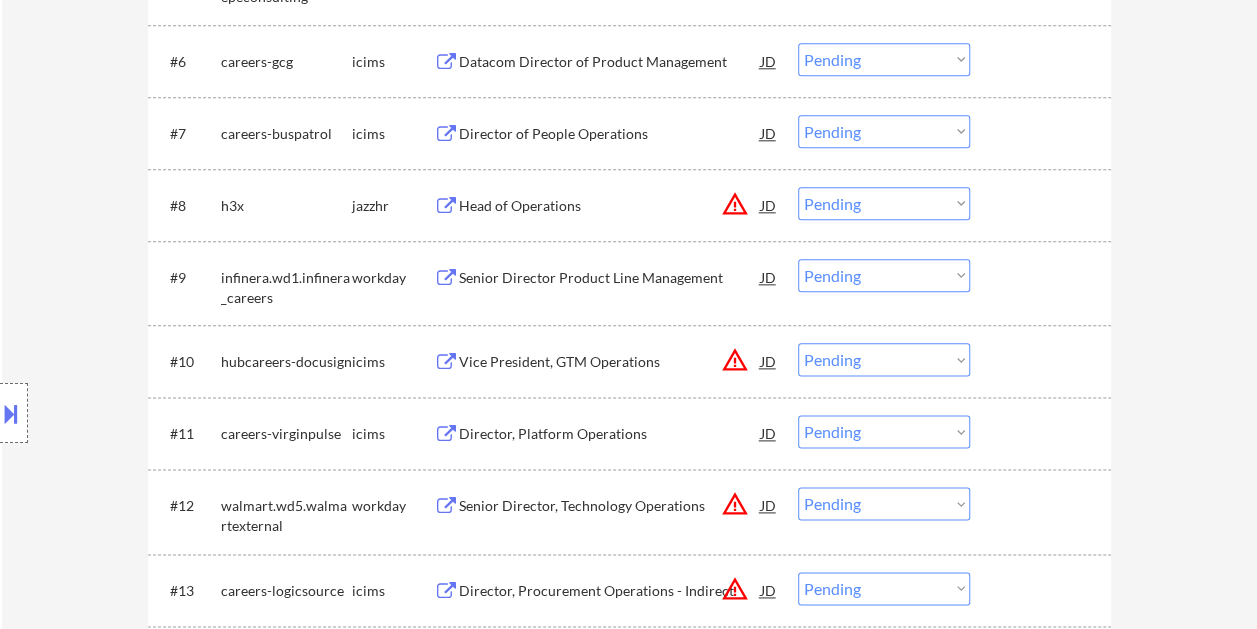 scroll, scrollTop: 1100, scrollLeft: 0, axis: vertical 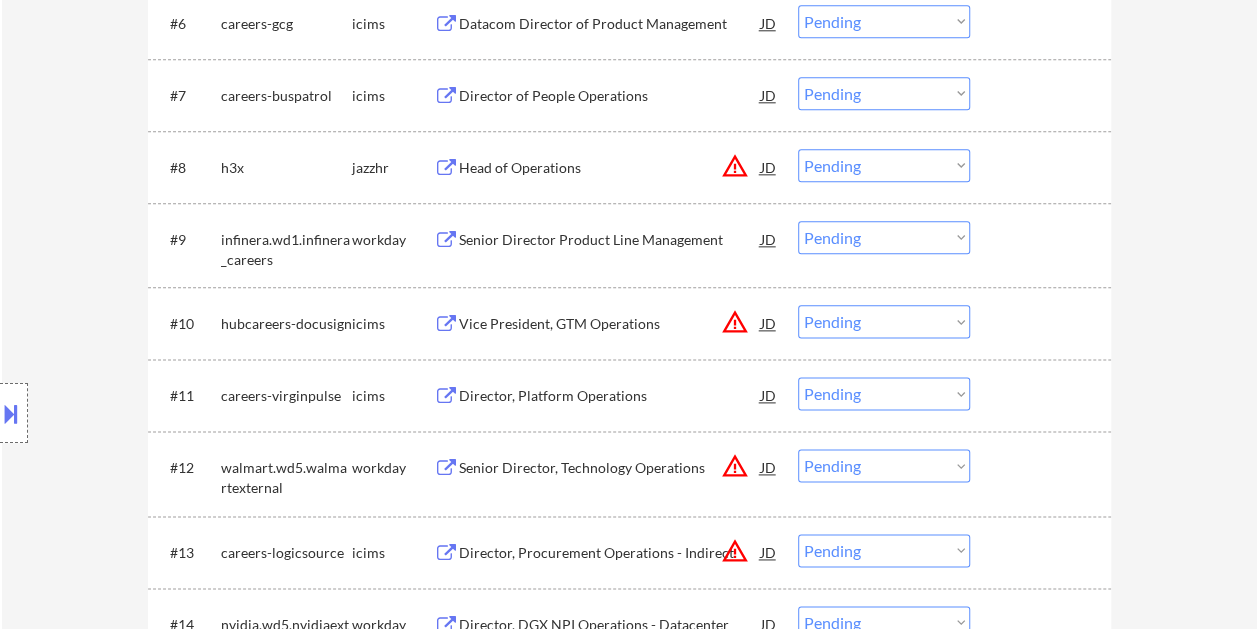 click on "Senior Director Product Line Management" at bounding box center [610, 240] 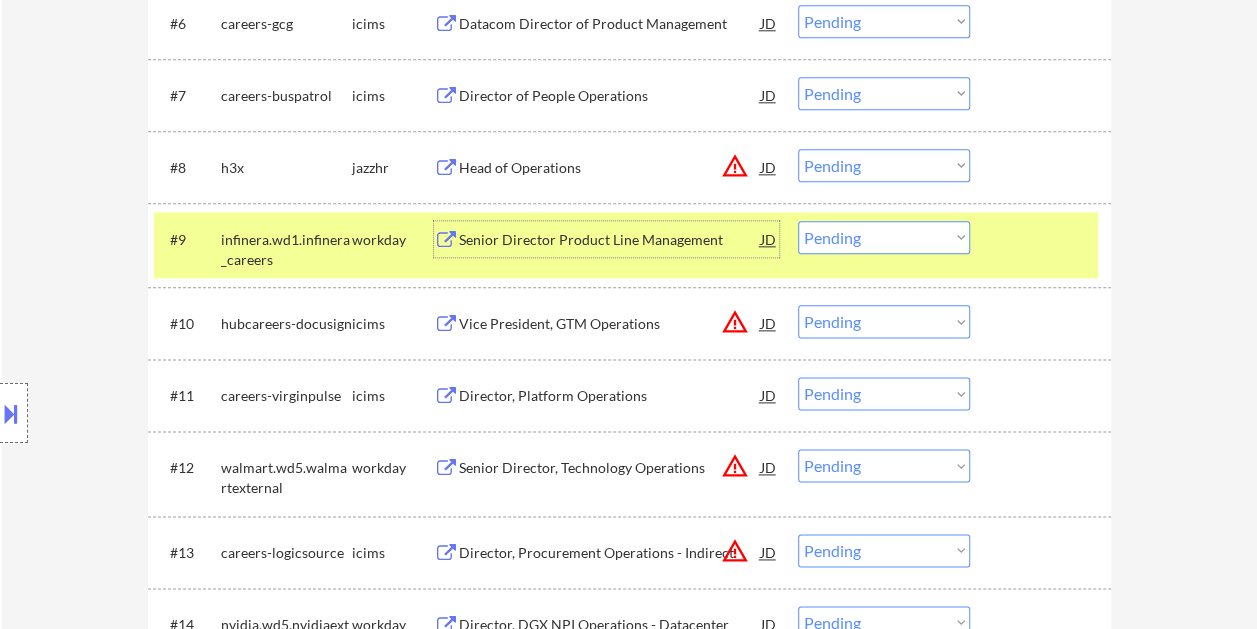 click on "Choose an option... Pending Applied Excluded (Questions) Excluded (Expired) Excluded (Location) Excluded (Bad Match) Excluded (Blocklist) Excluded (Salary) Excluded (Other)" at bounding box center [884, 237] 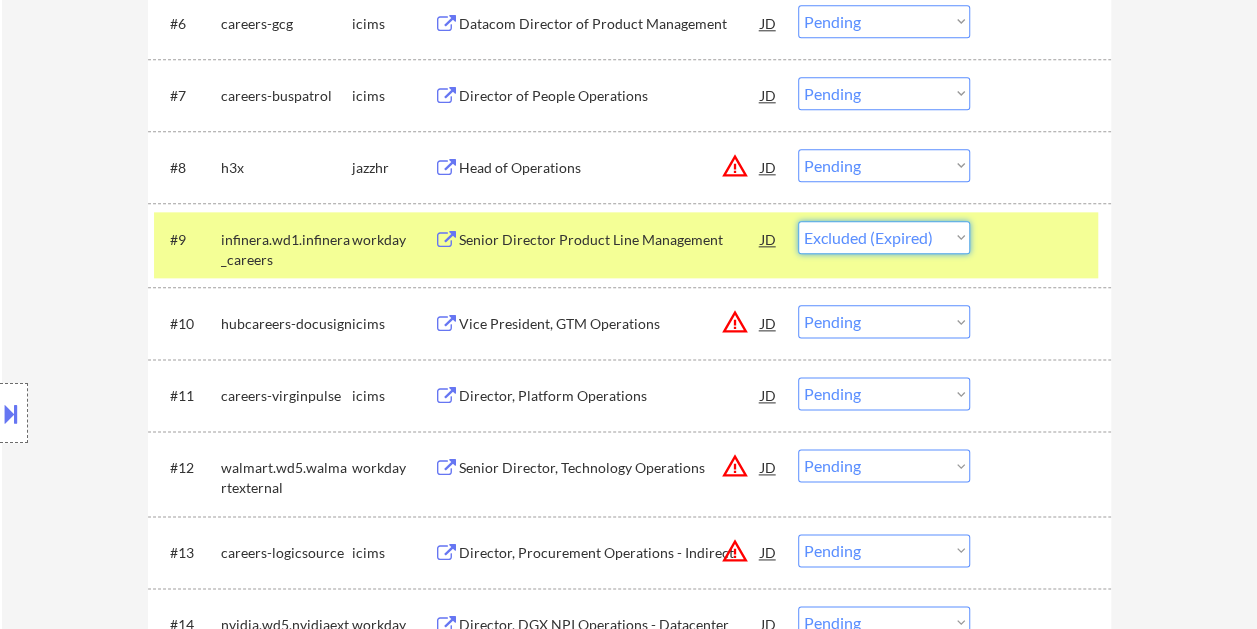 click on "Choose an option... Pending Applied Excluded (Questions) Excluded (Expired) Excluded (Location) Excluded (Bad Match) Excluded (Blocklist) Excluded (Salary) Excluded (Other)" at bounding box center [884, 237] 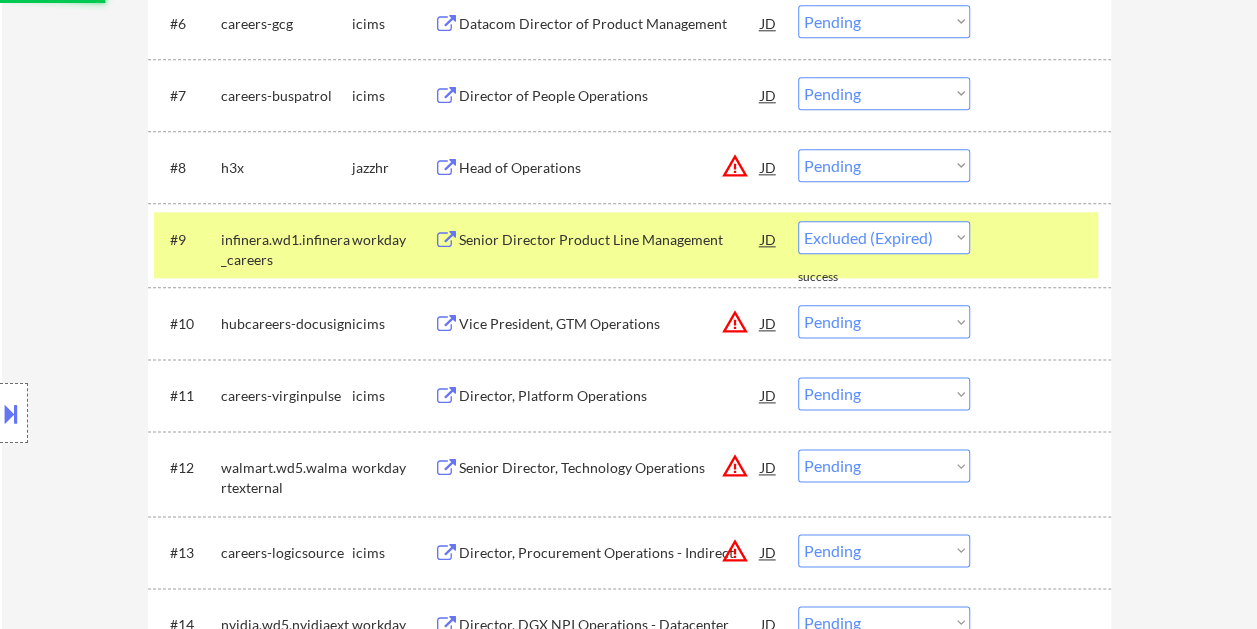 select on ""pending"" 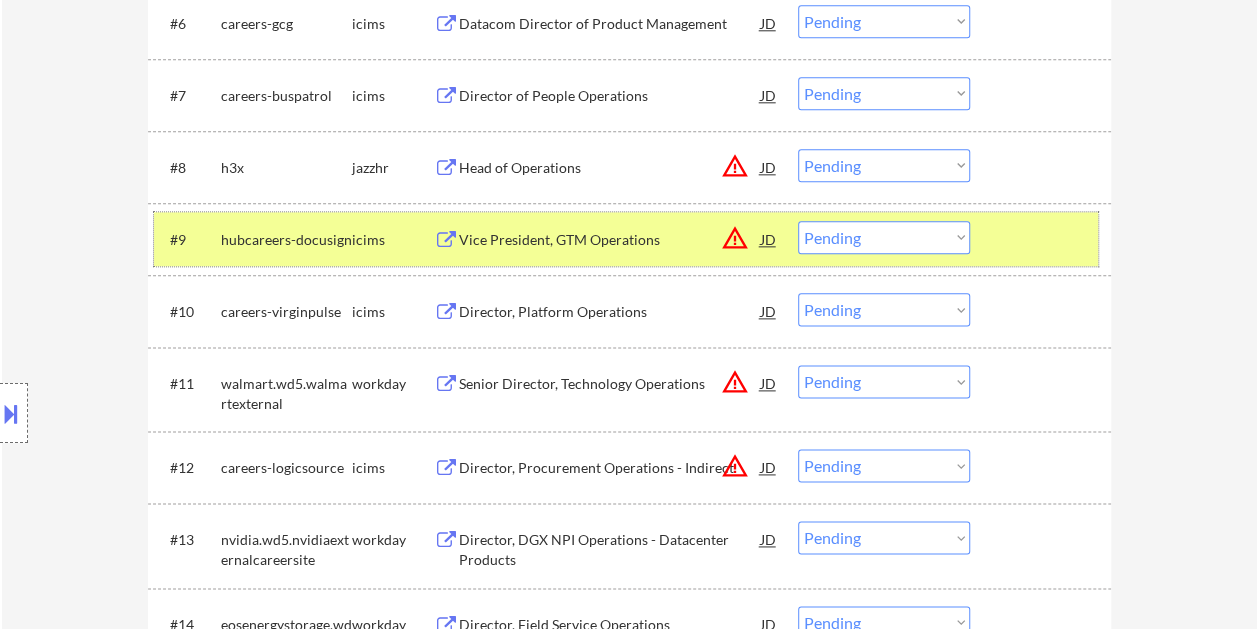 click at bounding box center [1043, 239] 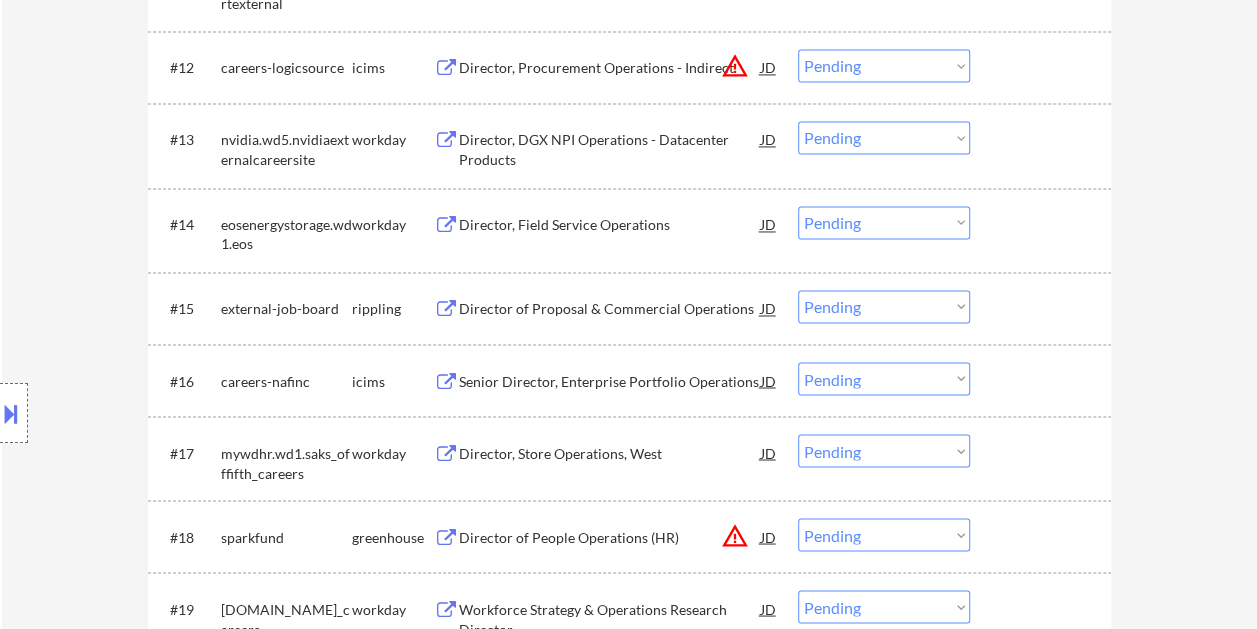 scroll, scrollTop: 1600, scrollLeft: 0, axis: vertical 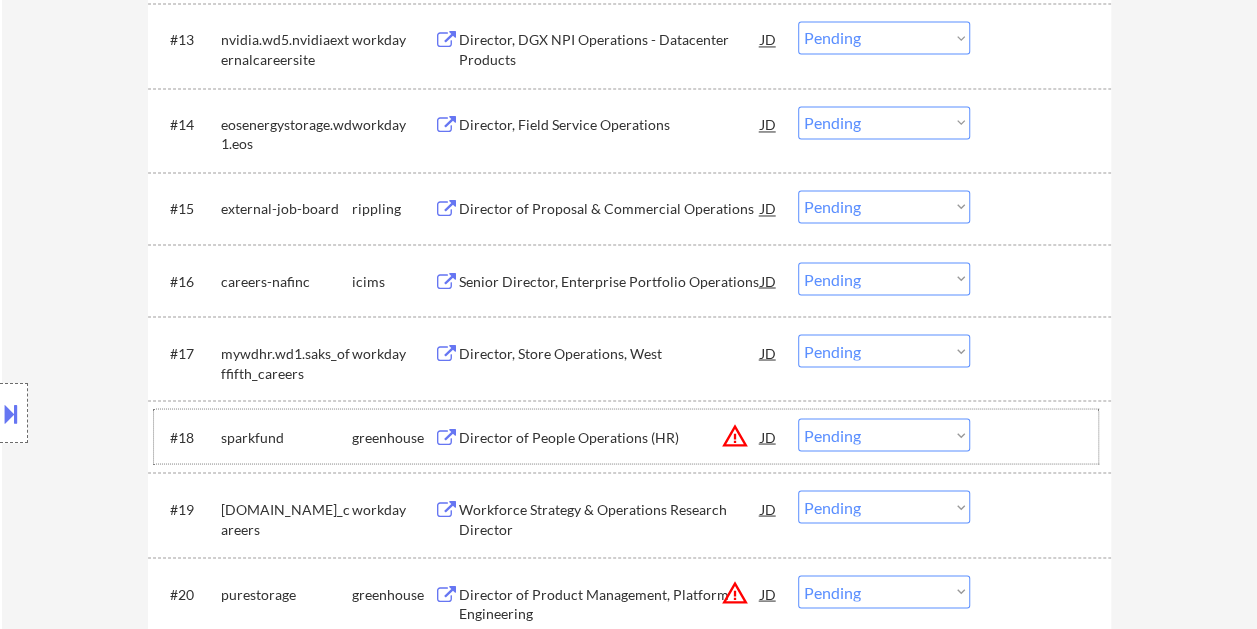 click on "#18 sparkfund greenhouse Director of People Operations (HR) JD warning_amber Choose an option... Pending Applied Excluded (Questions) Excluded (Expired) Excluded (Location) Excluded (Bad Match) Excluded (Blocklist) Excluded (Salary) Excluded (Other)" at bounding box center (626, 436) 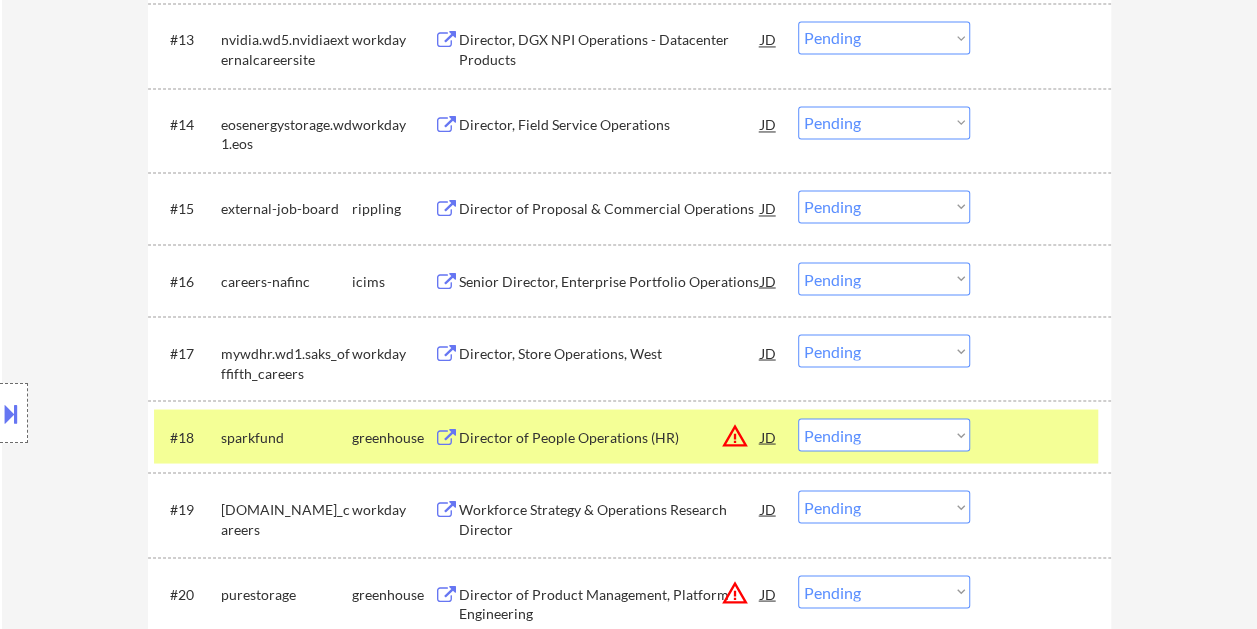 click on "Director of People Operations (HR)" at bounding box center [610, 437] 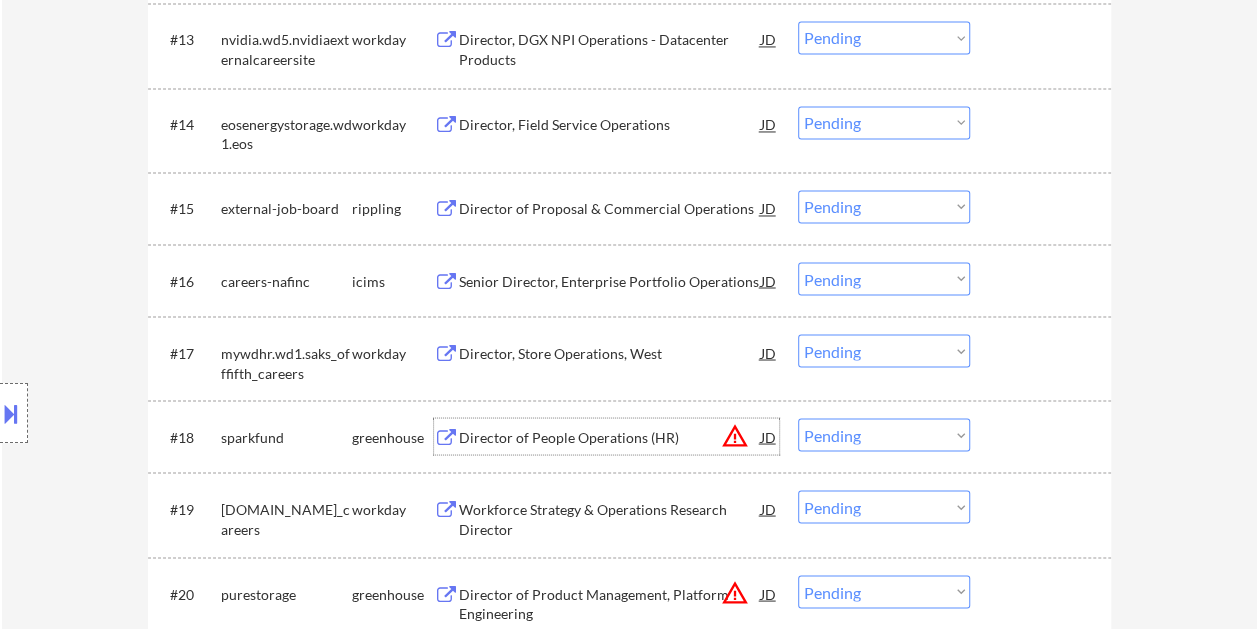 click at bounding box center (1043, 436) 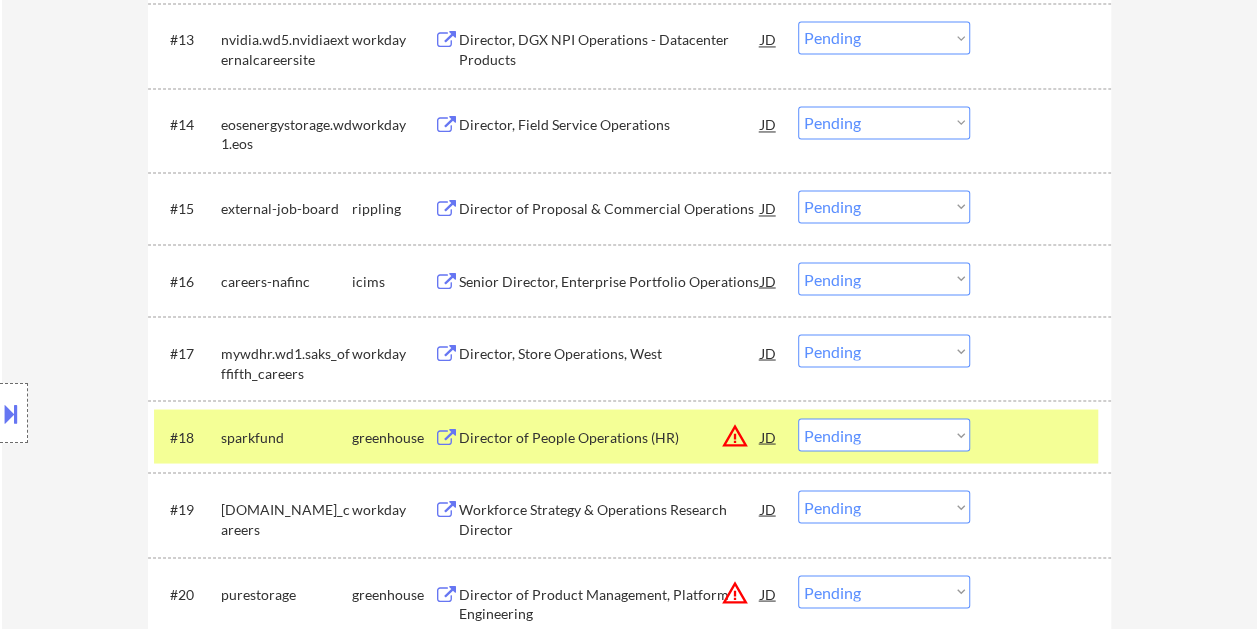 click on "Choose an option... Pending Applied Excluded (Questions) Excluded (Expired) Excluded (Location) Excluded (Bad Match) Excluded (Blocklist) Excluded (Salary) Excluded (Other)" at bounding box center [884, 434] 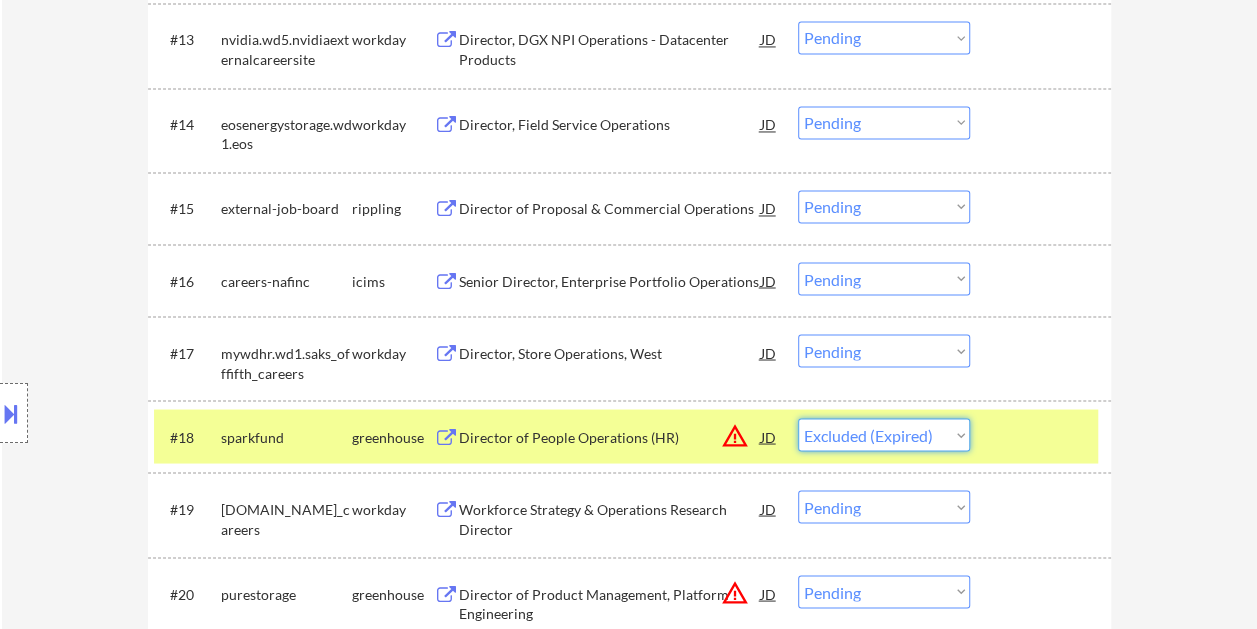 click on "Choose an option... Pending Applied Excluded (Questions) Excluded (Expired) Excluded (Location) Excluded (Bad Match) Excluded (Blocklist) Excluded (Salary) Excluded (Other)" at bounding box center (884, 434) 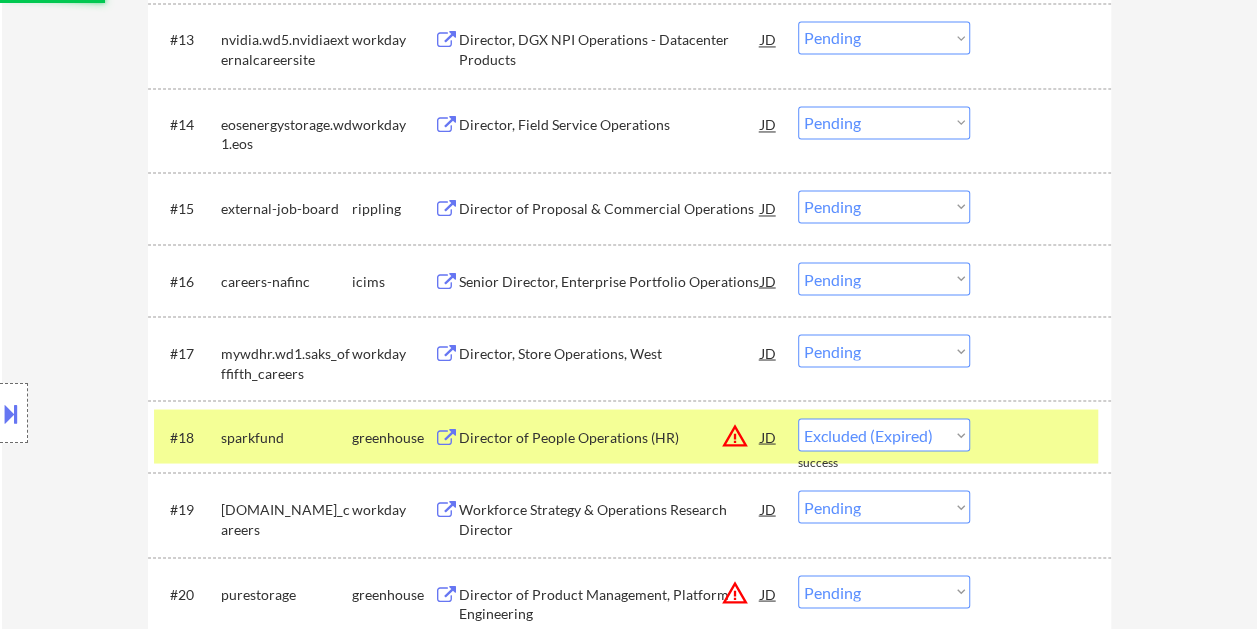 select on ""pending"" 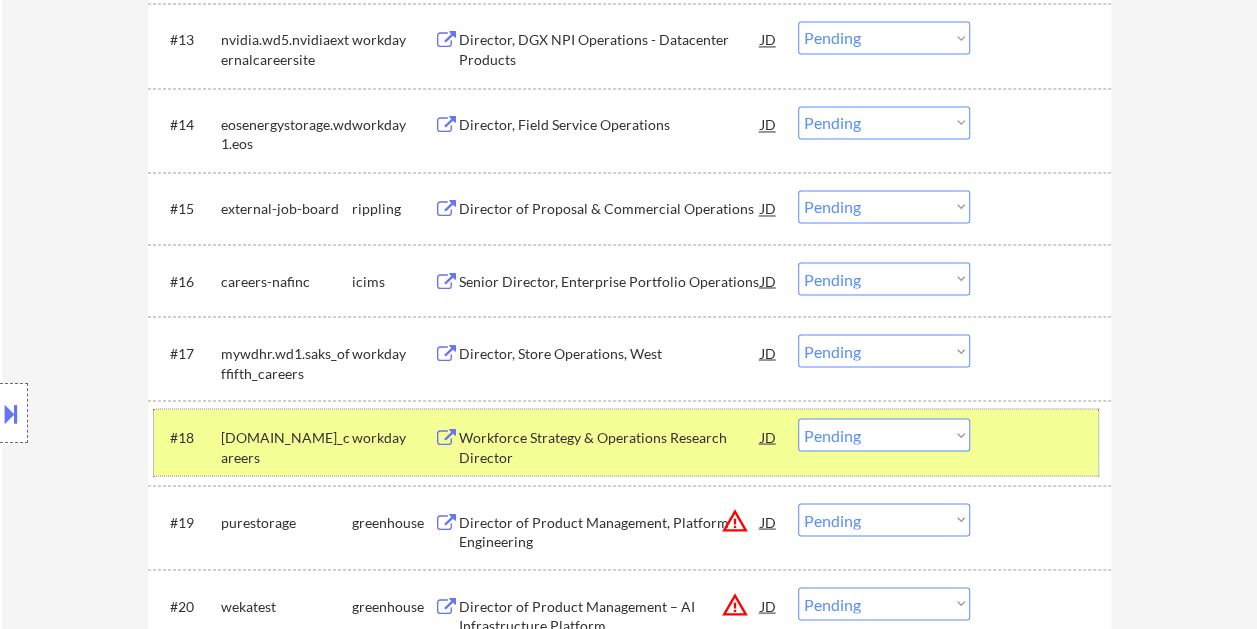 click at bounding box center (1043, 436) 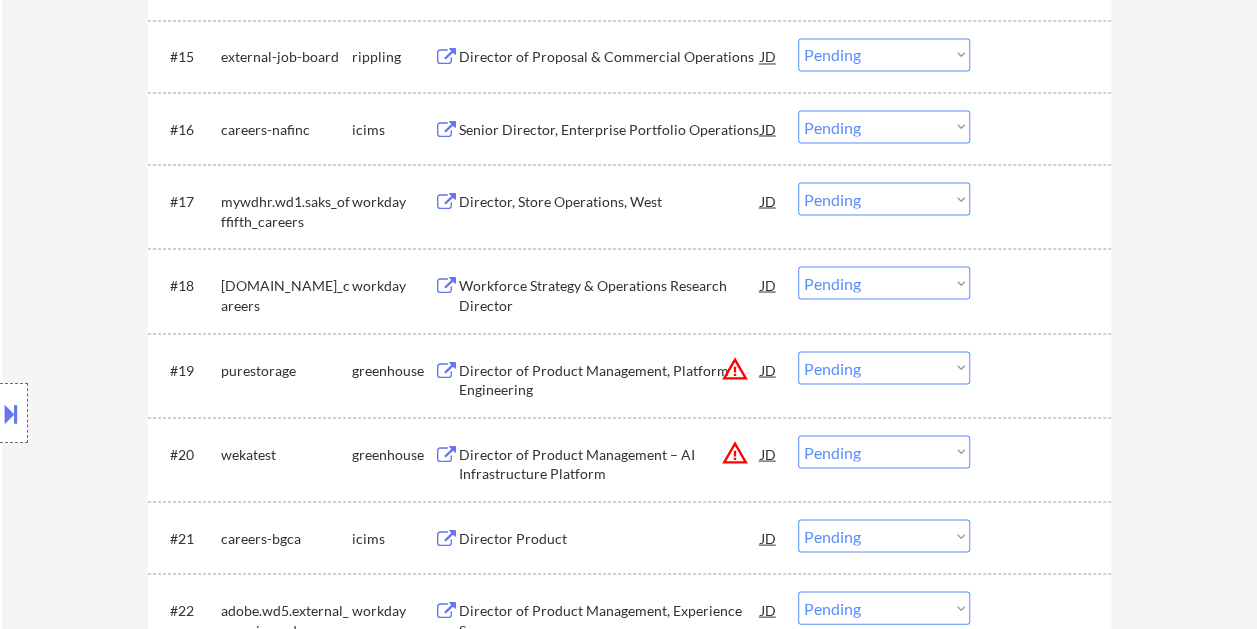 scroll, scrollTop: 1800, scrollLeft: 0, axis: vertical 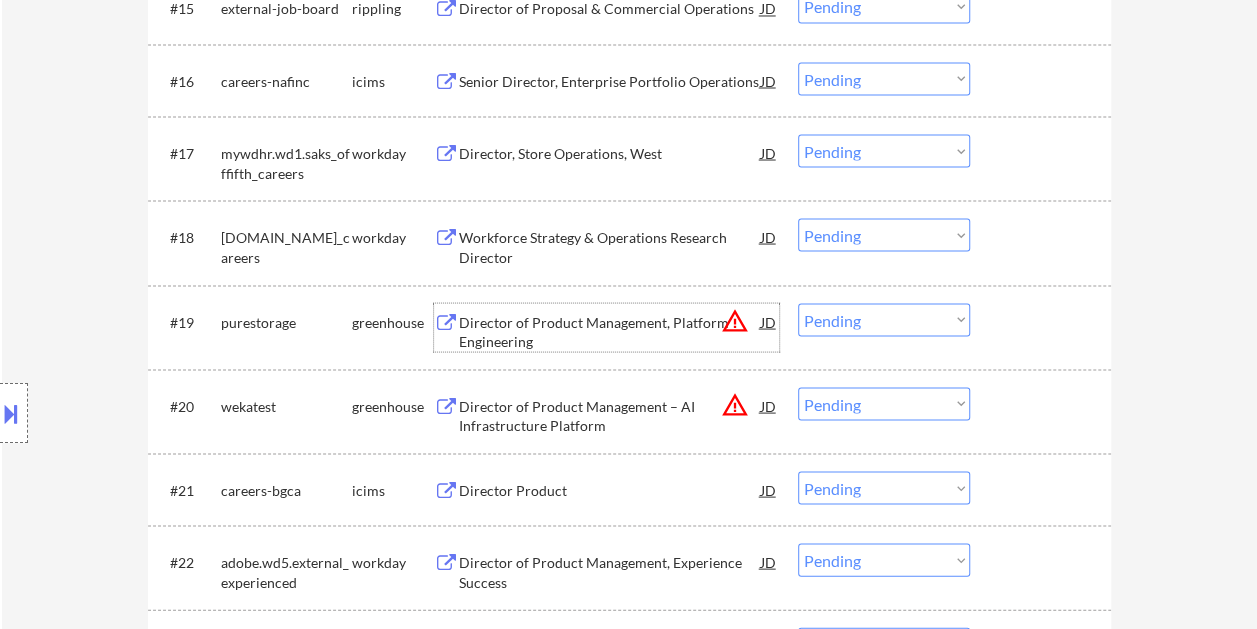 click on "Director of Product Management, Platform Engineering" at bounding box center (610, 331) 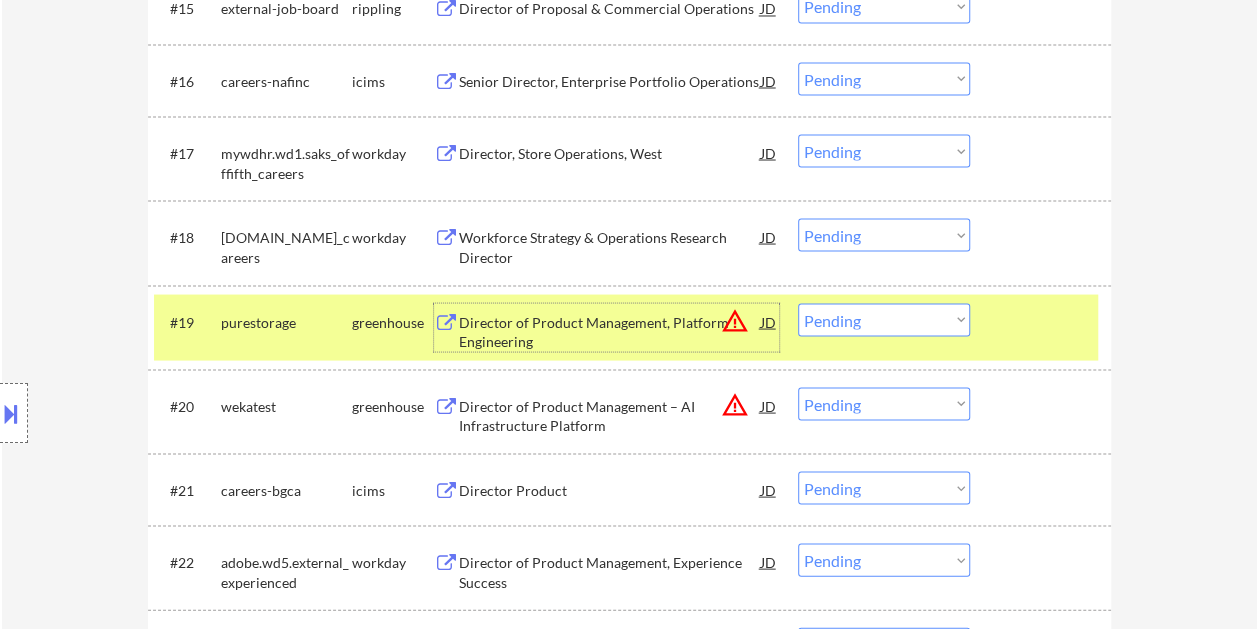 click on "Choose an option... Pending Applied Excluded (Questions) Excluded (Expired) Excluded (Location) Excluded (Bad Match) Excluded (Blocklist) Excluded (Salary) Excluded (Other)" at bounding box center (884, 319) 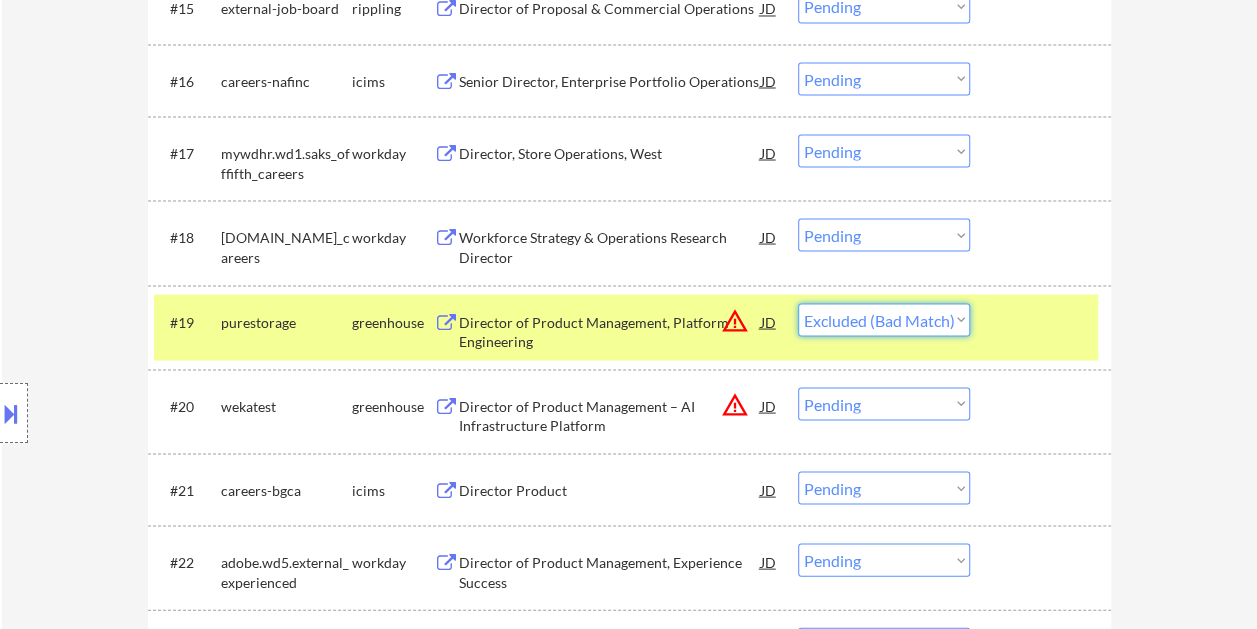 click on "Choose an option... Pending Applied Excluded (Questions) Excluded (Expired) Excluded (Location) Excluded (Bad Match) Excluded (Blocklist) Excluded (Salary) Excluded (Other)" at bounding box center [884, 319] 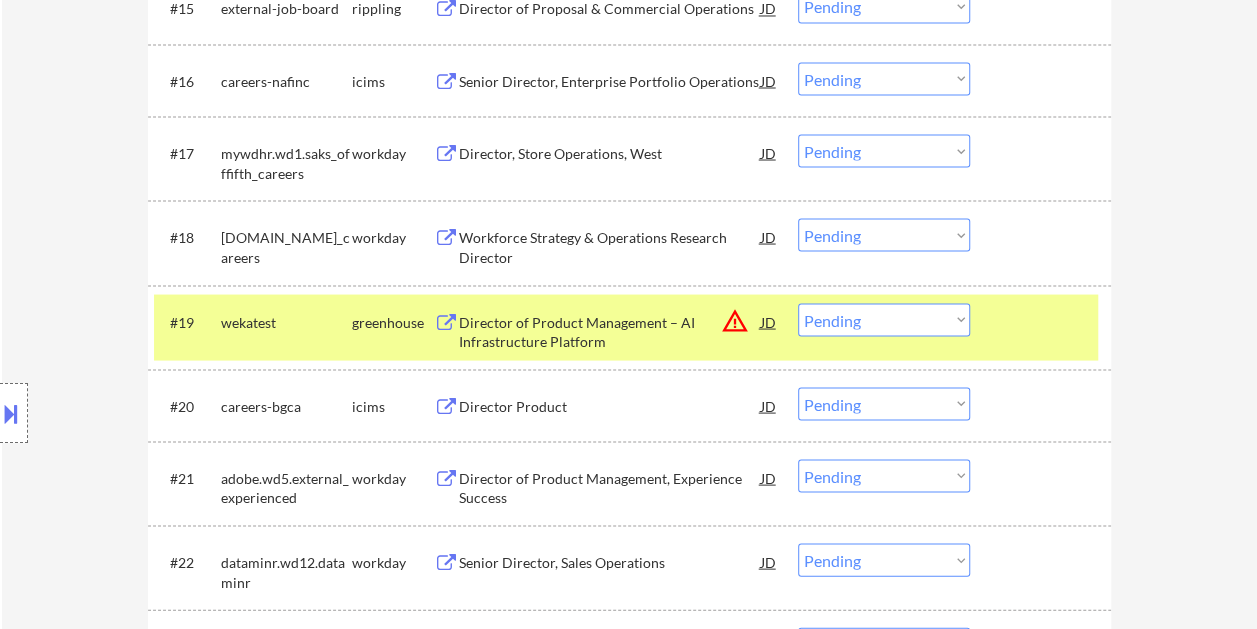 click at bounding box center [1043, 321] 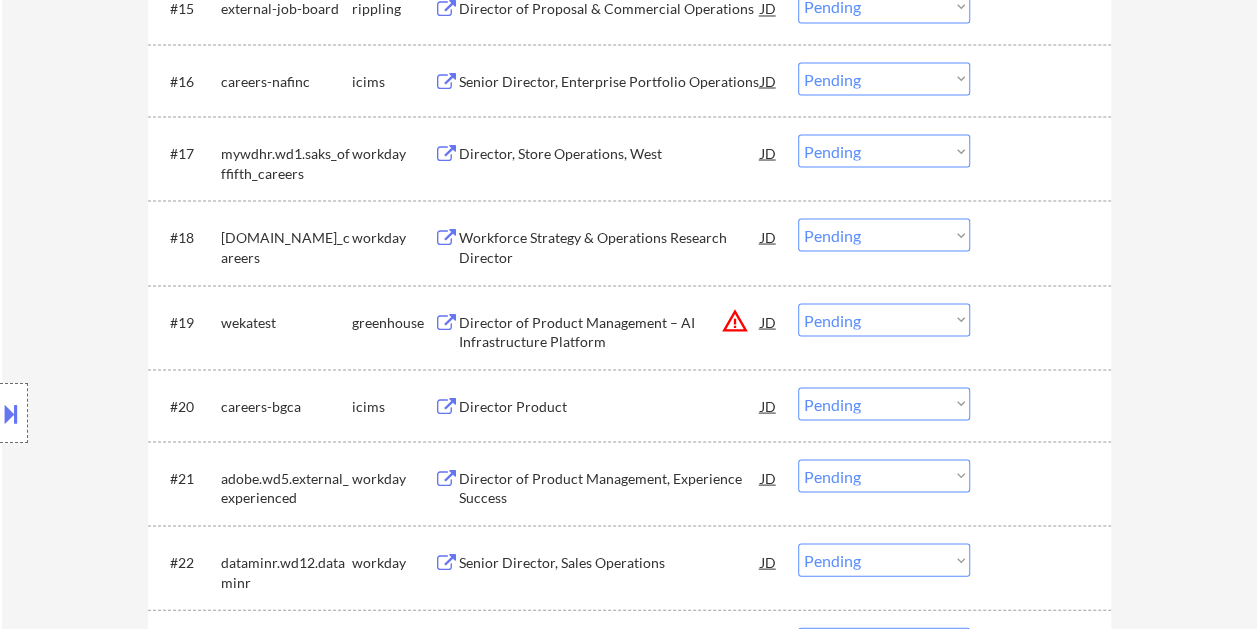 click on "Director of Product Management – AI Infrastructure Platform" at bounding box center [610, 331] 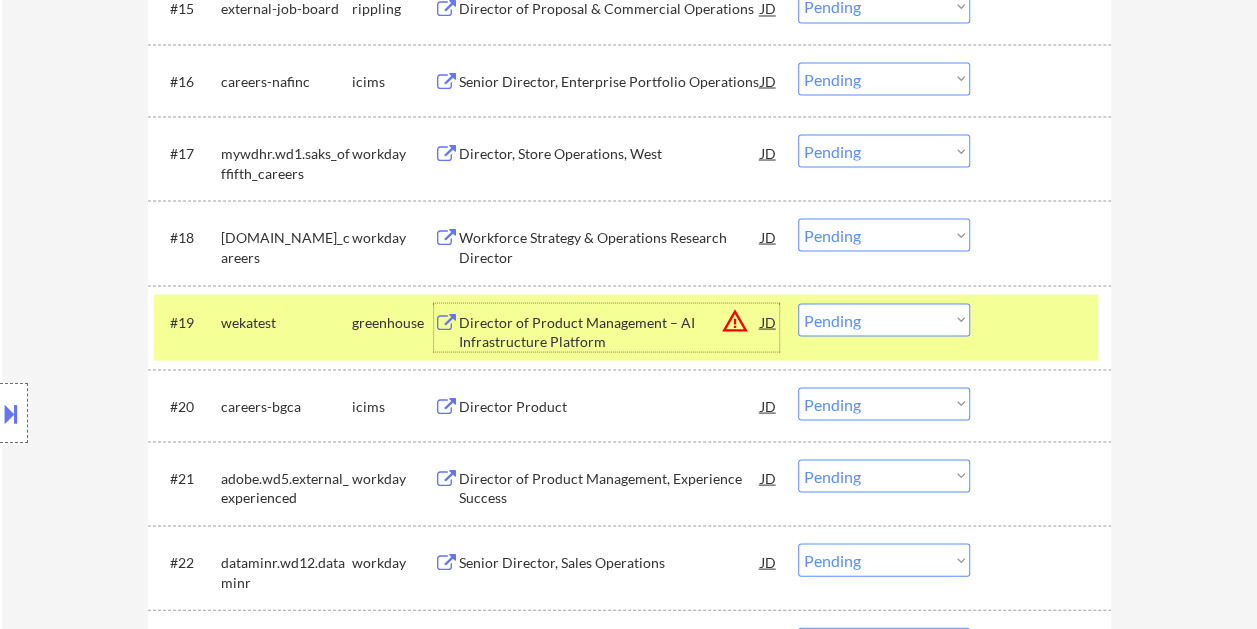 click on "Choose an option... Pending Applied Excluded (Questions) Excluded (Expired) Excluded (Location) Excluded (Bad Match) Excluded (Blocklist) Excluded (Salary) Excluded (Other)" at bounding box center [884, 319] 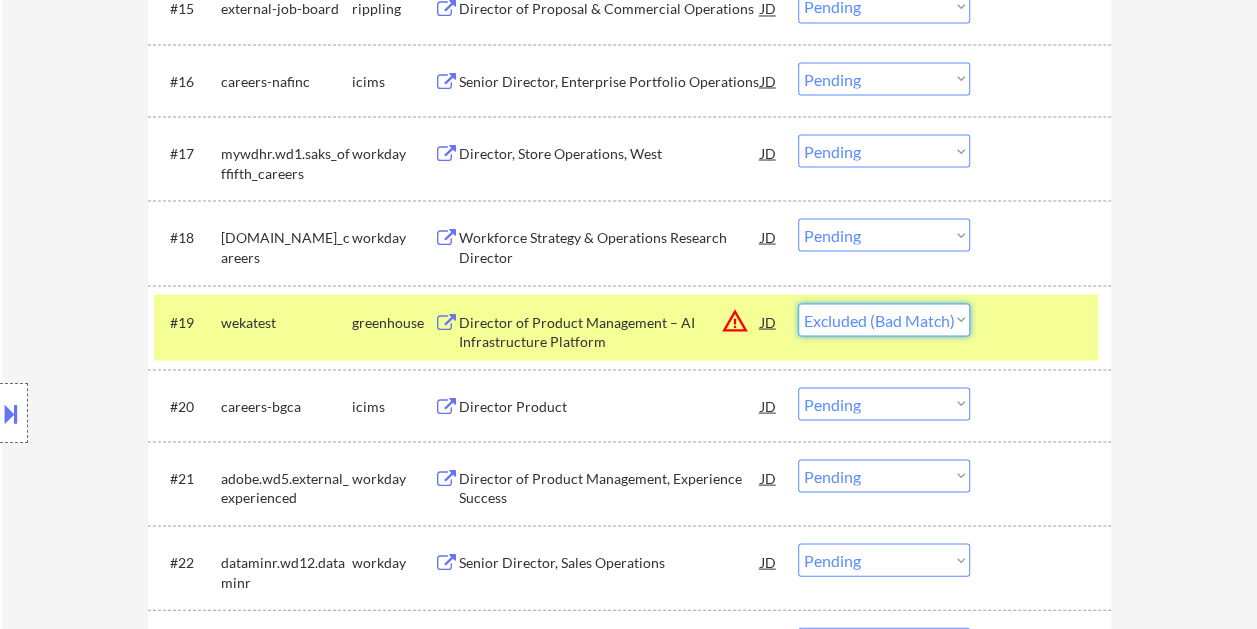 click on "Choose an option... Pending Applied Excluded (Questions) Excluded (Expired) Excluded (Location) Excluded (Bad Match) Excluded (Blocklist) Excluded (Salary) Excluded (Other)" at bounding box center (884, 319) 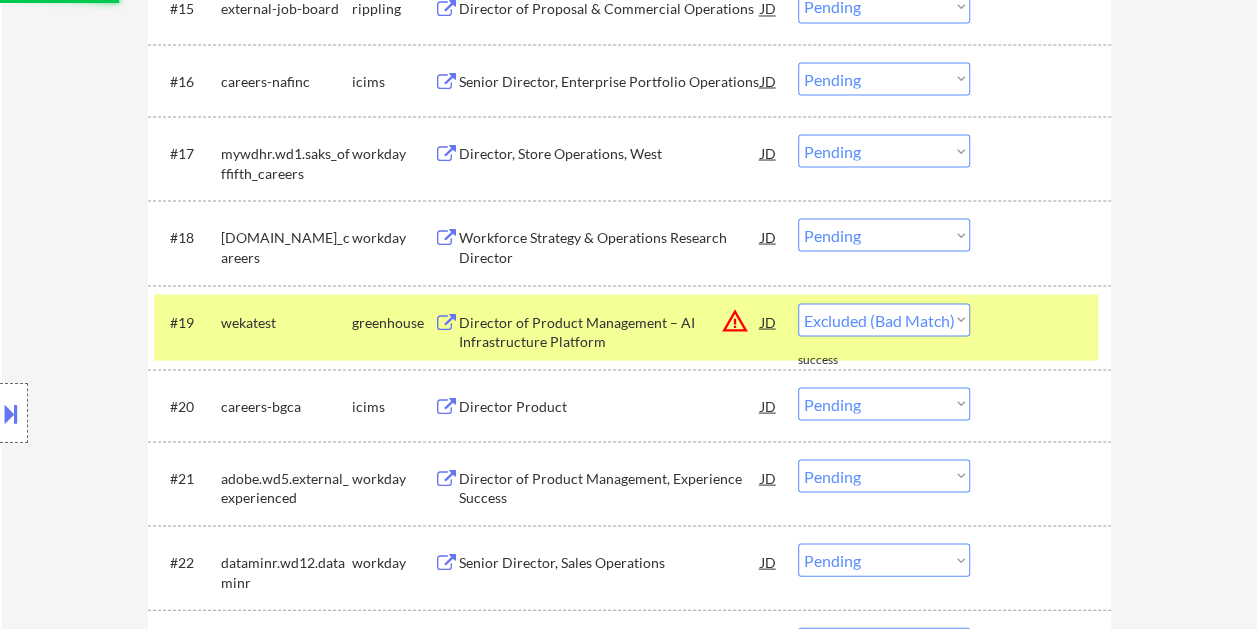 select on ""pending"" 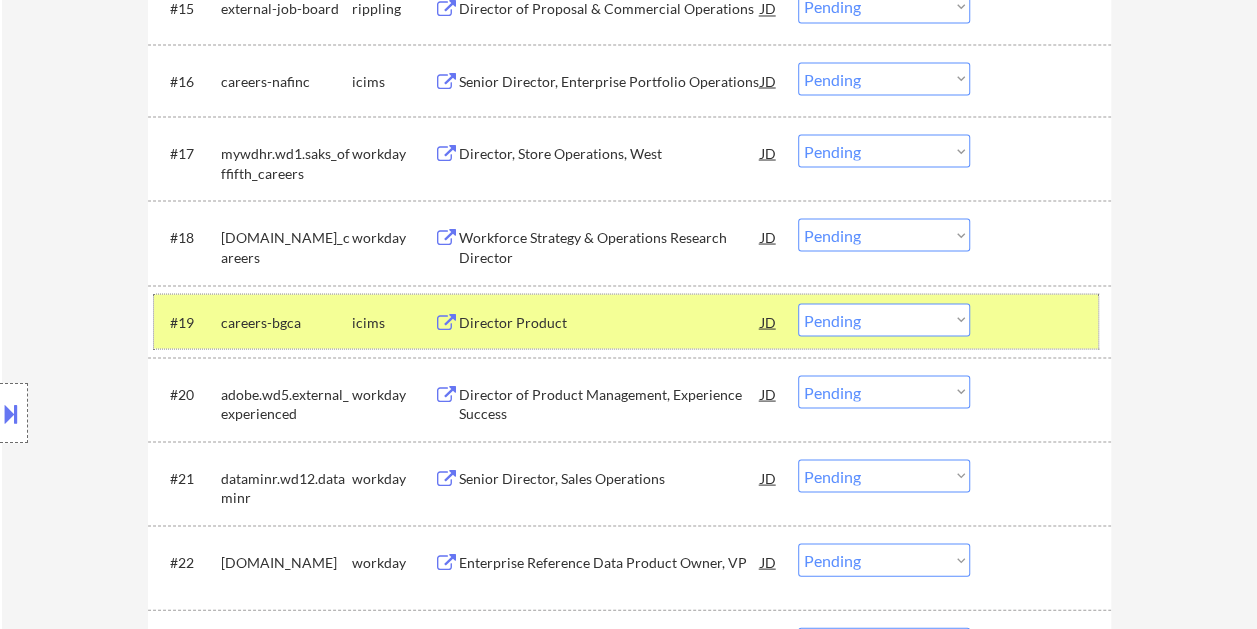 click at bounding box center (1043, 321) 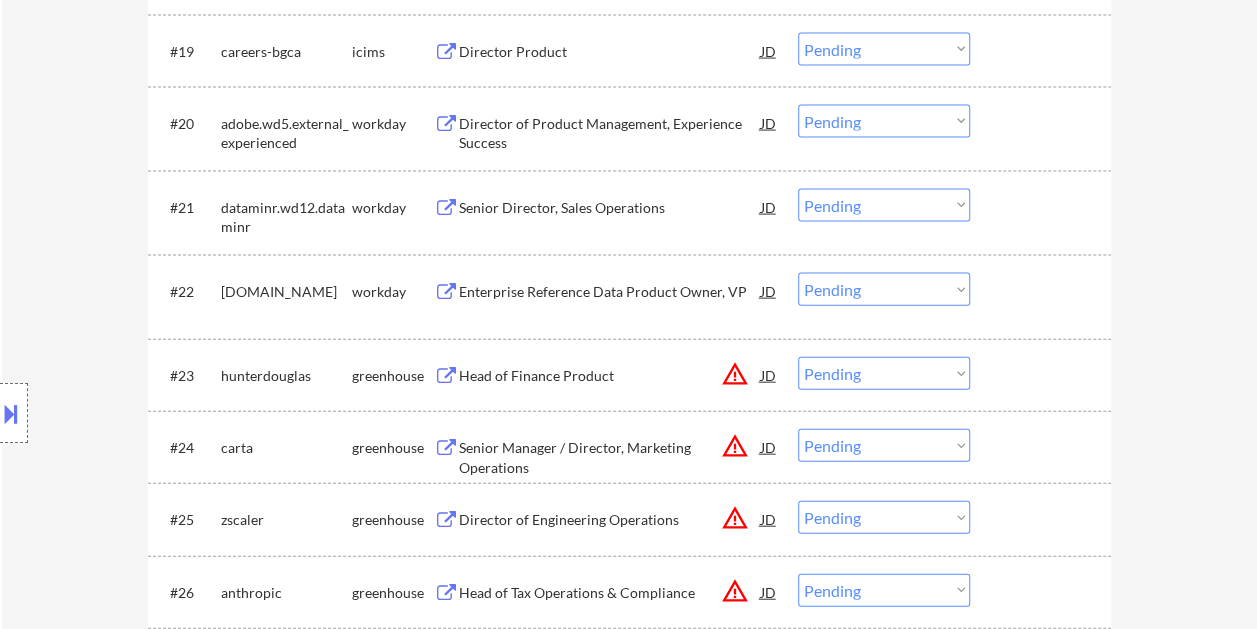 scroll, scrollTop: 2100, scrollLeft: 0, axis: vertical 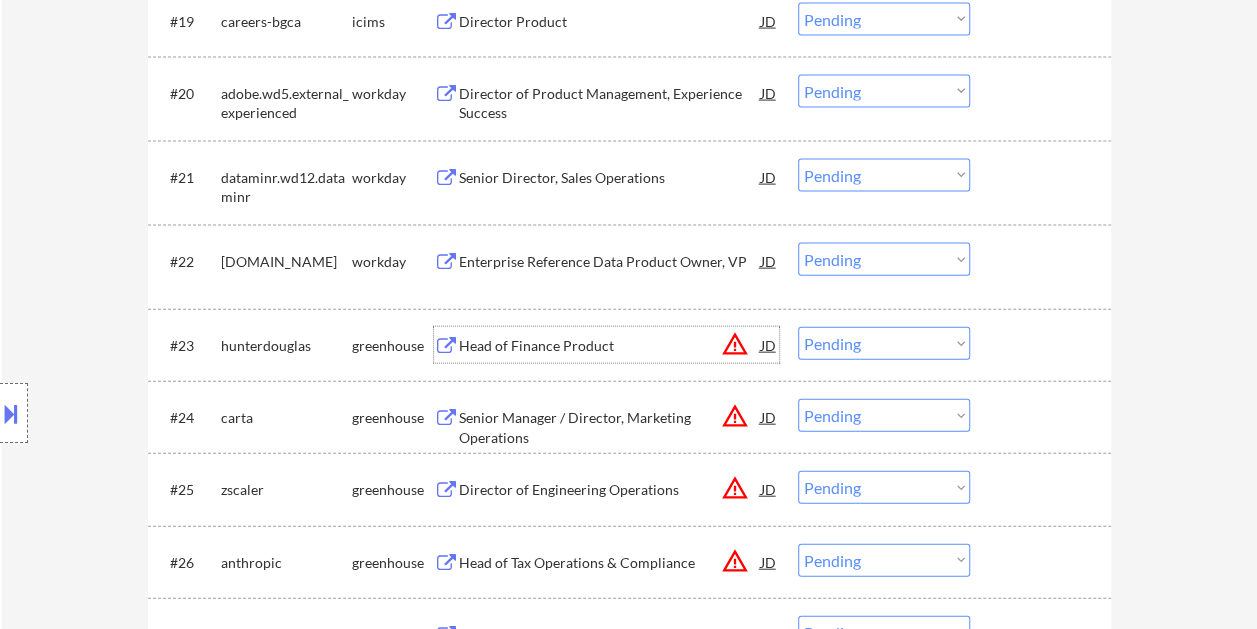 click on "Head of Finance Product" at bounding box center [610, 346] 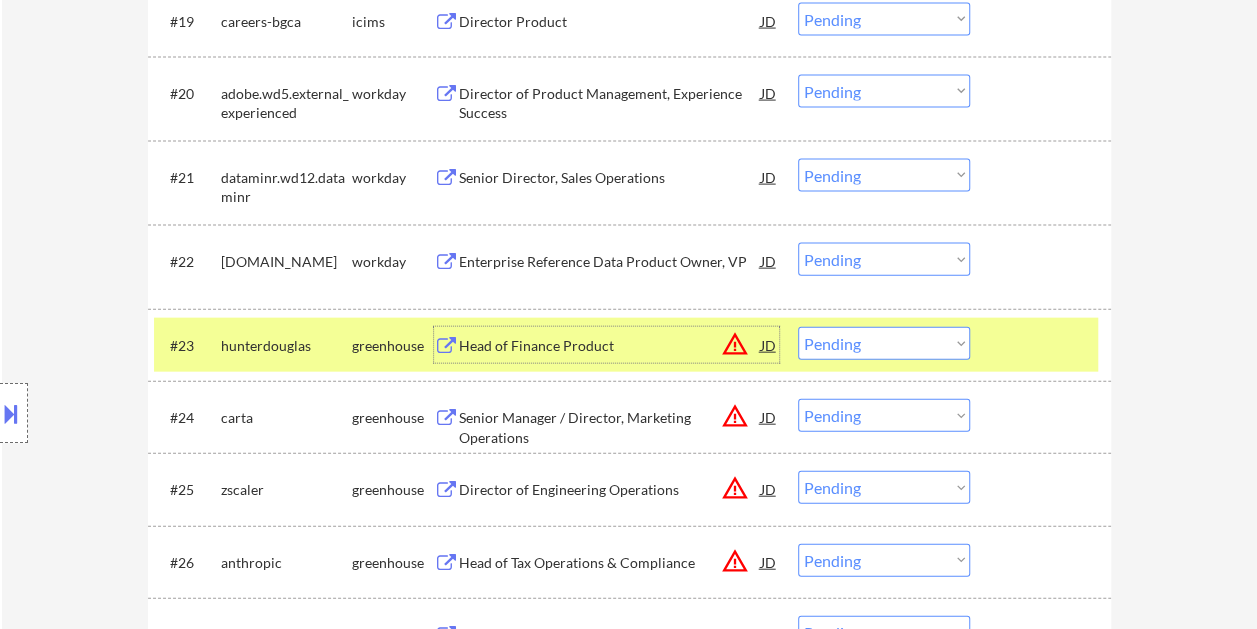 click on "Choose an option... Pending Applied Excluded (Questions) Excluded (Expired) Excluded (Location) Excluded (Bad Match) Excluded (Blocklist) Excluded (Salary) Excluded (Other)" at bounding box center (884, 343) 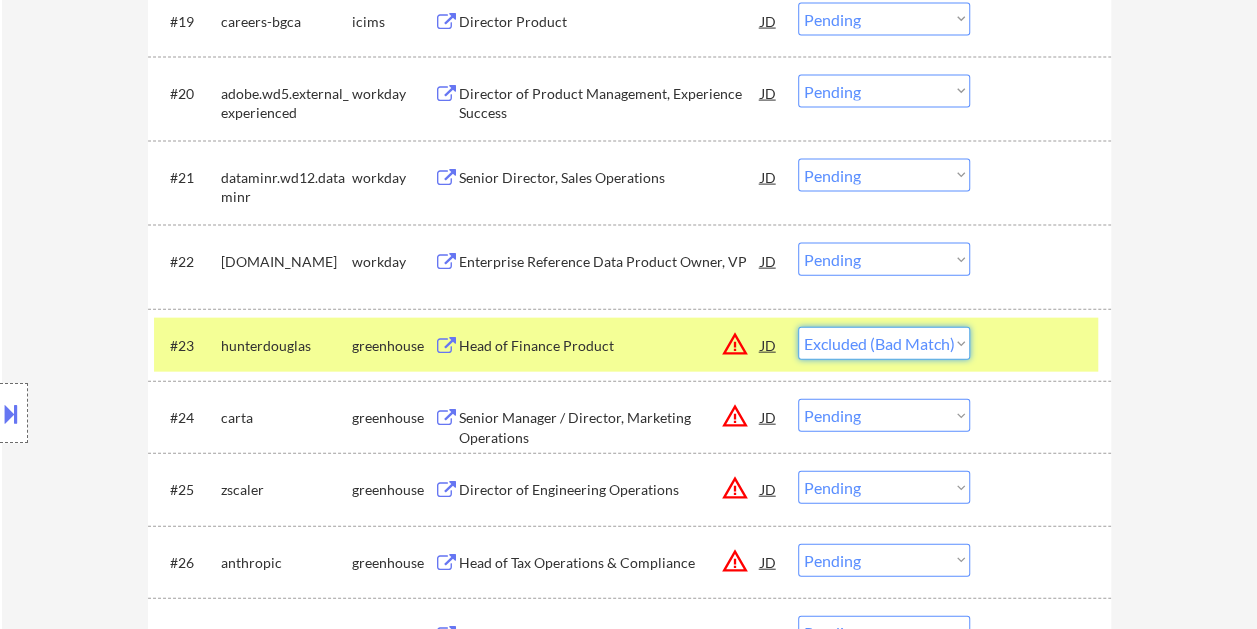 click on "Choose an option... Pending Applied Excluded (Questions) Excluded (Expired) Excluded (Location) Excluded (Bad Match) Excluded (Blocklist) Excluded (Salary) Excluded (Other)" at bounding box center [884, 343] 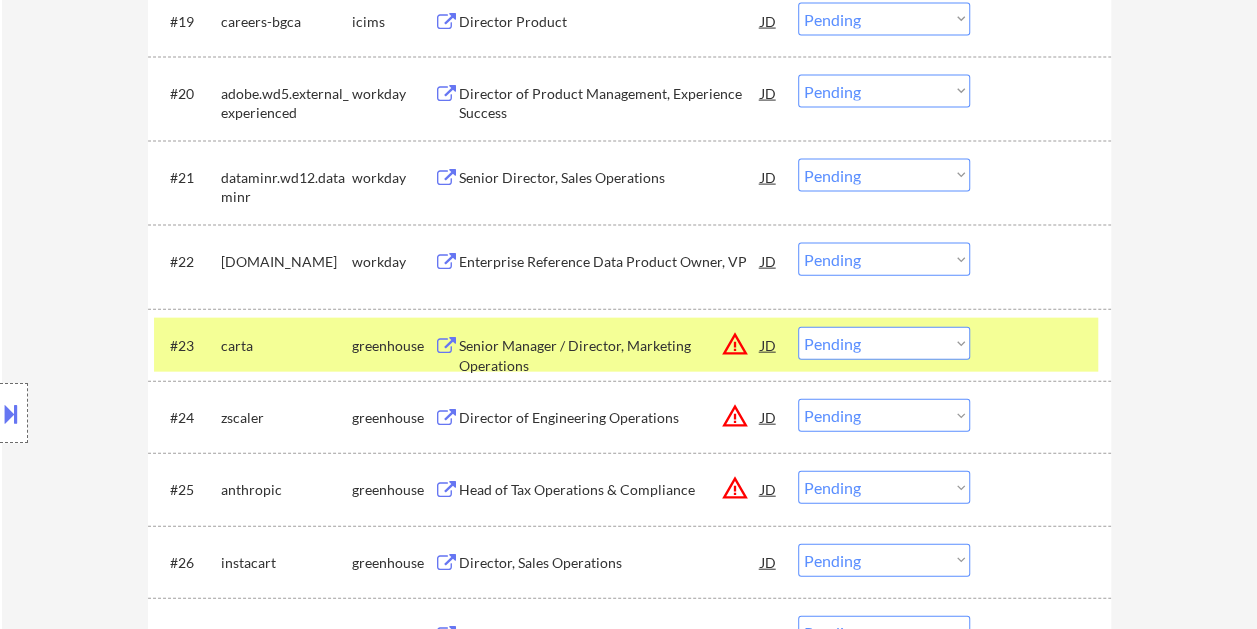 click on "Senior Manager / Director, Marketing Operations" at bounding box center [610, 345] 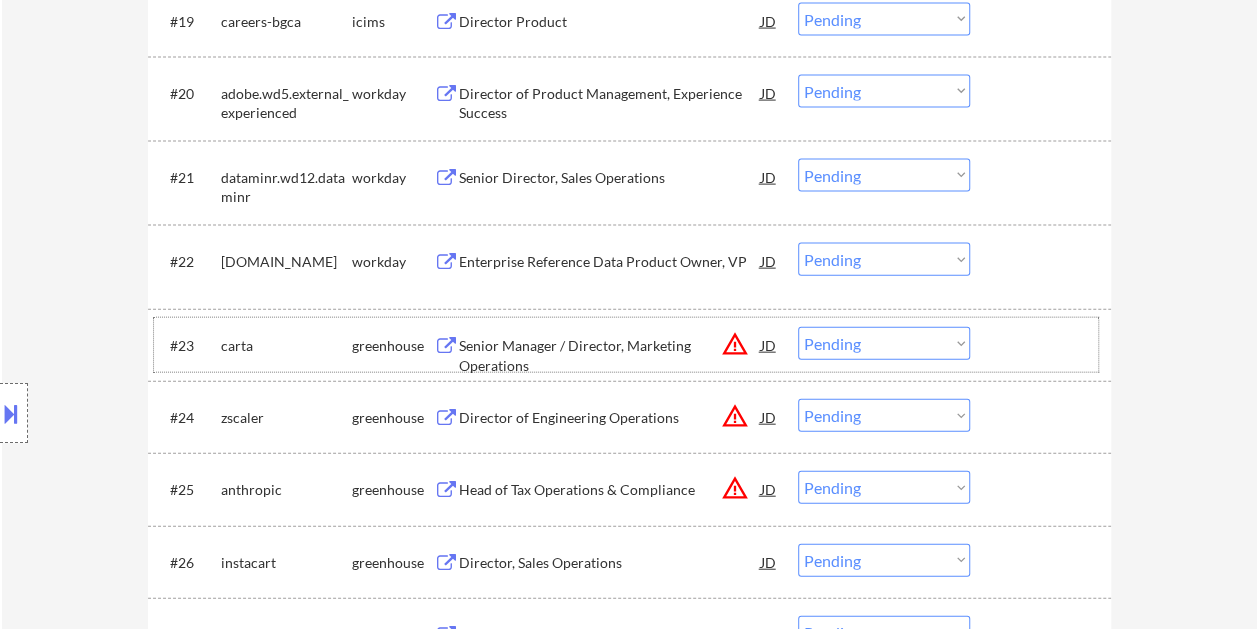 click on "#23 carta greenhouse Senior Manager / Director, Marketing Operations JD warning_amber Choose an option... Pending Applied Excluded (Questions) Excluded (Expired) Excluded (Location) Excluded (Bad Match) Excluded (Blocklist) Excluded (Salary) Excluded (Other)" at bounding box center (626, 345) 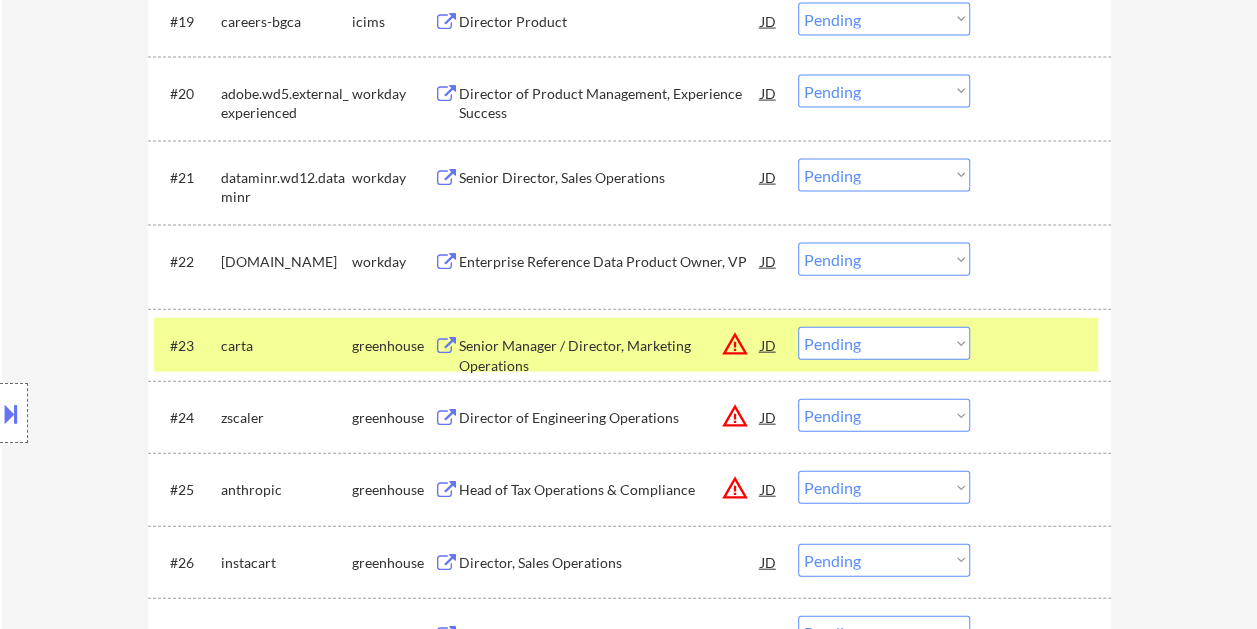 click on "Choose an option... Pending Applied Excluded (Questions) Excluded (Expired) Excluded (Location) Excluded (Bad Match) Excluded (Blocklist) Excluded (Salary) Excluded (Other)" at bounding box center (884, 343) 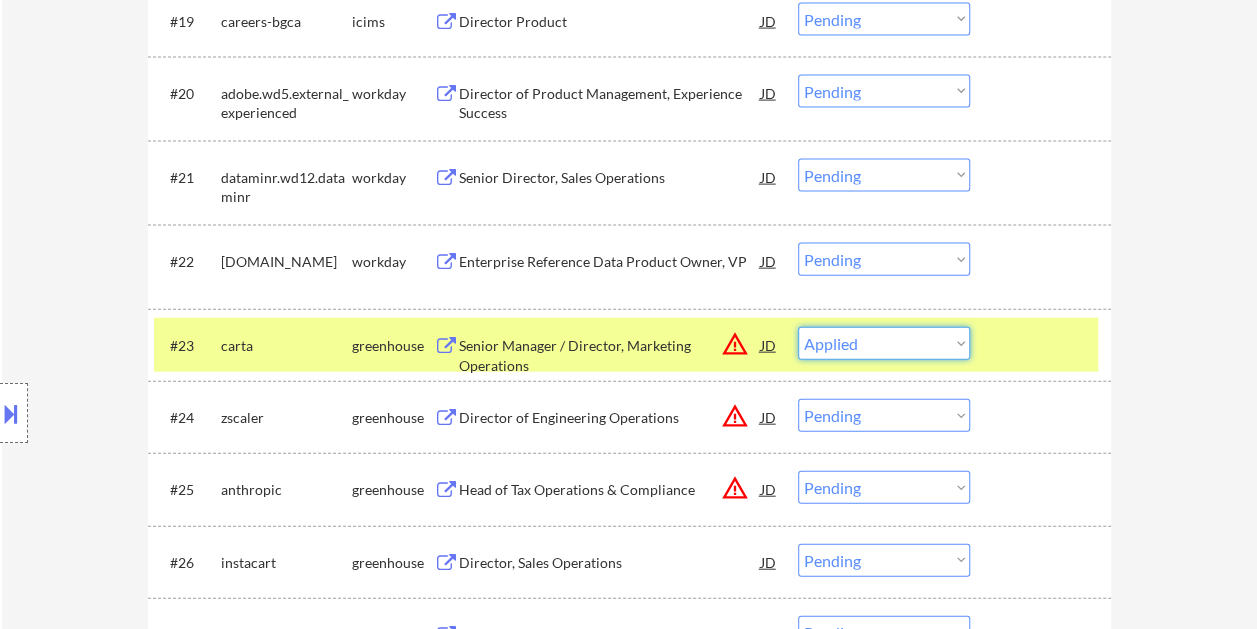 click on "Choose an option... Pending Applied Excluded (Questions) Excluded (Expired) Excluded (Location) Excluded (Bad Match) Excluded (Blocklist) Excluded (Salary) Excluded (Other)" at bounding box center [884, 343] 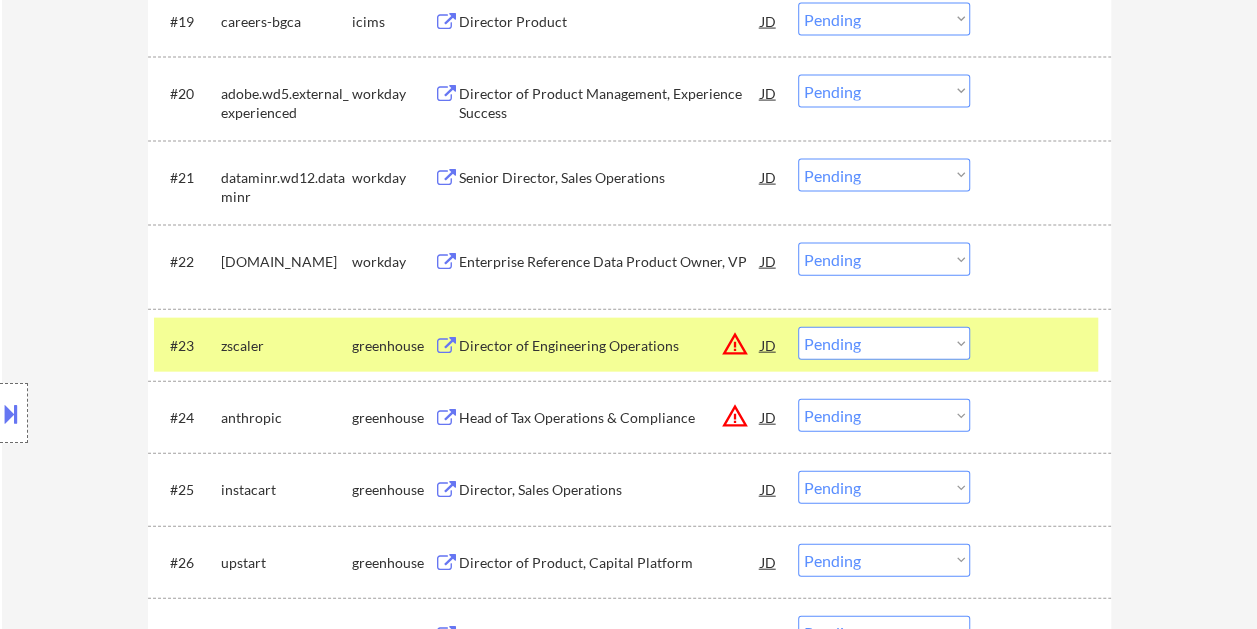 click on "#23 zscaler greenhouse Director of Engineering Operations JD warning_amber Choose an option... Pending Applied Excluded (Questions) Excluded (Expired) Excluded (Location) Excluded (Bad Match) Excluded (Blocklist) Excluded (Salary) Excluded (Other)" at bounding box center [626, 345] 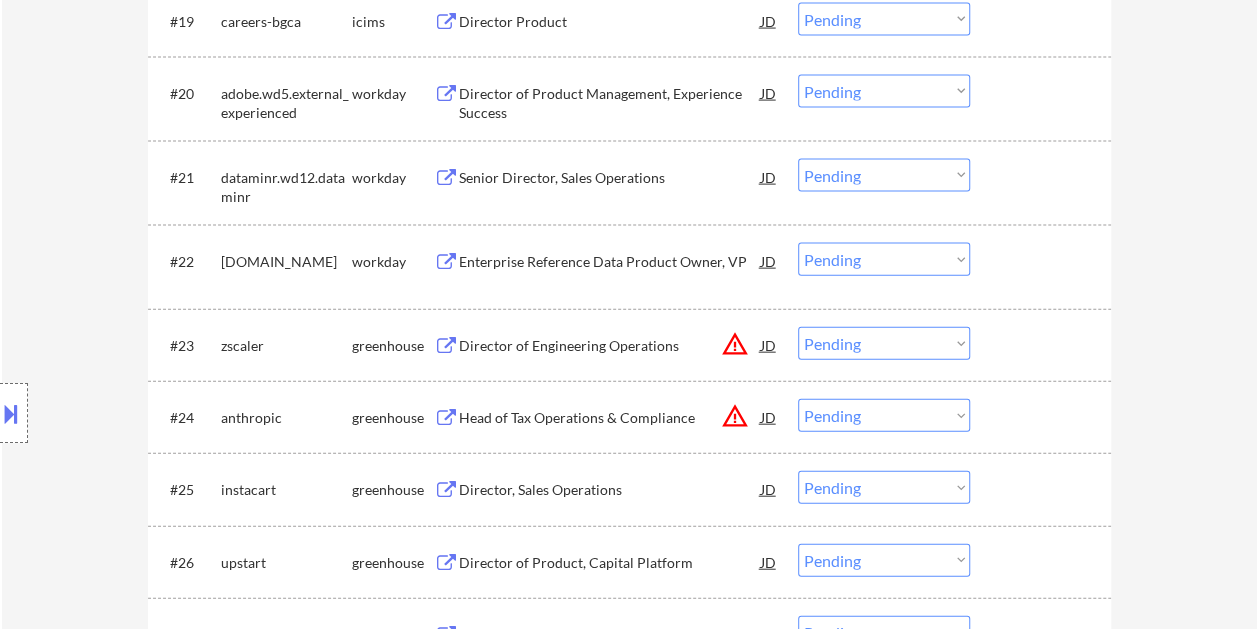 click on "Director of Engineering Operations" at bounding box center (610, 346) 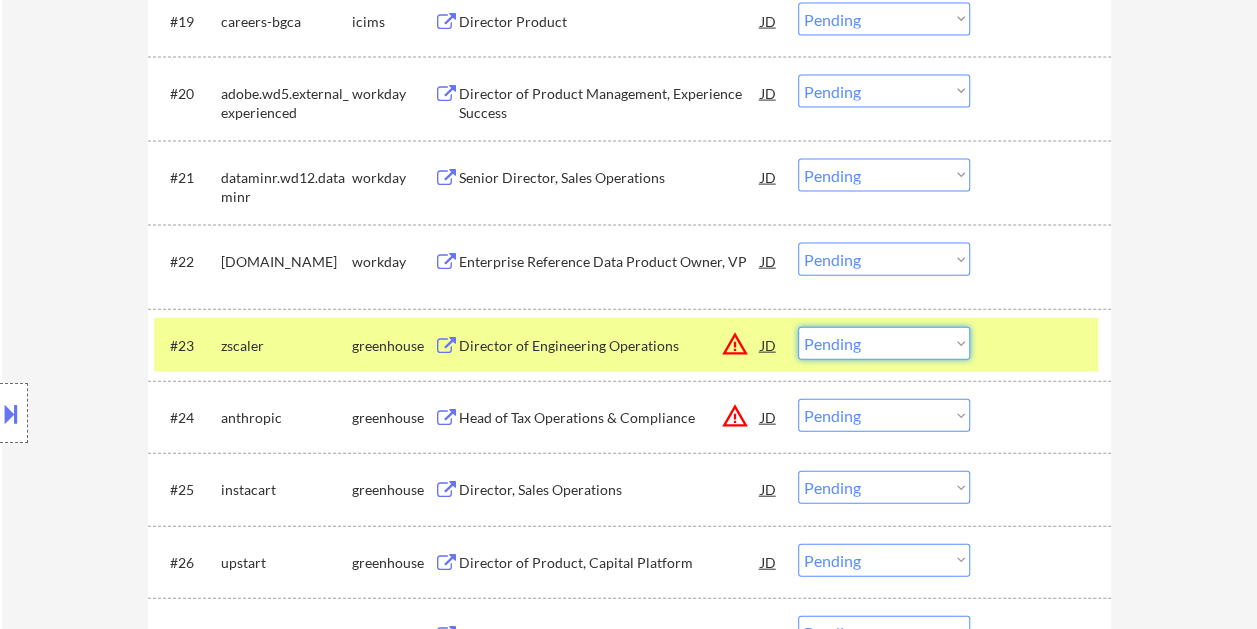 click on "Choose an option... Pending Applied Excluded (Questions) Excluded (Expired) Excluded (Location) Excluded (Bad Match) Excluded (Blocklist) Excluded (Salary) Excluded (Other)" at bounding box center [884, 343] 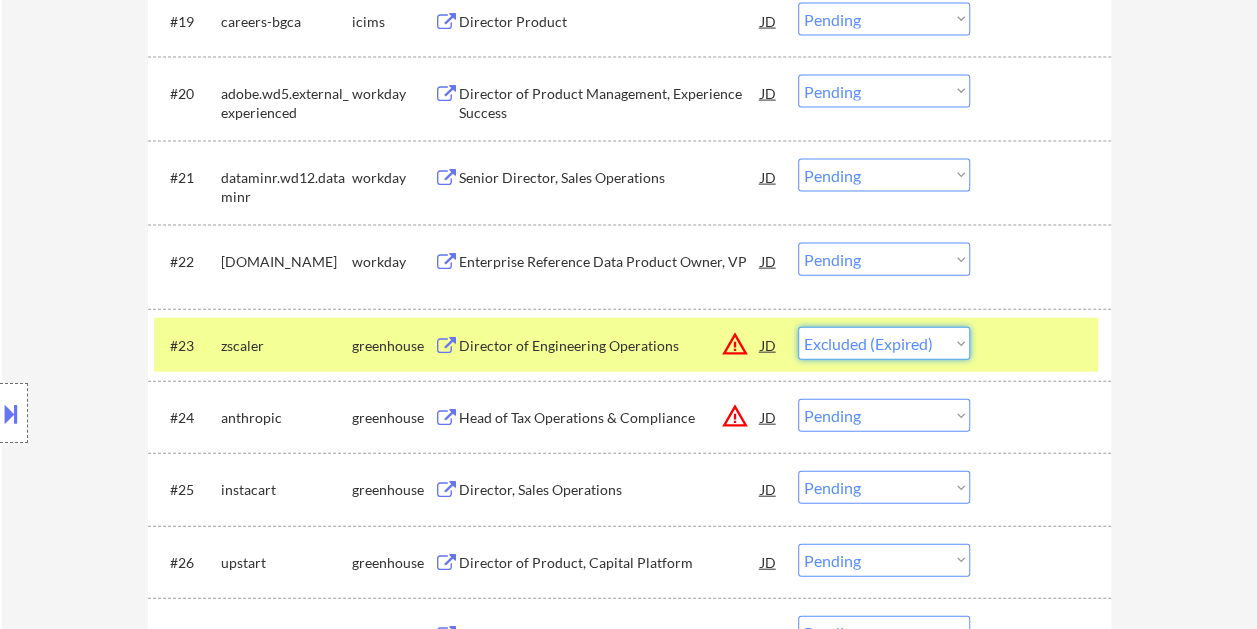 click on "Choose an option... Pending Applied Excluded (Questions) Excluded (Expired) Excluded (Location) Excluded (Bad Match) Excluded (Blocklist) Excluded (Salary) Excluded (Other)" at bounding box center (884, 343) 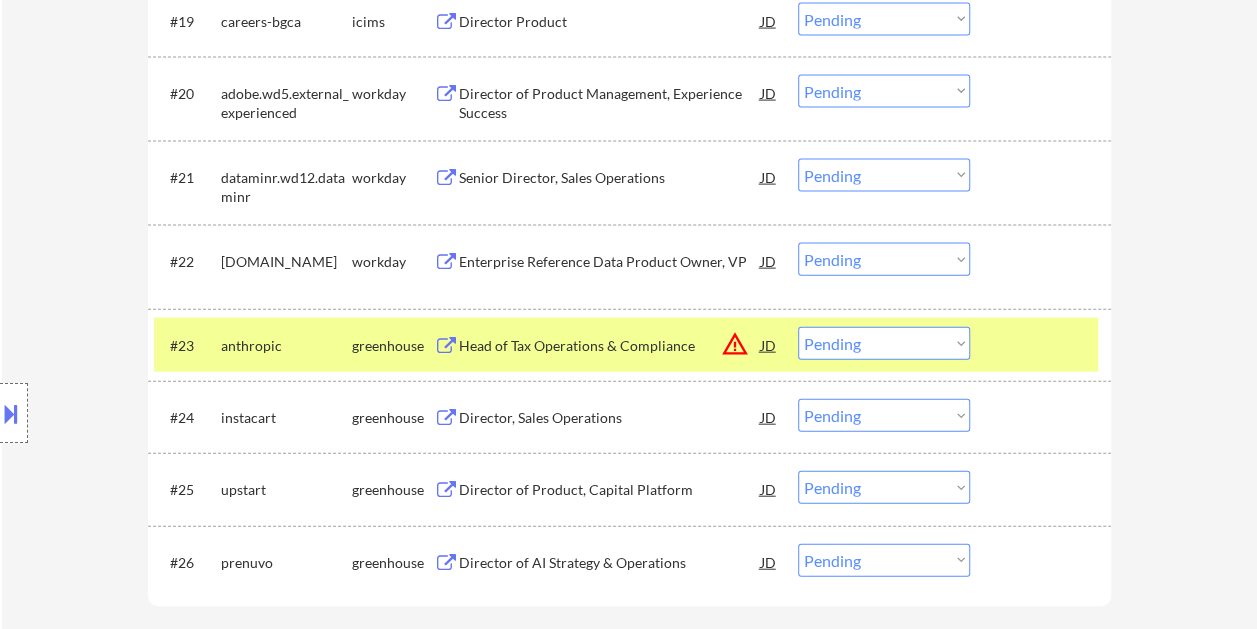click at bounding box center [1043, 345] 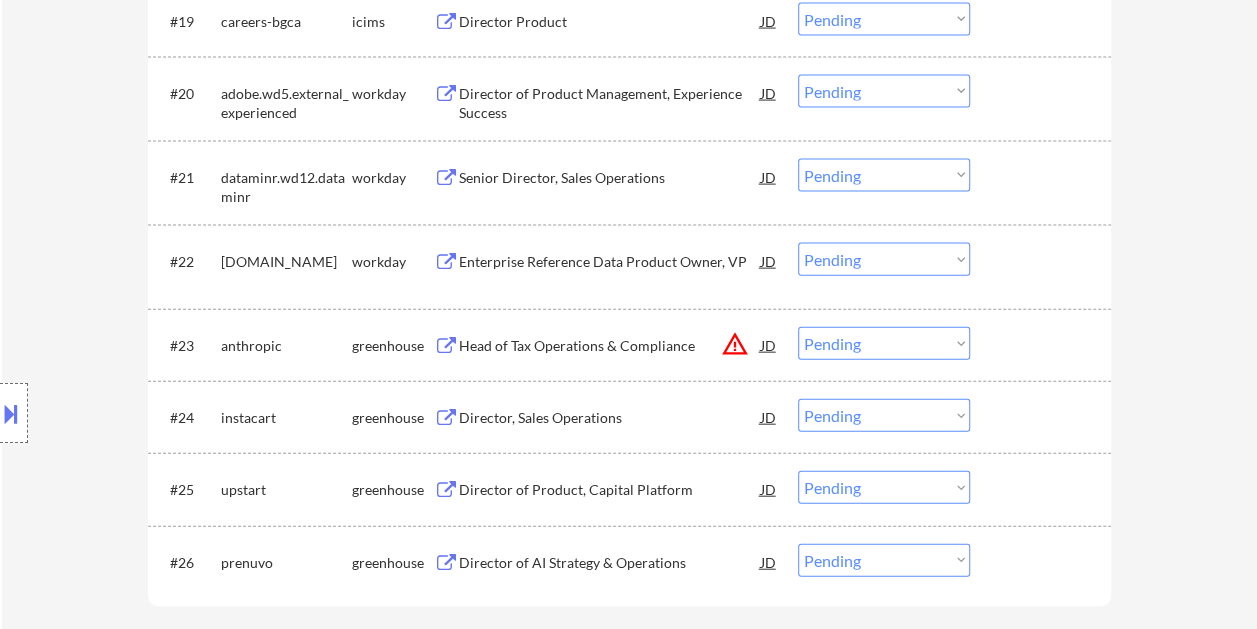 click on "Head of Tax Operations & Compliance" at bounding box center [610, 346] 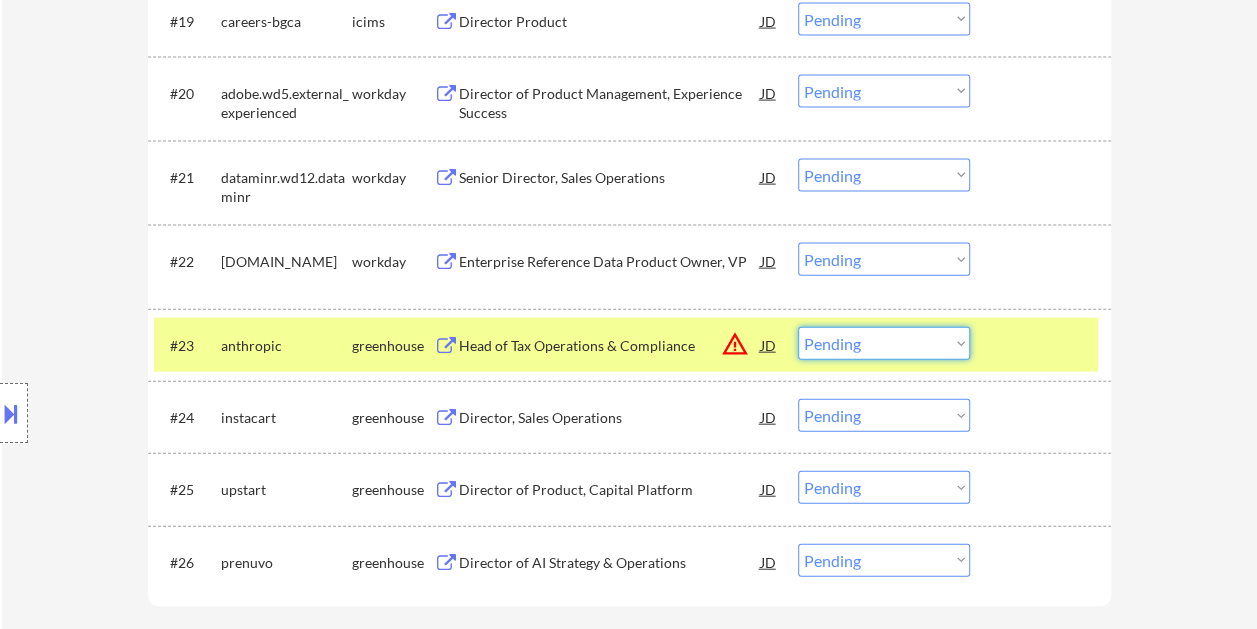 click on "Choose an option... Pending Applied Excluded (Questions) Excluded (Expired) Excluded (Location) Excluded (Bad Match) Excluded (Blocklist) Excluded (Salary) Excluded (Other)" at bounding box center (884, 343) 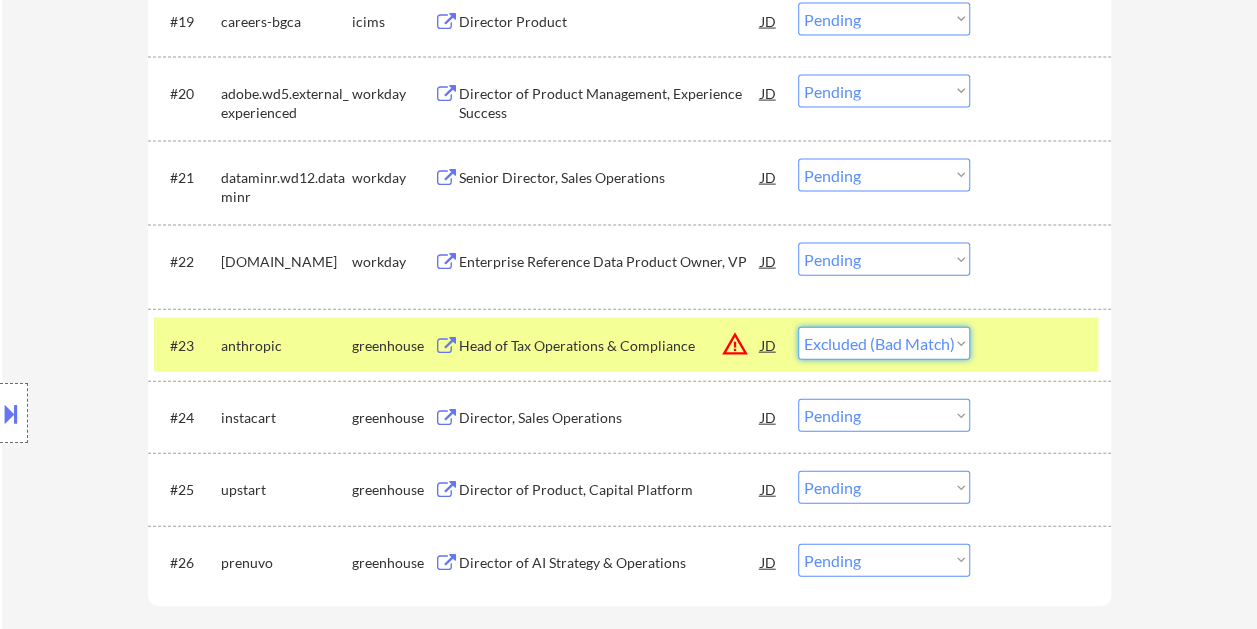 click on "Choose an option... Pending Applied Excluded (Questions) Excluded (Expired) Excluded (Location) Excluded (Bad Match) Excluded (Blocklist) Excluded (Salary) Excluded (Other)" at bounding box center (884, 343) 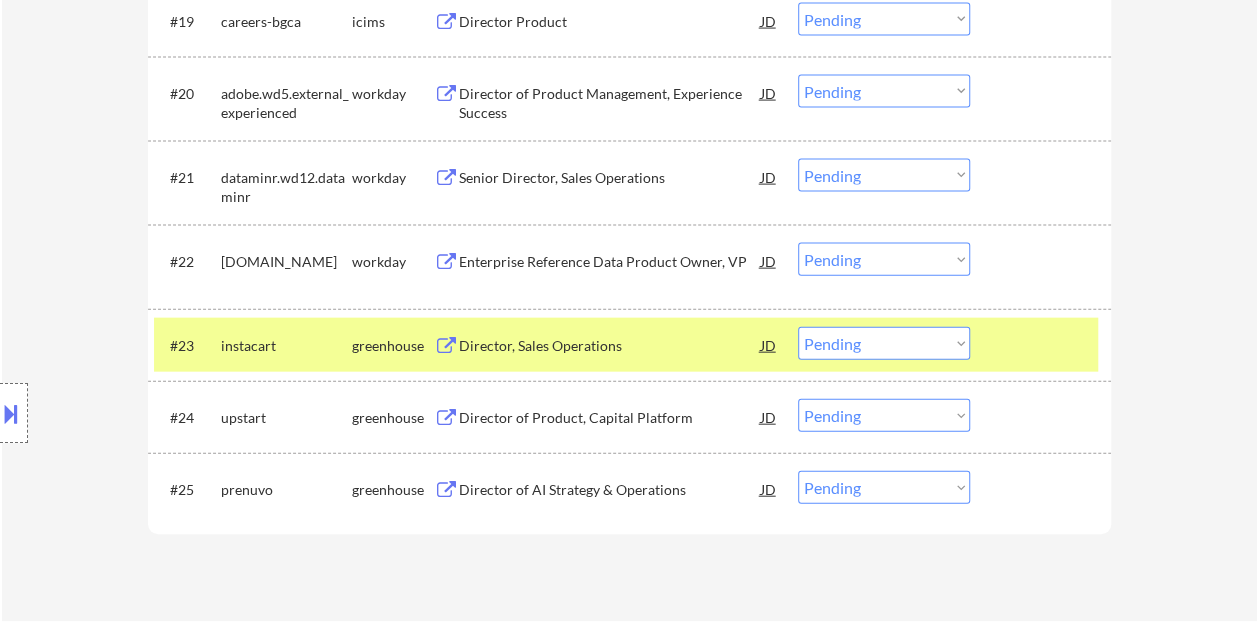 click on "#23 instacart greenhouse Director, Sales Operations JD warning_amber Choose an option... Pending Applied Excluded (Questions) Excluded (Expired) Excluded (Location) Excluded (Bad Match) Excluded (Blocklist) Excluded (Salary) Excluded (Other)" at bounding box center (626, 345) 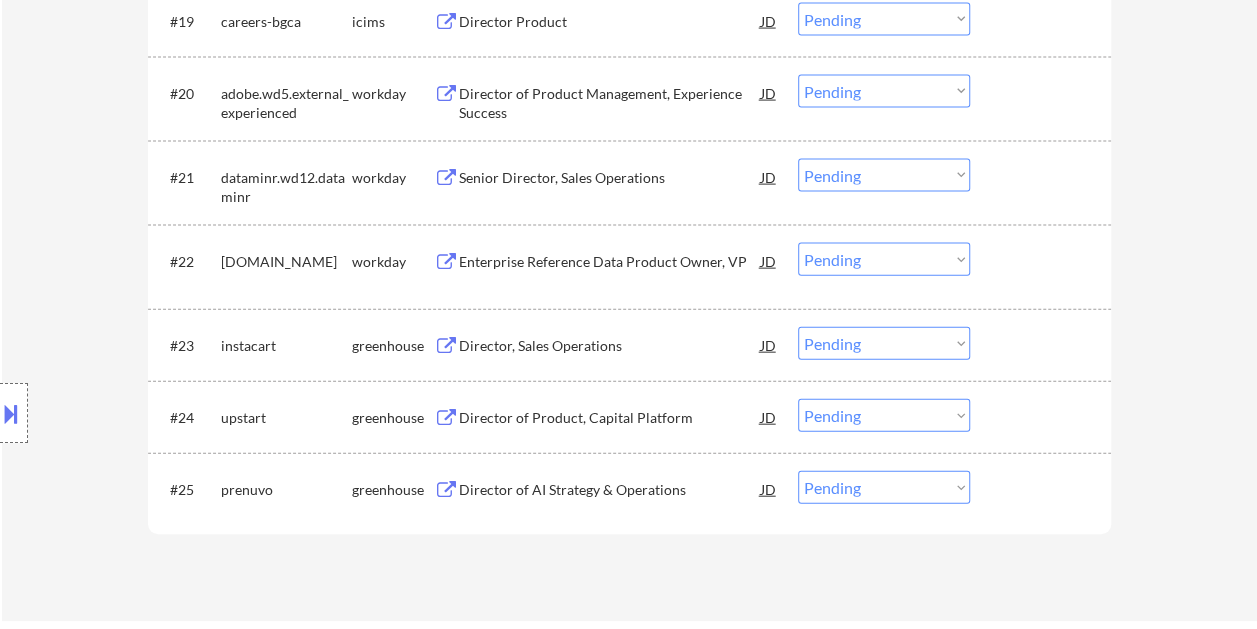 click on "Director, Sales Operations" at bounding box center (610, 346) 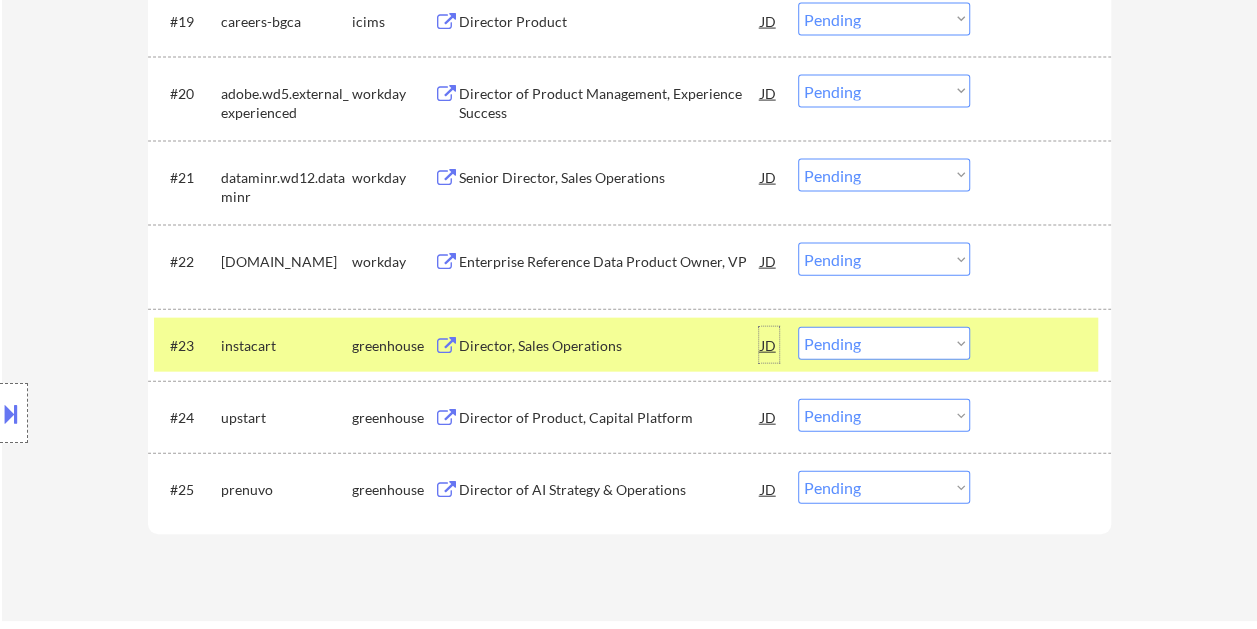 click on "JD" at bounding box center (769, 345) 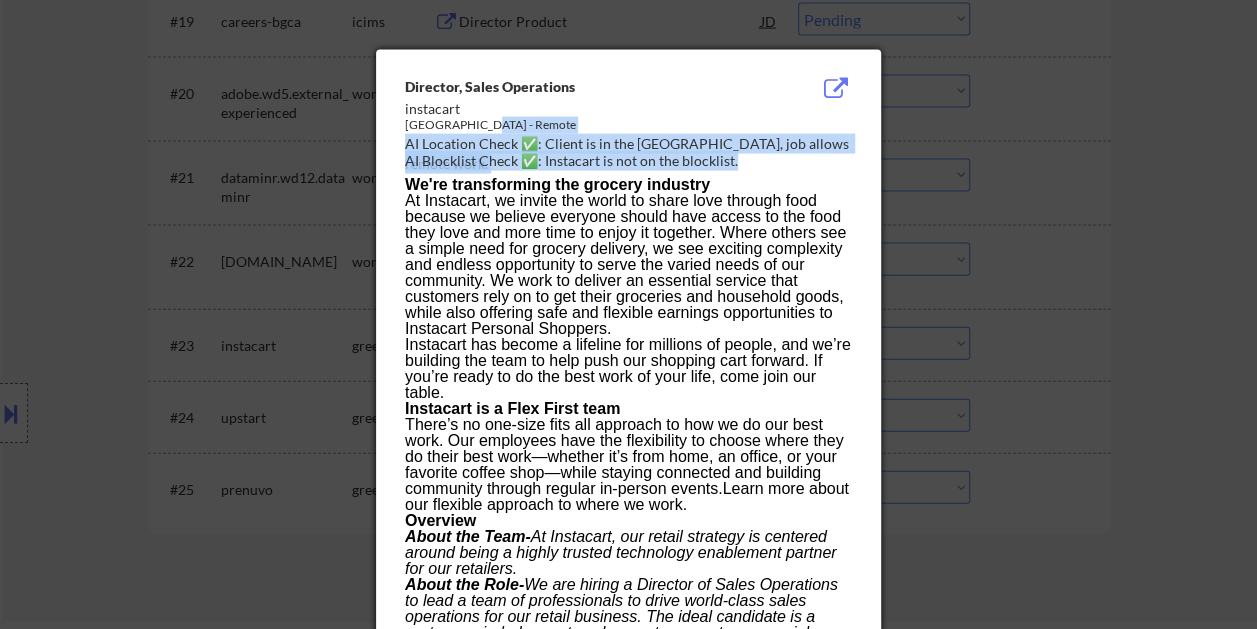 drag, startPoint x: 405, startPoint y: 75, endPoint x: 475, endPoint y: 130, distance: 89.02247 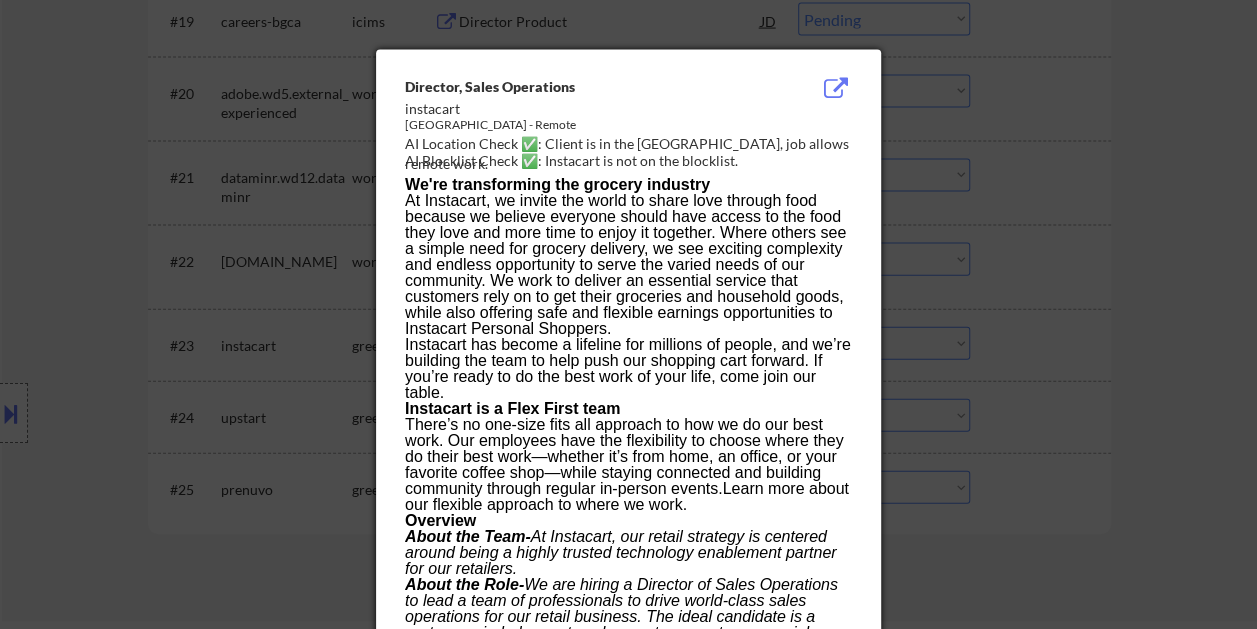 click on "At Instacart, we invite the world to share love through food because we believe everyone should have access to the food they love and more time to enjoy it together. Where others see a simple need for grocery delivery, we see exciting complexity and endless opportunity to serve the varied needs of our community. We work to deliver an essential service that customers rely on to get their groceries and household goods, while also offering safe and flexible earnings opportunities to Instacart Personal Shoppers." at bounding box center [625, 264] 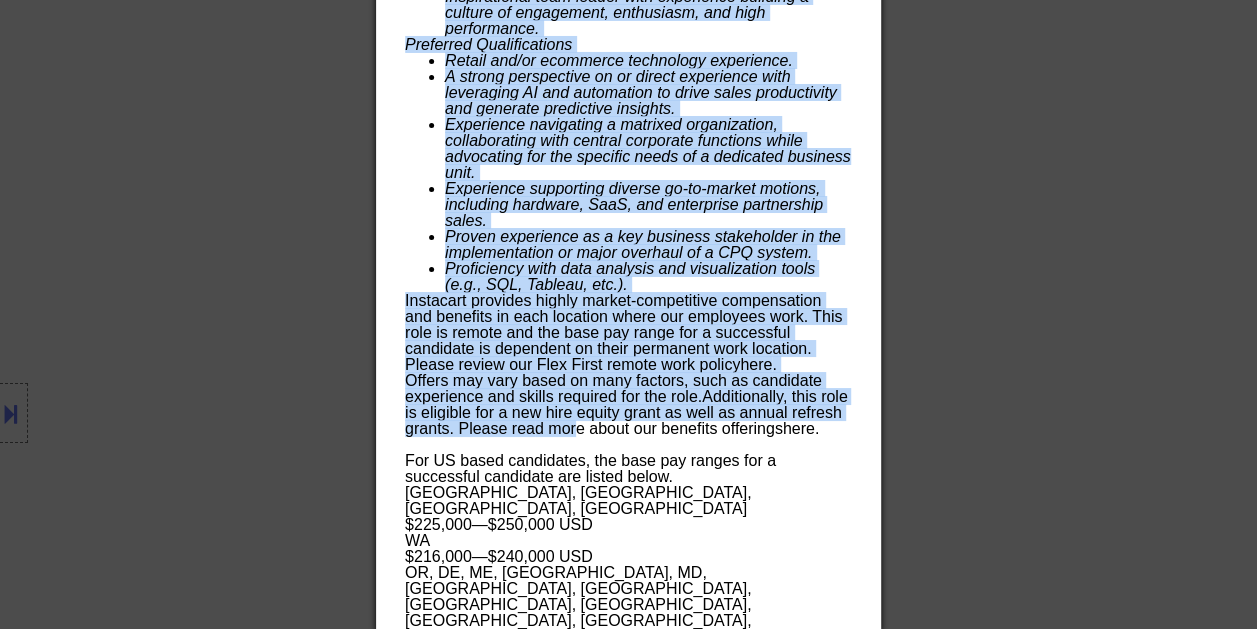 scroll, scrollTop: 3604, scrollLeft: 0, axis: vertical 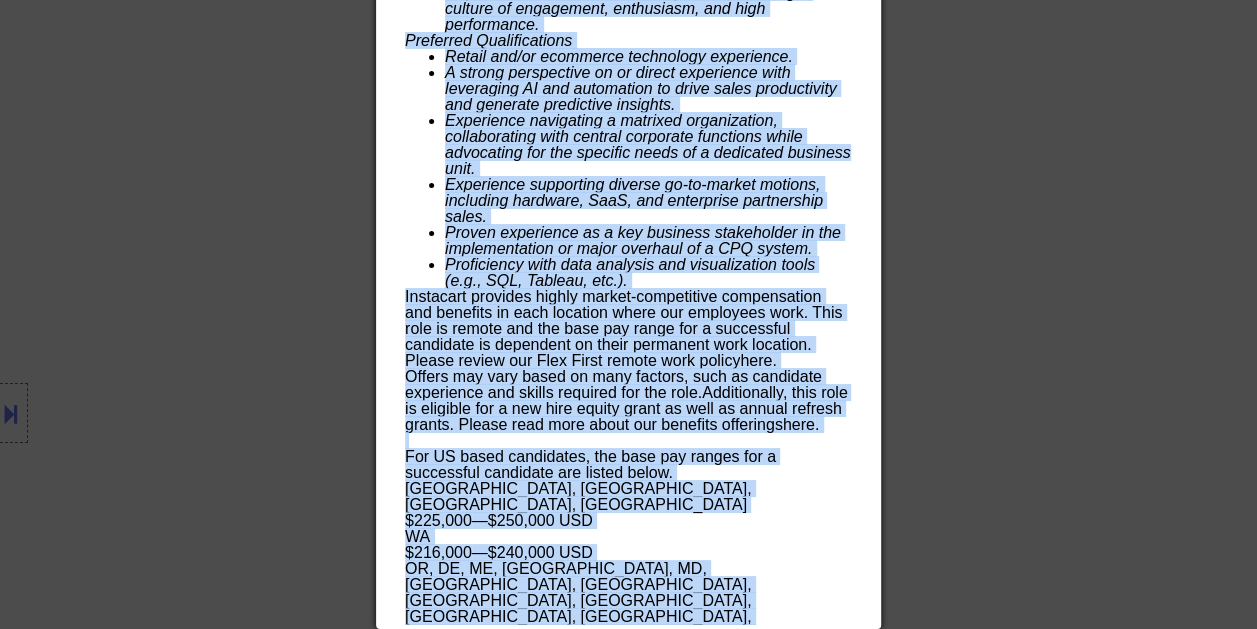 drag, startPoint x: 404, startPoint y: 80, endPoint x: 741, endPoint y: 615, distance: 632.29266 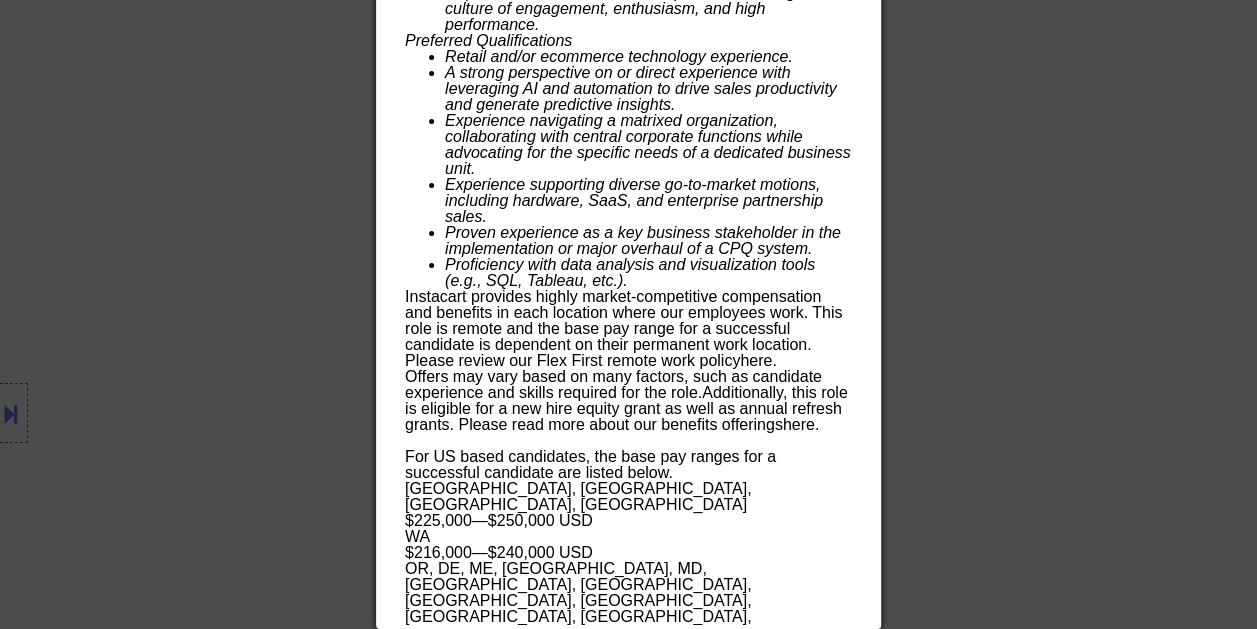 click at bounding box center (628, 314) 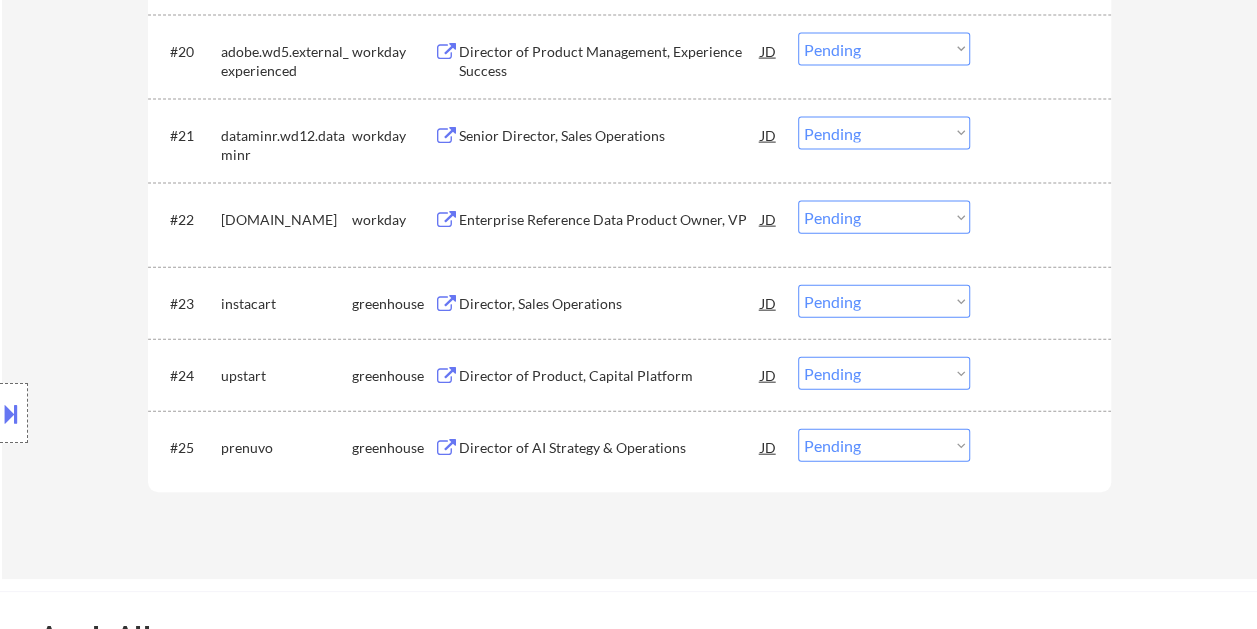 scroll, scrollTop: 2116, scrollLeft: 0, axis: vertical 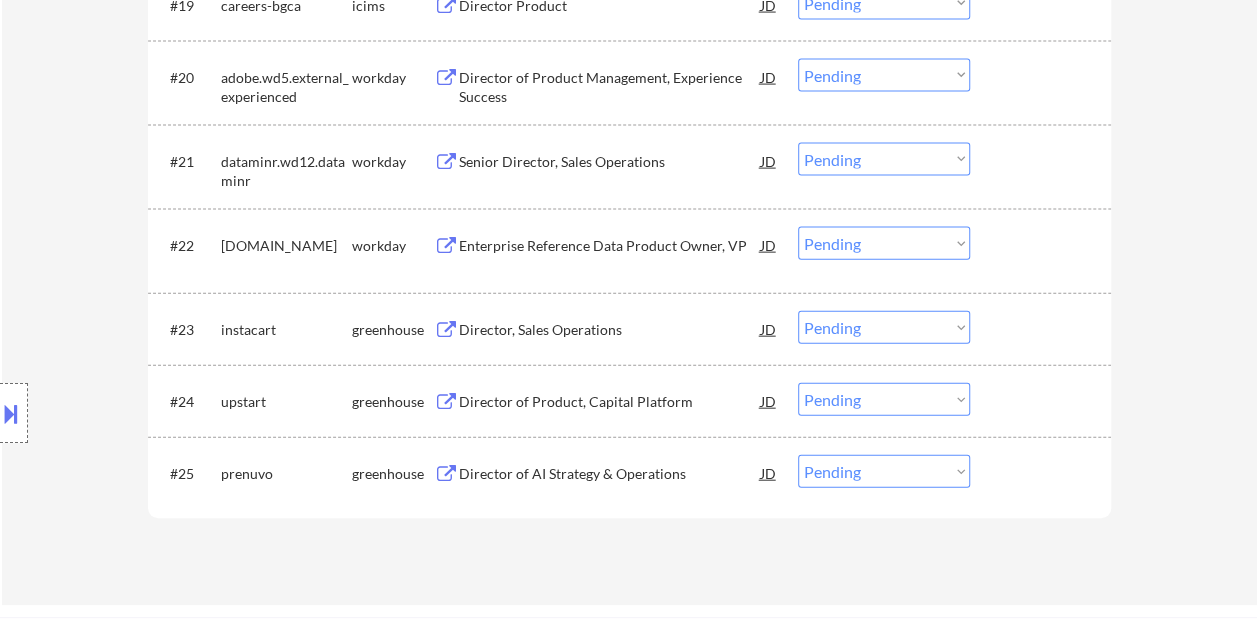 click at bounding box center (1043, 329) 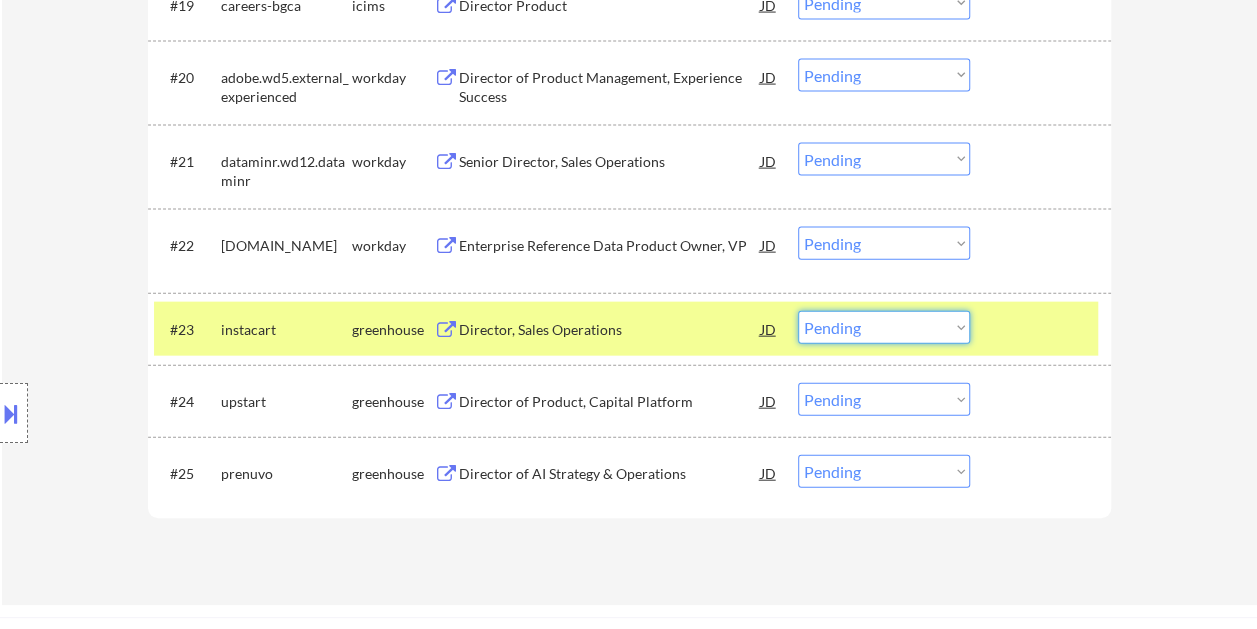 click on "Choose an option... Pending Applied Excluded (Questions) Excluded (Expired) Excluded (Location) Excluded (Bad Match) Excluded (Blocklist) Excluded (Salary) Excluded (Other)" at bounding box center (884, 327) 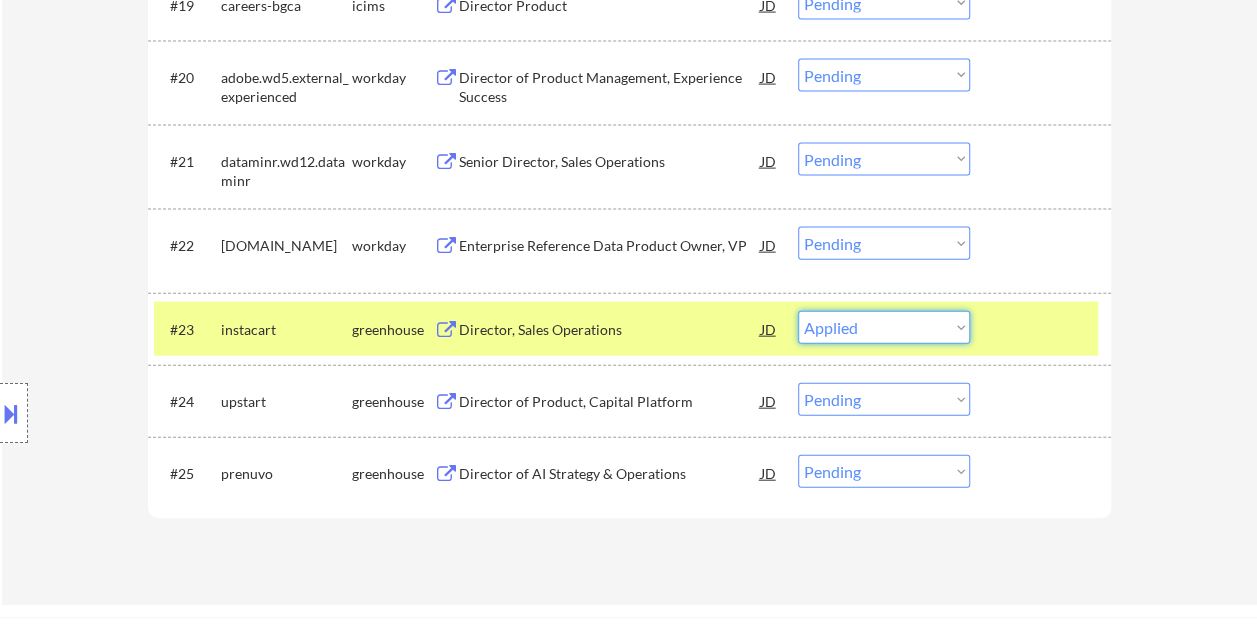 click on "Choose an option... Pending Applied Excluded (Questions) Excluded (Expired) Excluded (Location) Excluded (Bad Match) Excluded (Blocklist) Excluded (Salary) Excluded (Other)" at bounding box center [884, 327] 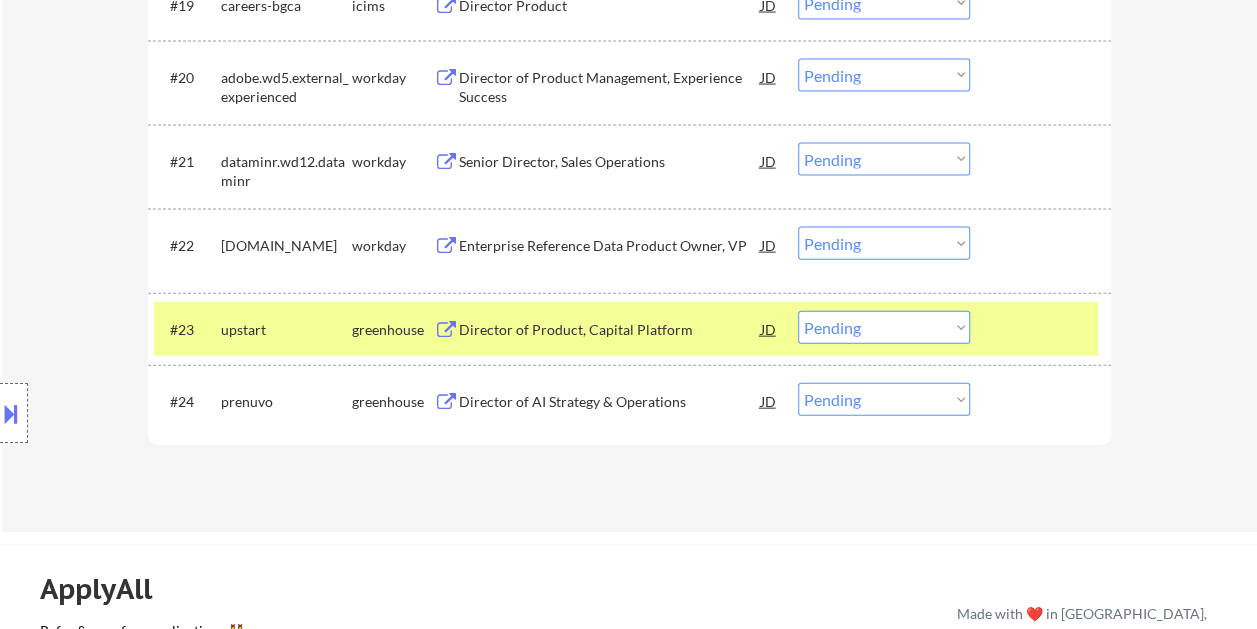 click on "Director of Product, Capital Platform" at bounding box center (610, 329) 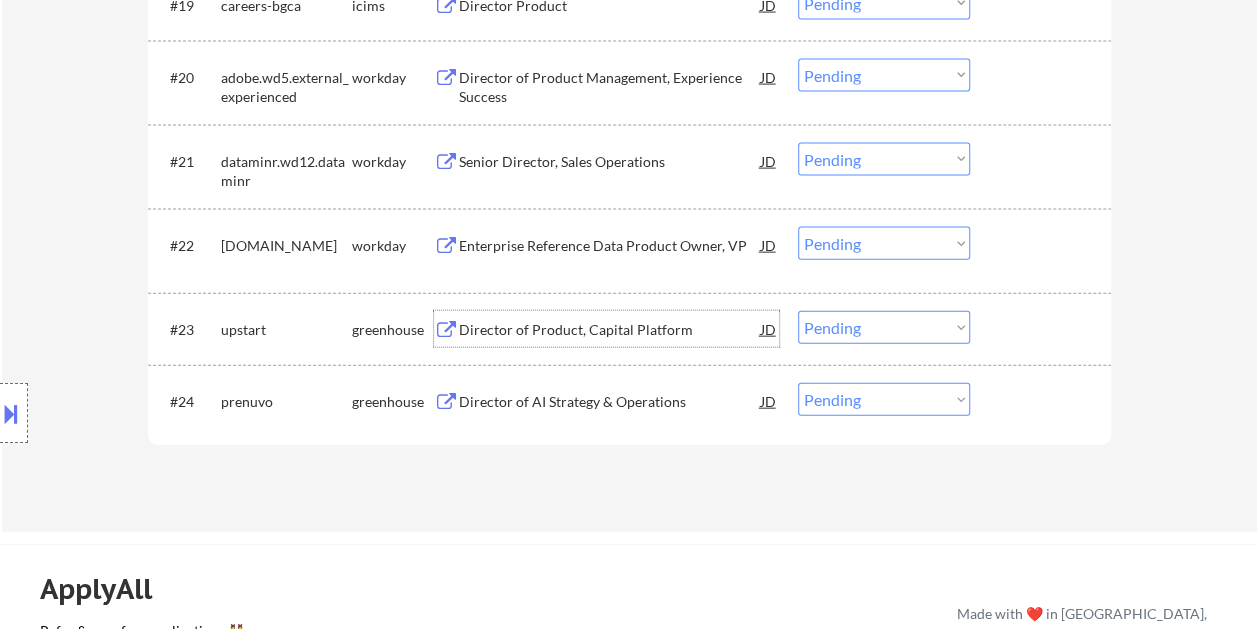 click on "Director of Product, Capital Platform" at bounding box center [610, 330] 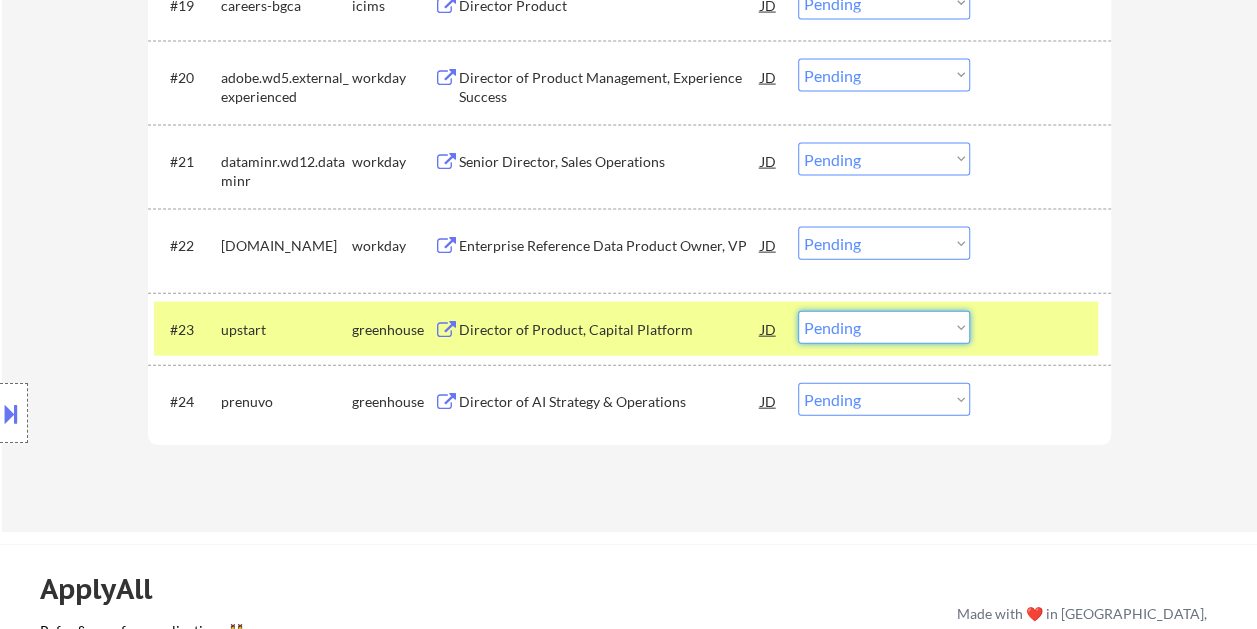 click on "Choose an option... Pending Applied Excluded (Questions) Excluded (Expired) Excluded (Location) Excluded (Bad Match) Excluded (Blocklist) Excluded (Salary) Excluded (Other)" at bounding box center (884, 327) 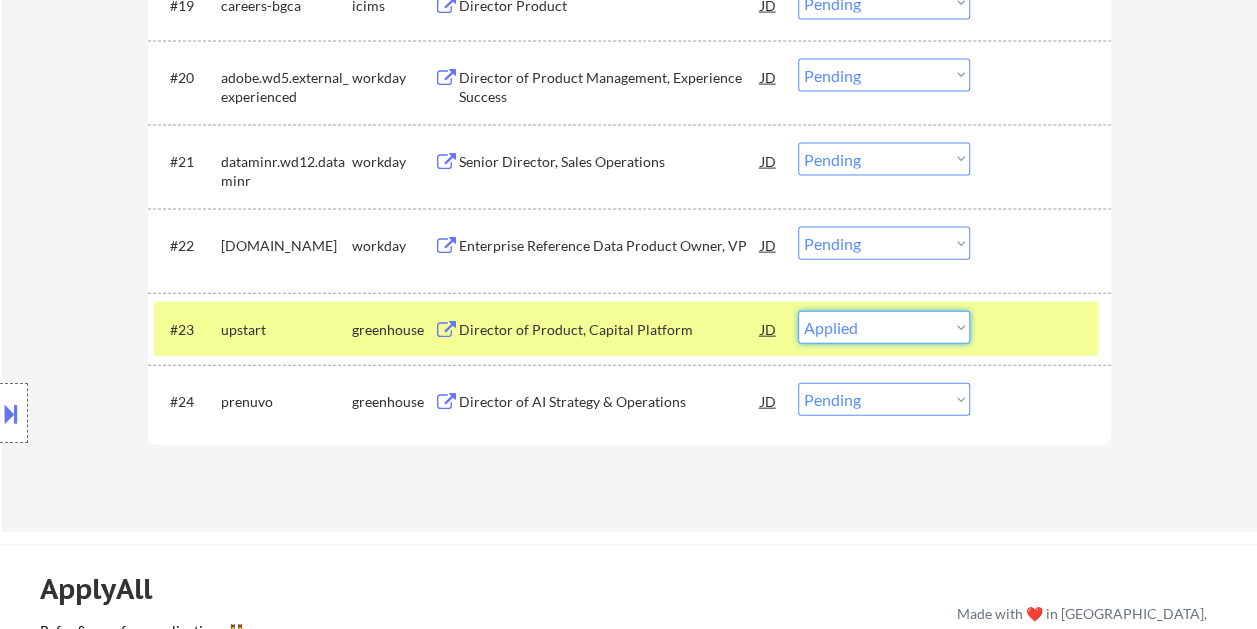 click on "Choose an option... Pending Applied Excluded (Questions) Excluded (Expired) Excluded (Location) Excluded (Bad Match) Excluded (Blocklist) Excluded (Salary) Excluded (Other)" at bounding box center (884, 327) 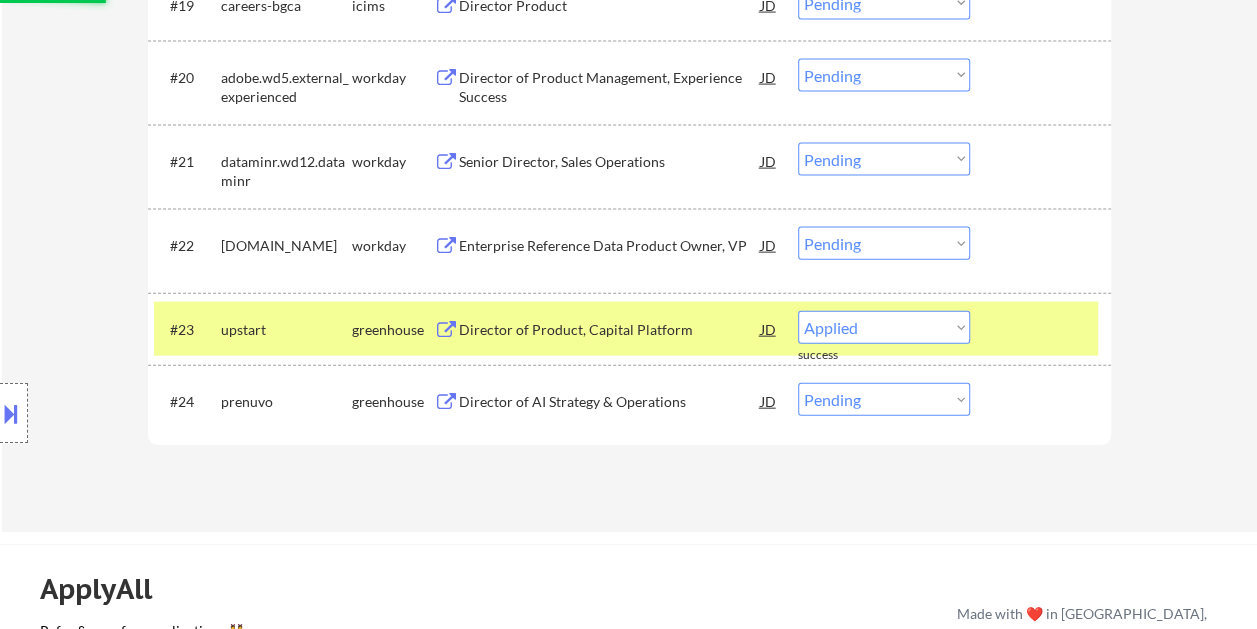 select on ""pending"" 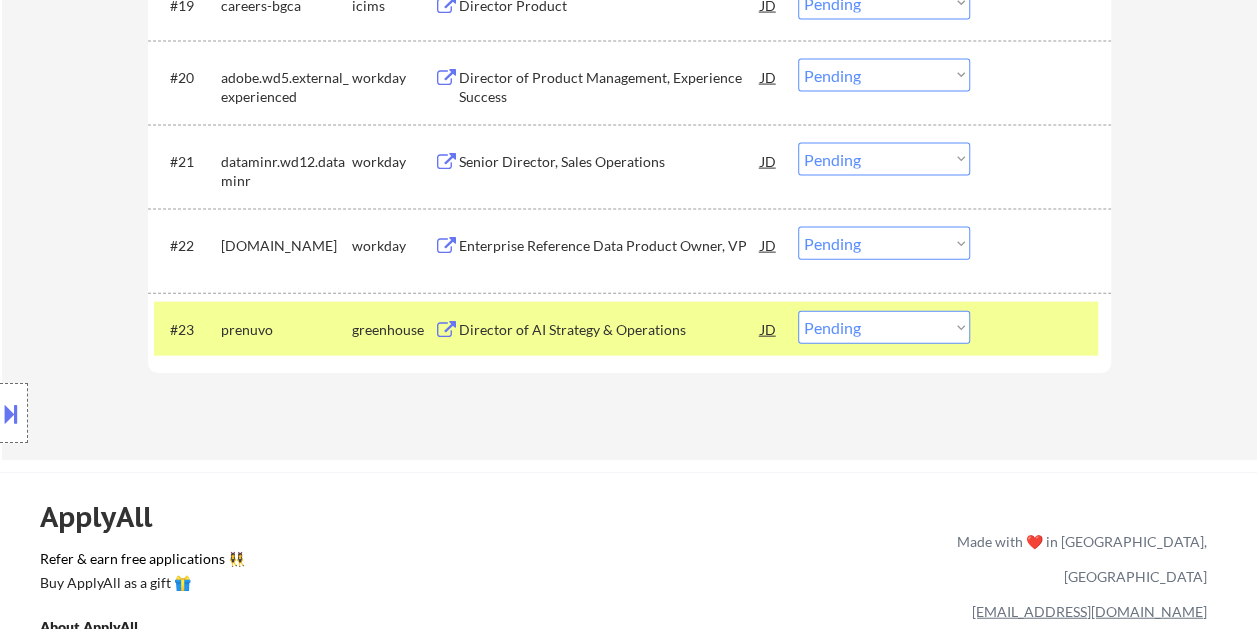 click on "Director of AI Strategy & Operations" at bounding box center [610, 330] 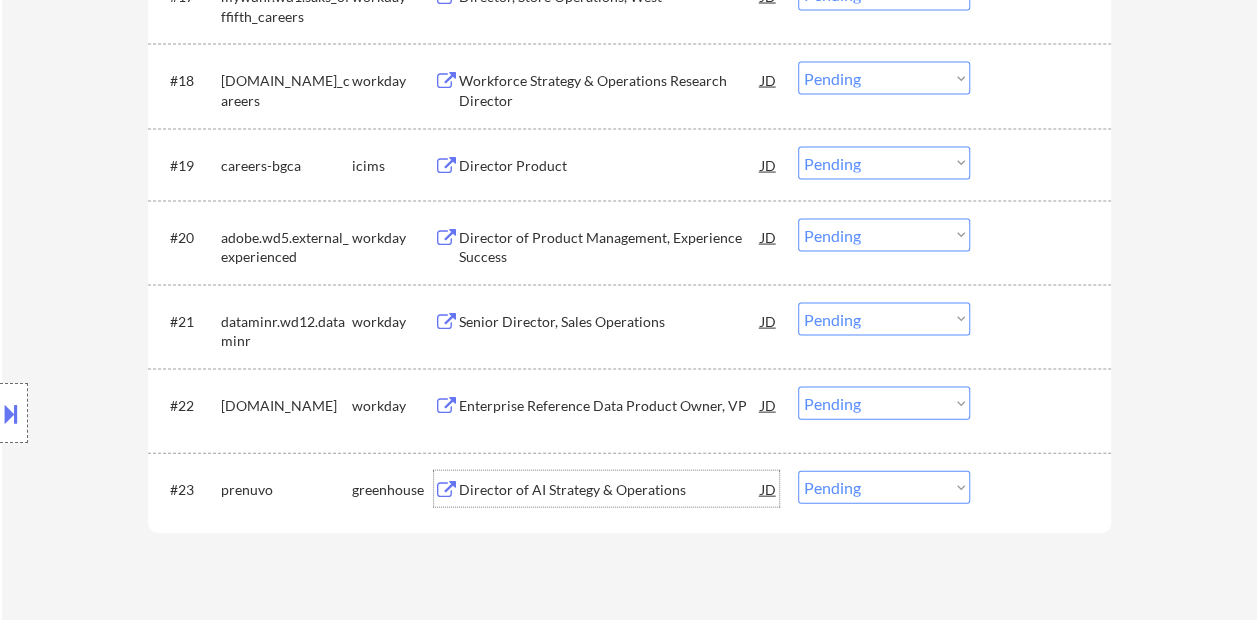 scroll, scrollTop: 1916, scrollLeft: 0, axis: vertical 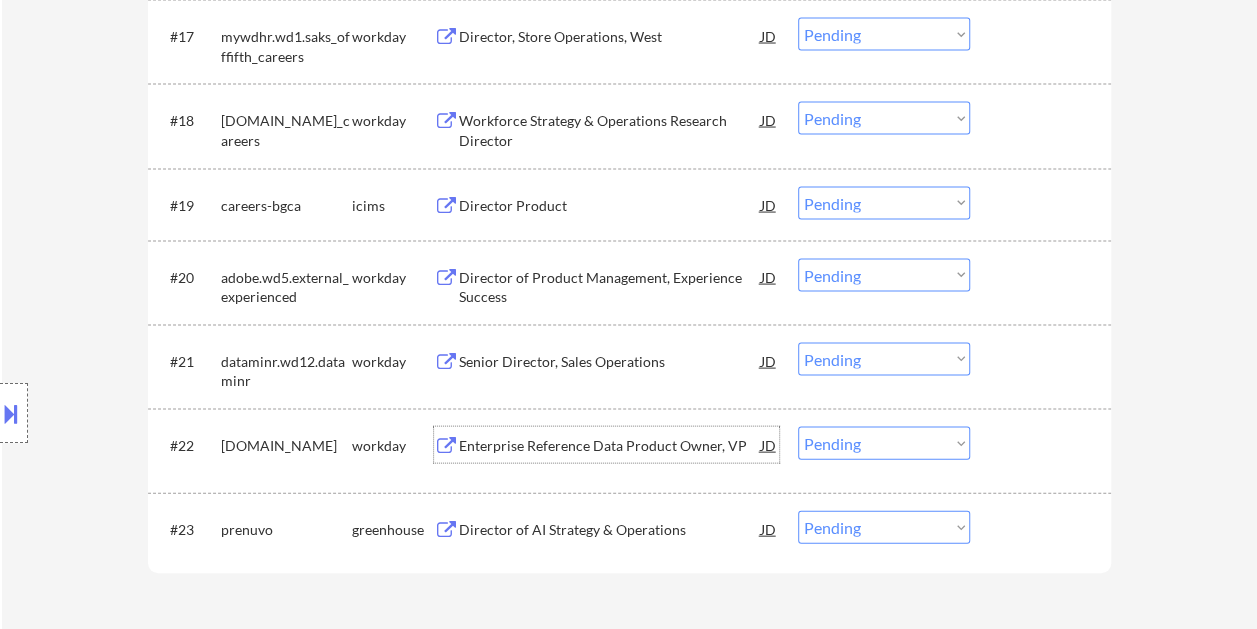 click on "Enterprise Reference Data Product Owner, VP" at bounding box center (610, 446) 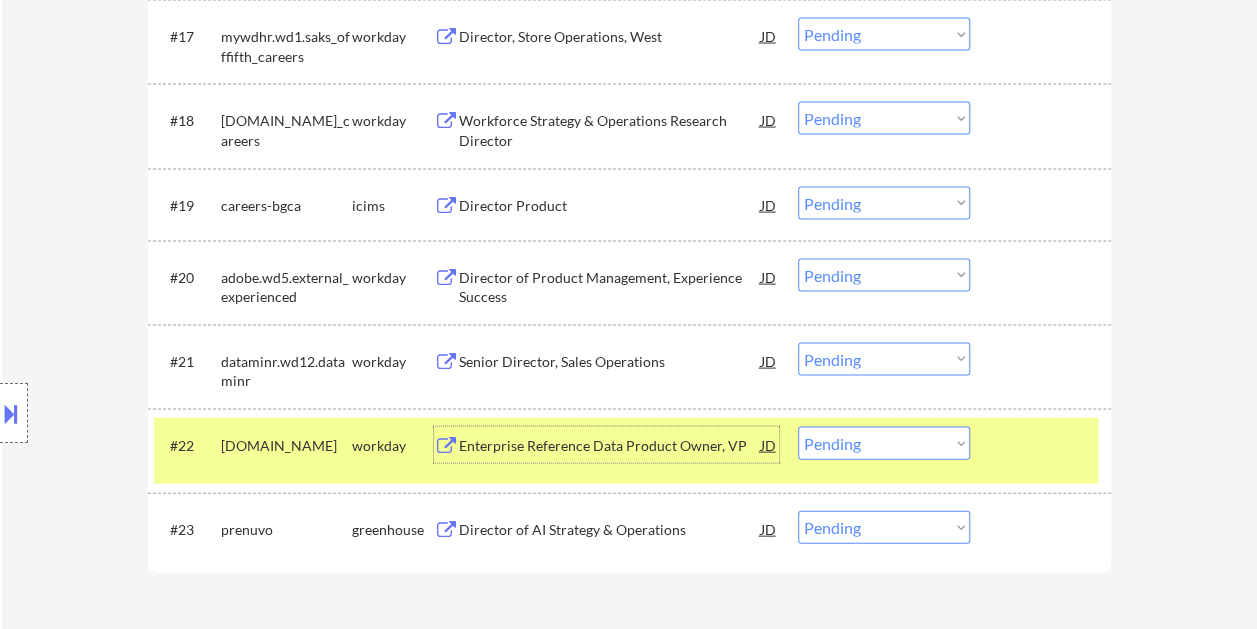 click on "Choose an option... Pending Applied Excluded (Questions) Excluded (Expired) Excluded (Location) Excluded (Bad Match) Excluded (Blocklist) Excluded (Salary) Excluded (Other)" at bounding box center (884, 443) 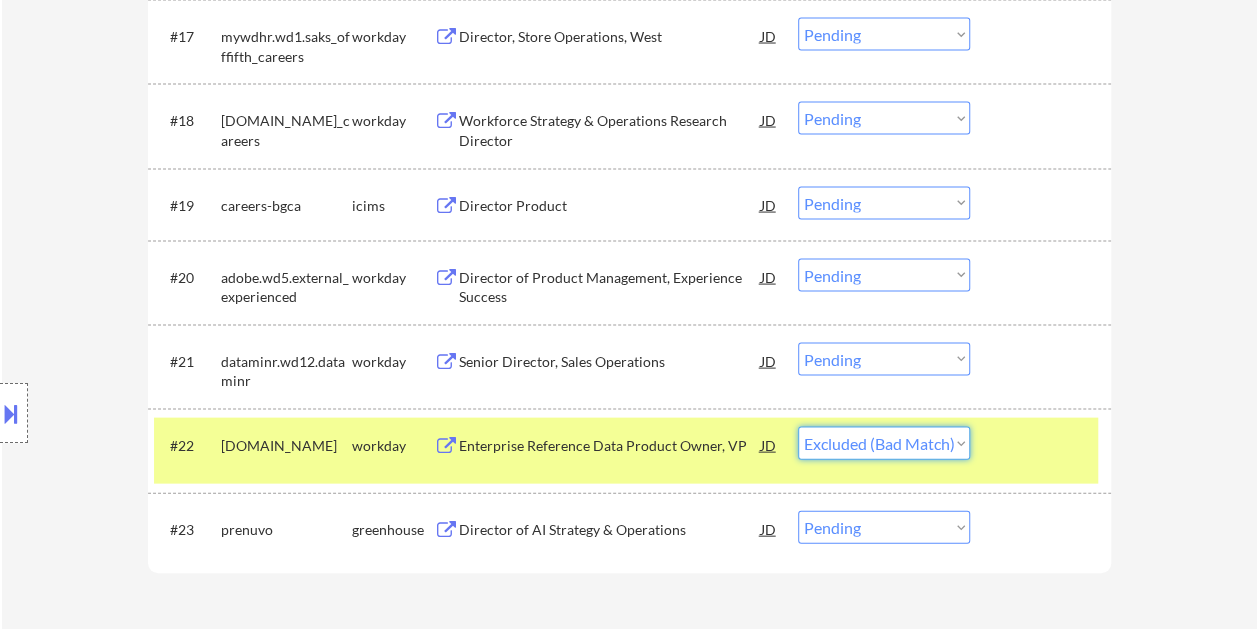 click on "Choose an option... Pending Applied Excluded (Questions) Excluded (Expired) Excluded (Location) Excluded (Bad Match) Excluded (Blocklist) Excluded (Salary) Excluded (Other)" at bounding box center (884, 443) 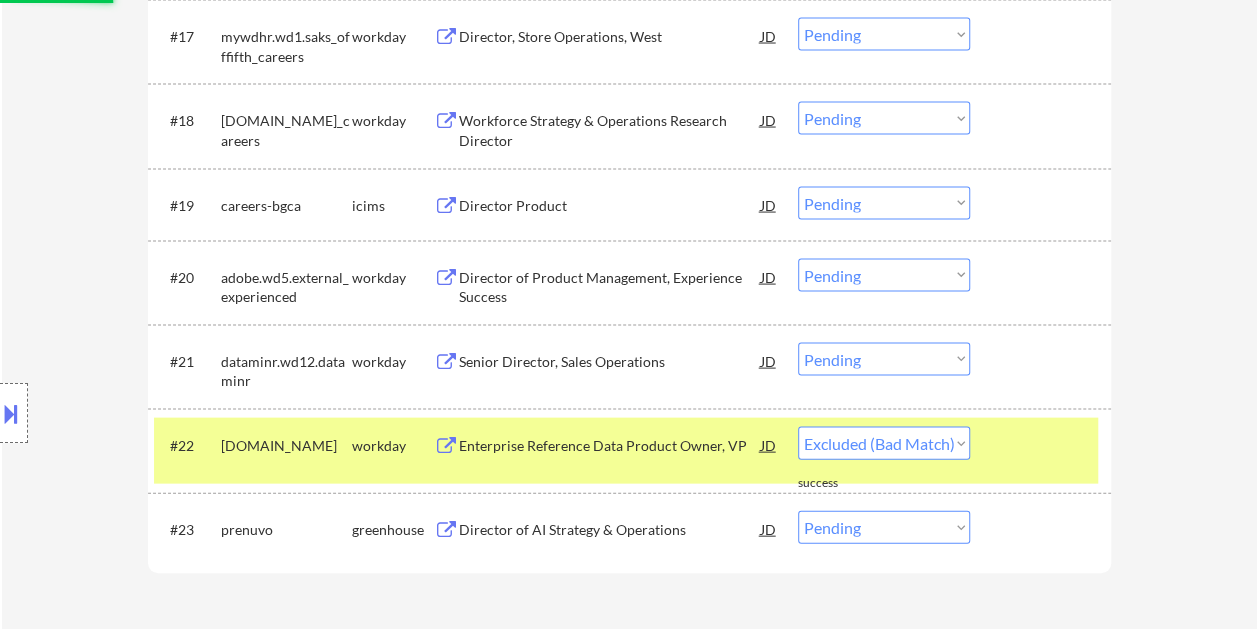 select on ""pending"" 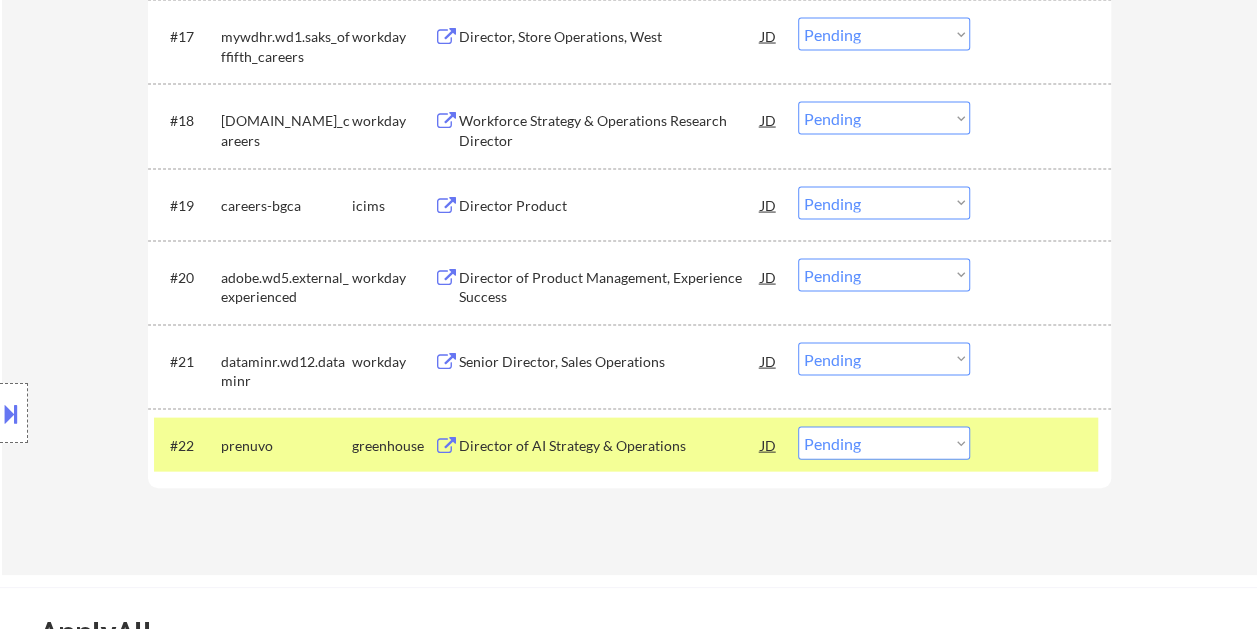 click at bounding box center (1043, 445) 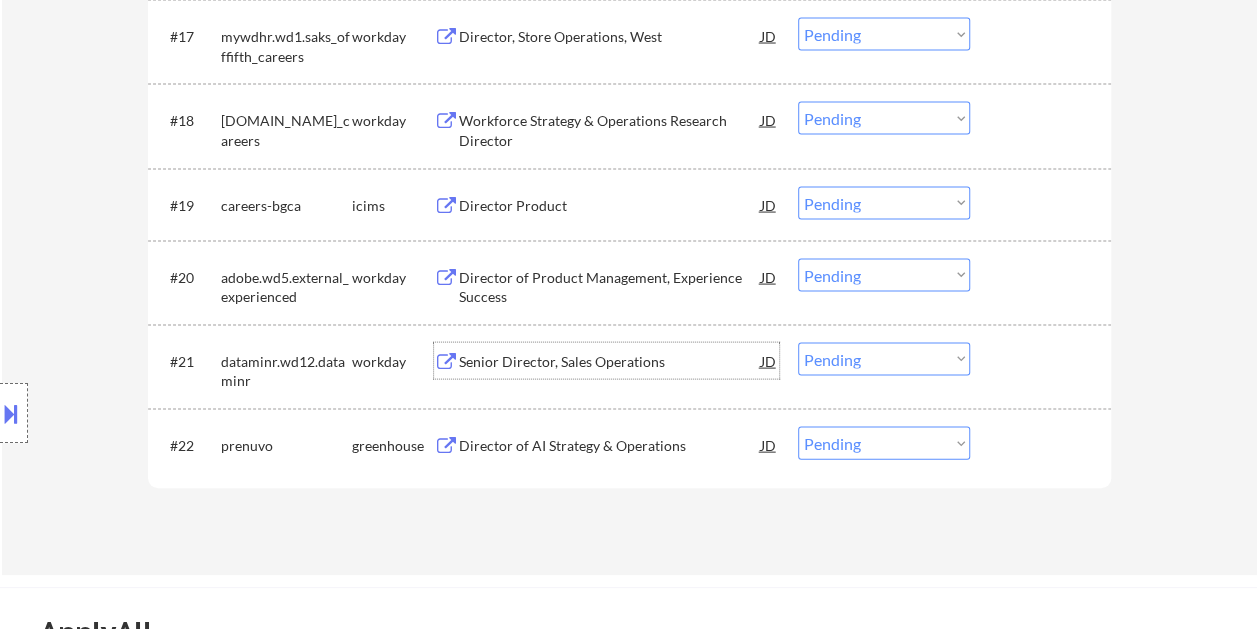 click on "Senior Director, Sales Operations" at bounding box center [610, 361] 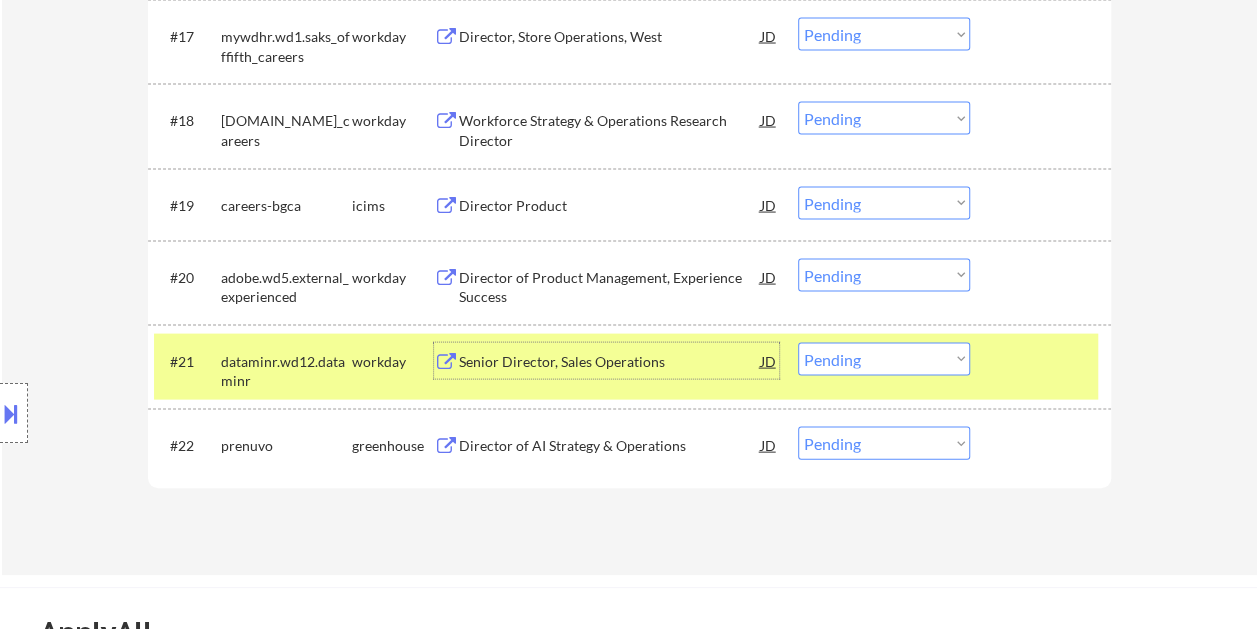 click on "Choose an option... Pending Applied Excluded (Questions) Excluded (Expired) Excluded (Location) Excluded (Bad Match) Excluded (Blocklist) Excluded (Salary) Excluded (Other)" at bounding box center (884, 359) 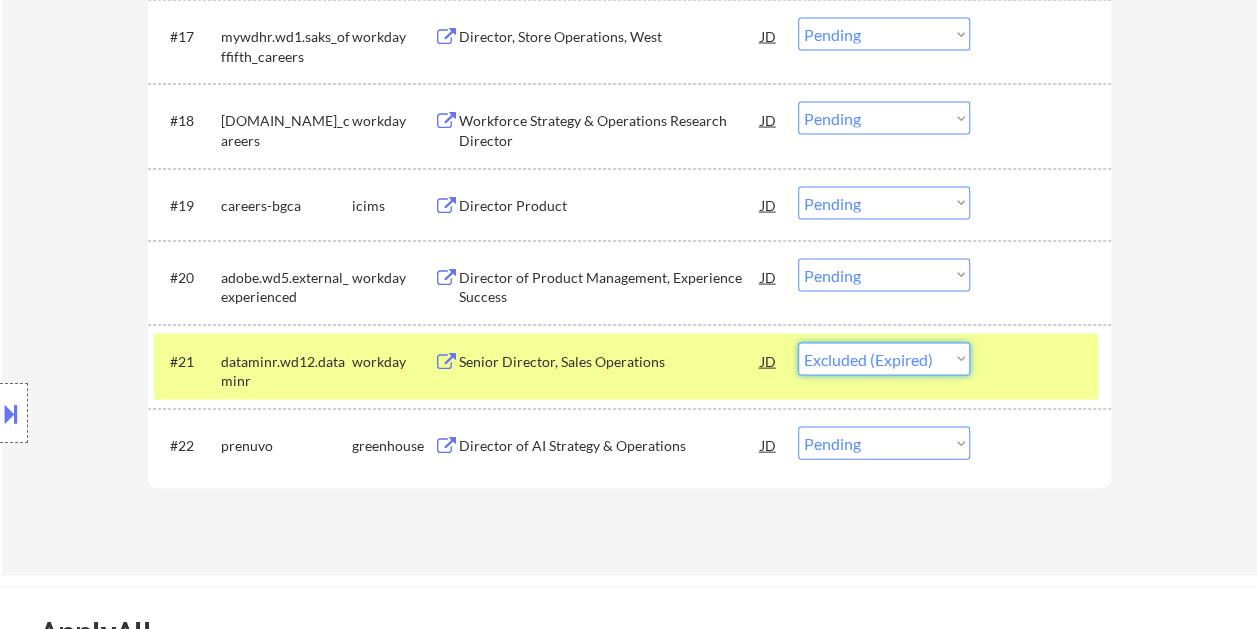 click on "Choose an option... Pending Applied Excluded (Questions) Excluded (Expired) Excluded (Location) Excluded (Bad Match) Excluded (Blocklist) Excluded (Salary) Excluded (Other)" at bounding box center (884, 359) 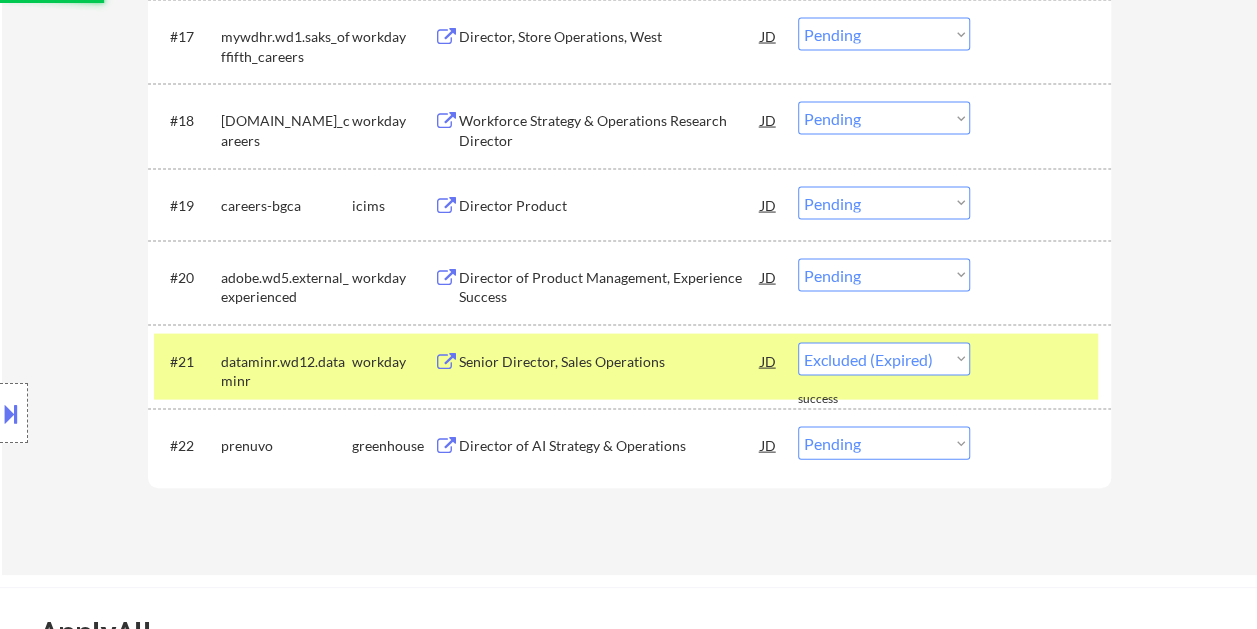 select on ""pending"" 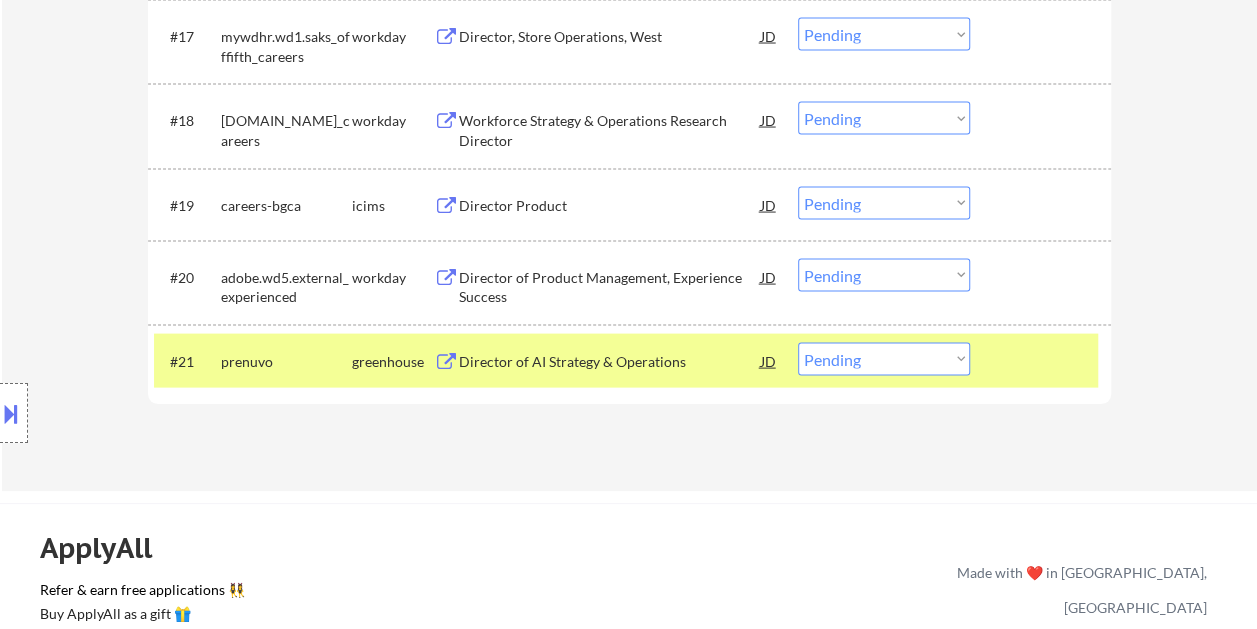click at bounding box center (1043, 361) 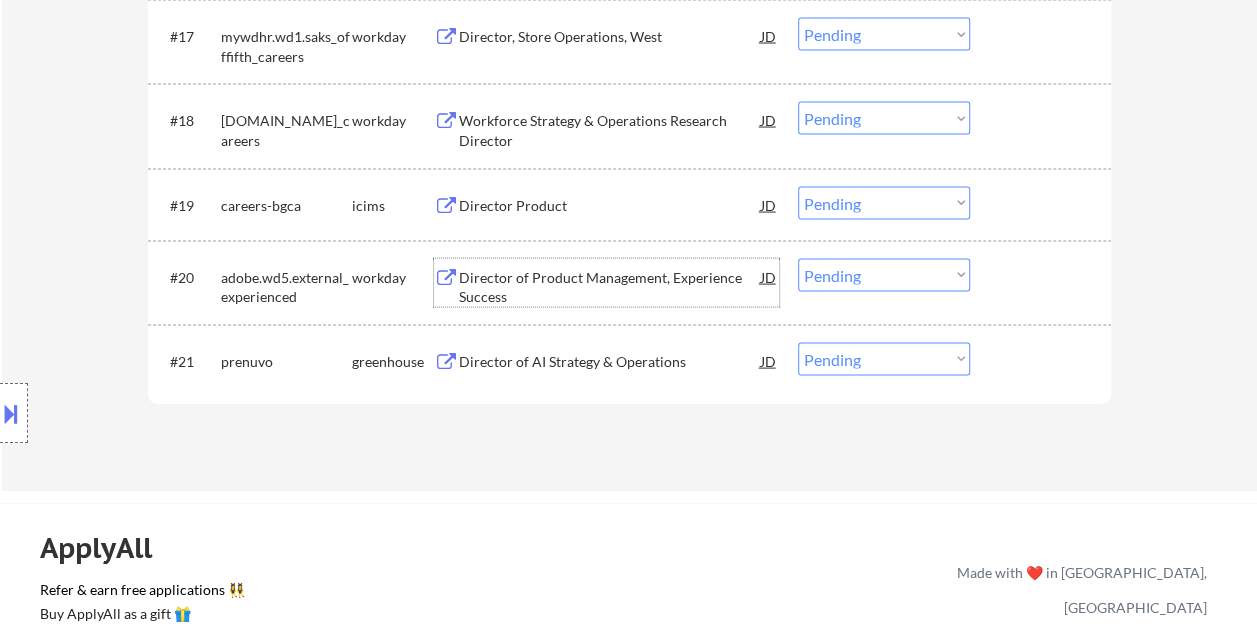 click on "Director of Product Management, Experience Success" at bounding box center [610, 287] 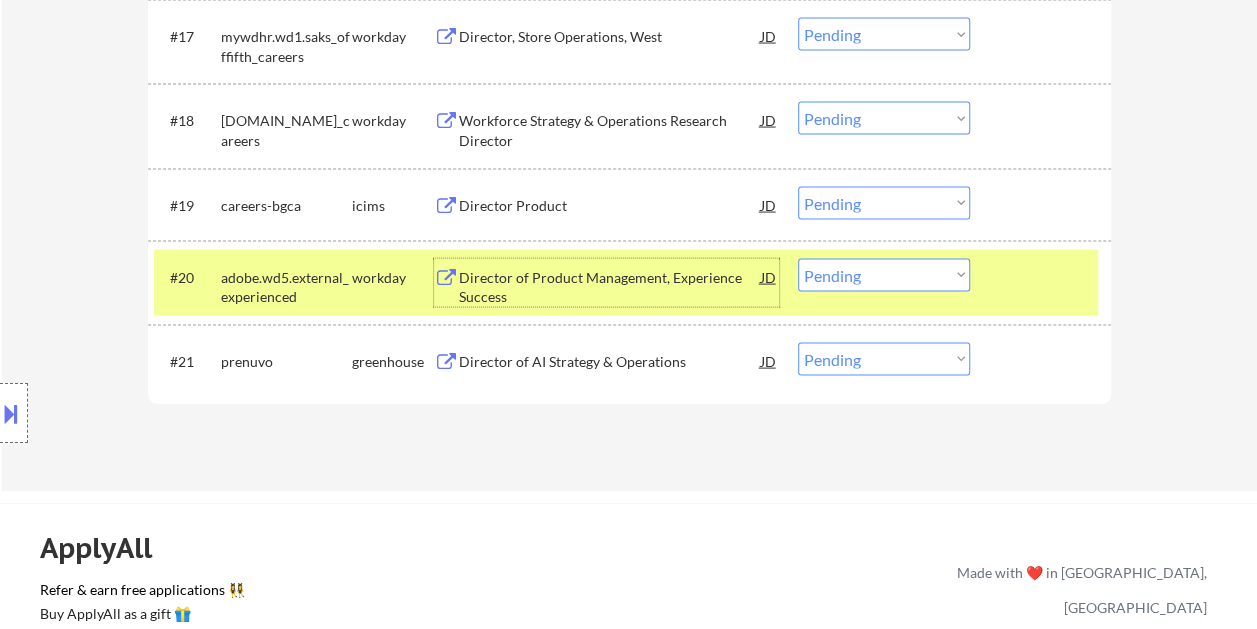 click on "Choose an option... Pending Applied Excluded (Questions) Excluded (Expired) Excluded (Location) Excluded (Bad Match) Excluded (Blocklist) Excluded (Salary) Excluded (Other)" at bounding box center (884, 275) 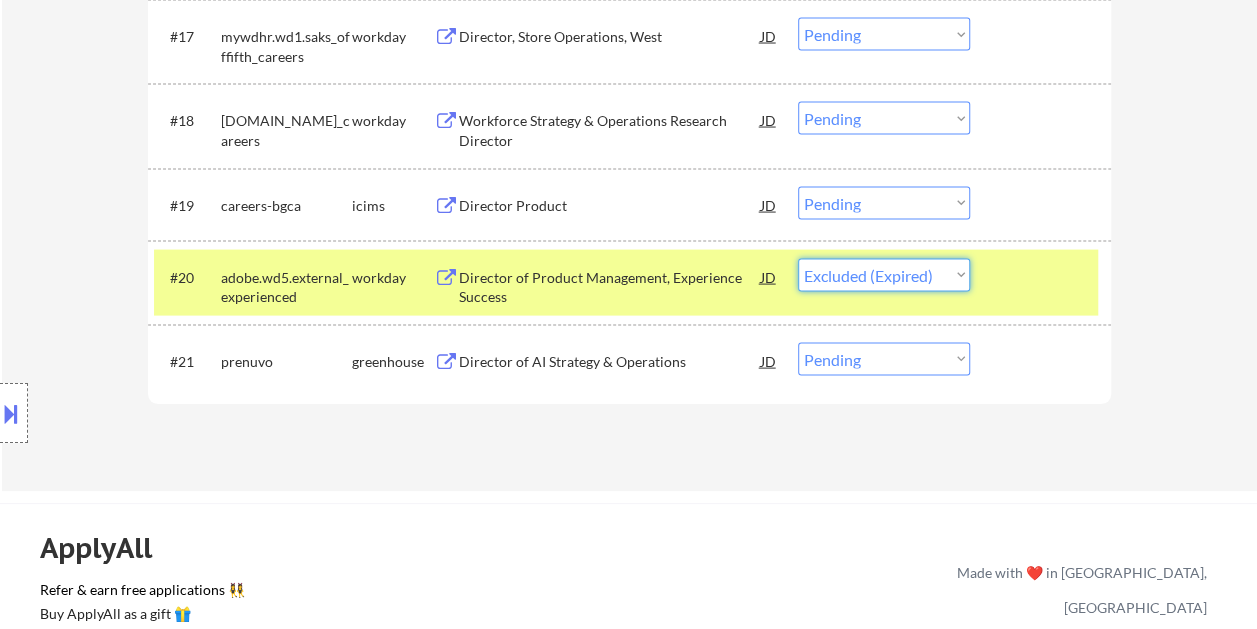 click on "Choose an option... Pending Applied Excluded (Questions) Excluded (Expired) Excluded (Location) Excluded (Bad Match) Excluded (Blocklist) Excluded (Salary) Excluded (Other)" at bounding box center (884, 275) 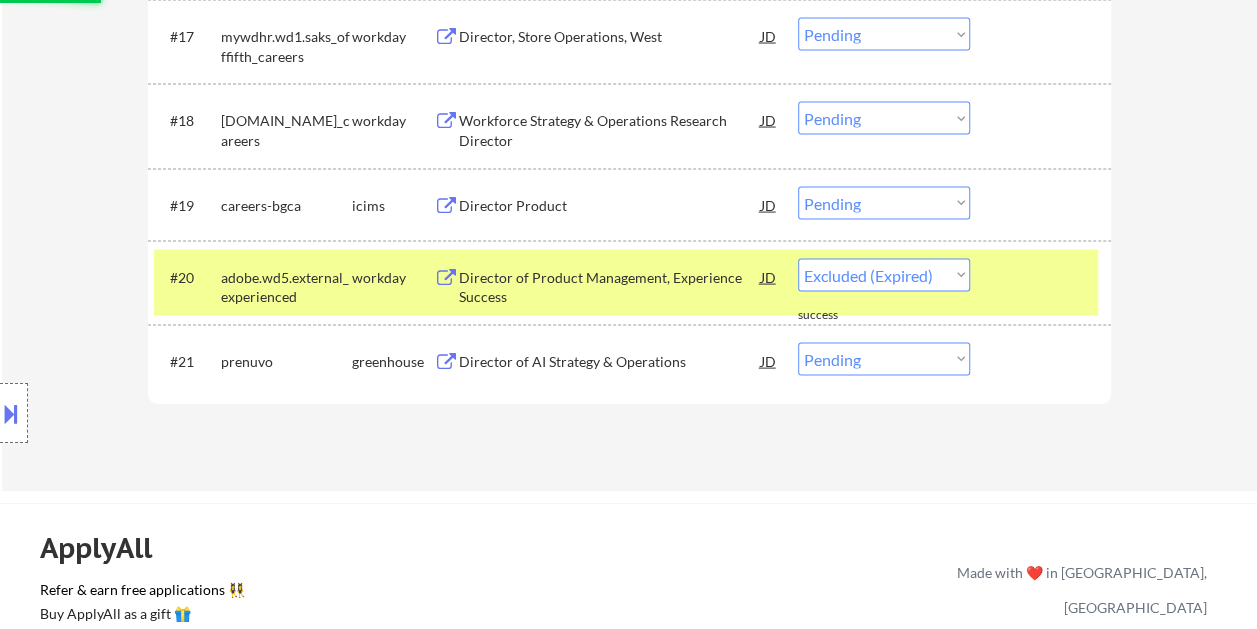 select on ""pending"" 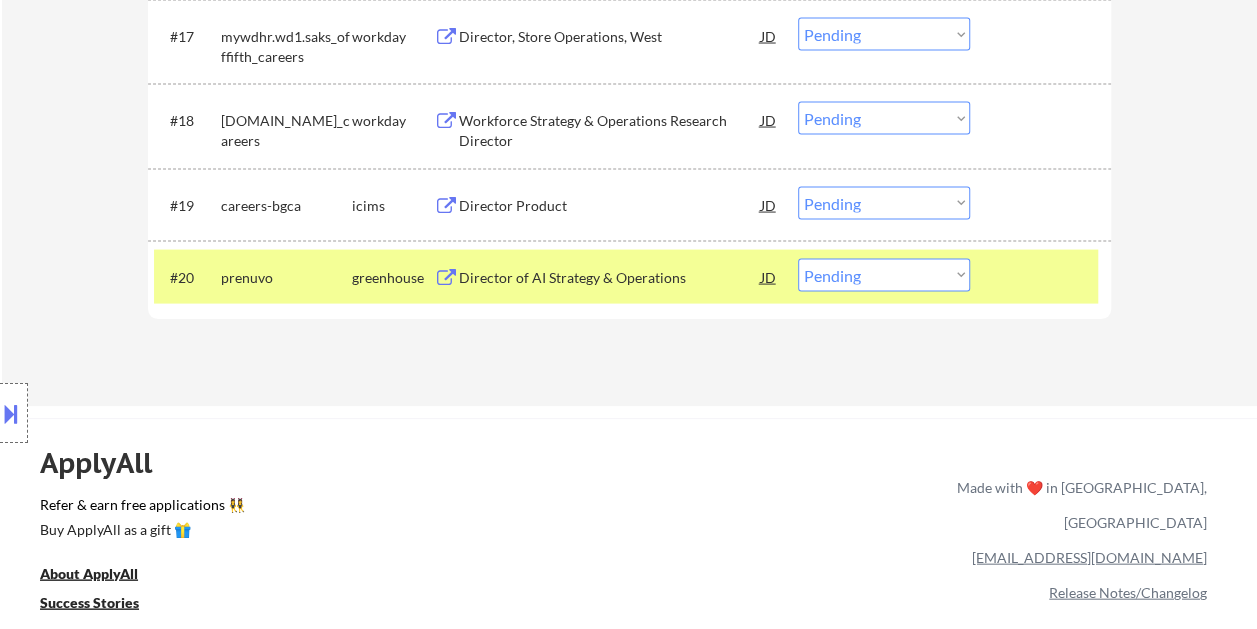 click at bounding box center [1043, 277] 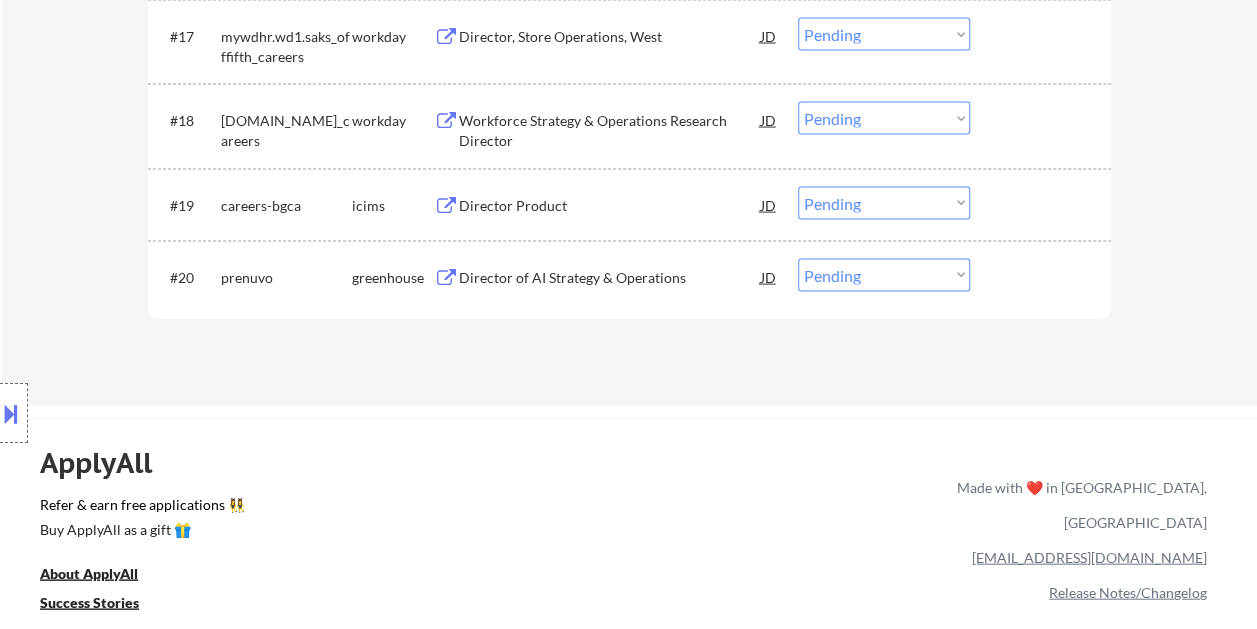 click on "Workforce Strategy & Operations Research Director" at bounding box center [610, 130] 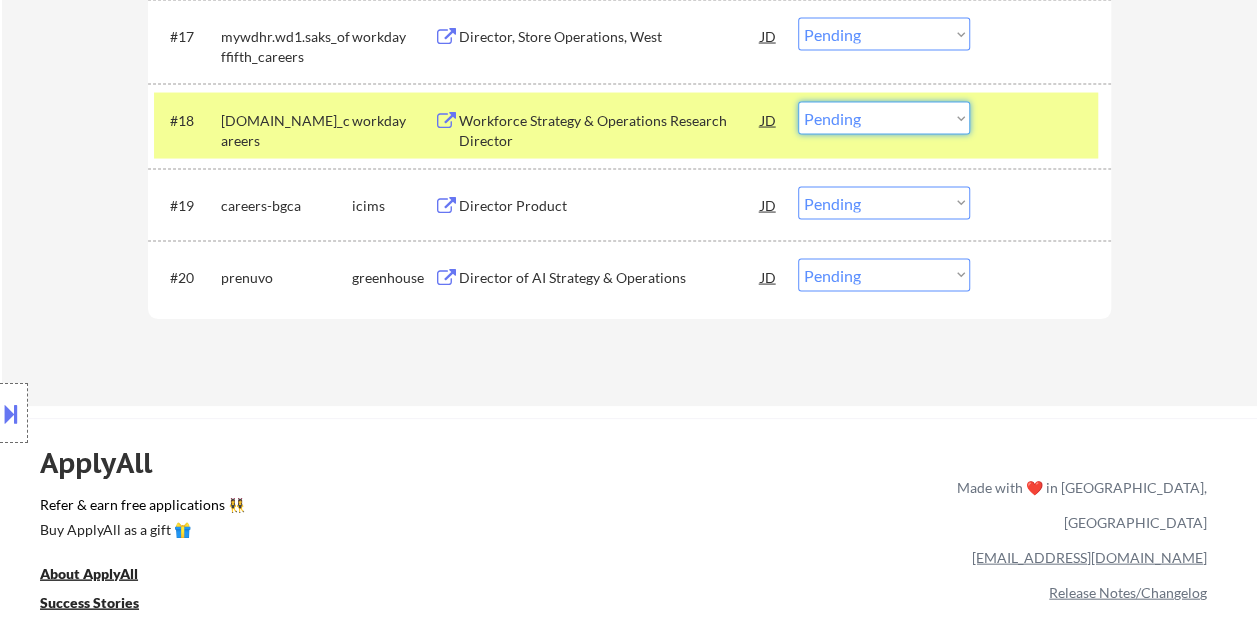 click on "Choose an option... Pending Applied Excluded (Questions) Excluded (Expired) Excluded (Location) Excluded (Bad Match) Excluded (Blocklist) Excluded (Salary) Excluded (Other)" at bounding box center [884, 118] 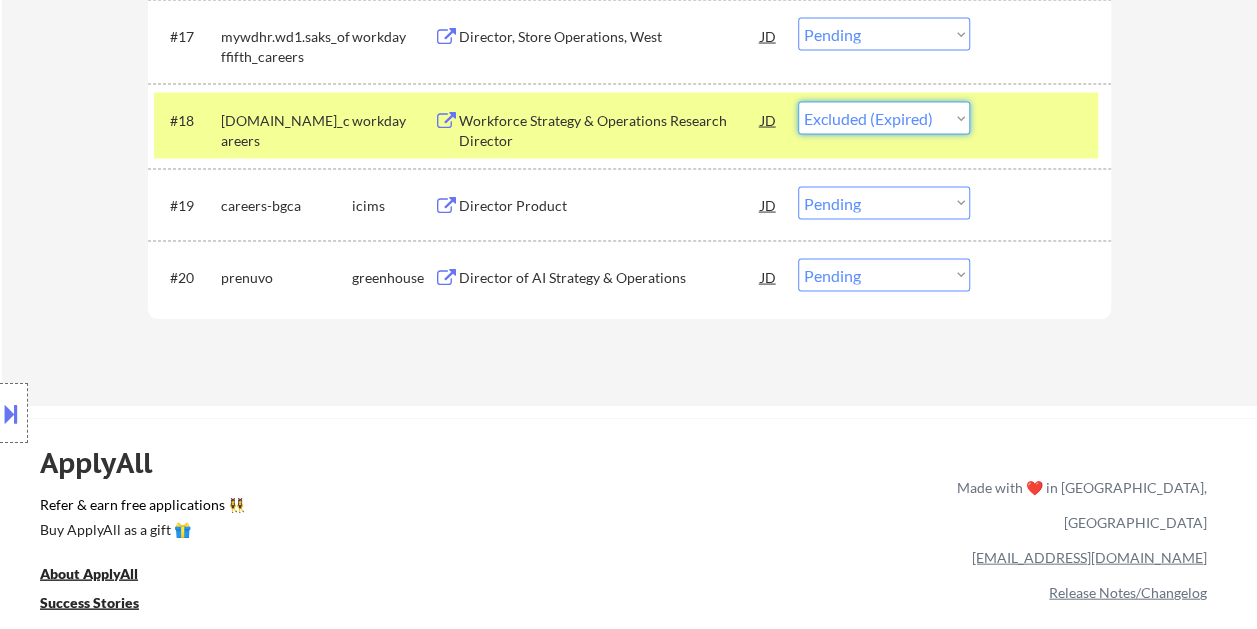 click on "Choose an option... Pending Applied Excluded (Questions) Excluded (Expired) Excluded (Location) Excluded (Bad Match) Excluded (Blocklist) Excluded (Salary) Excluded (Other)" at bounding box center (884, 118) 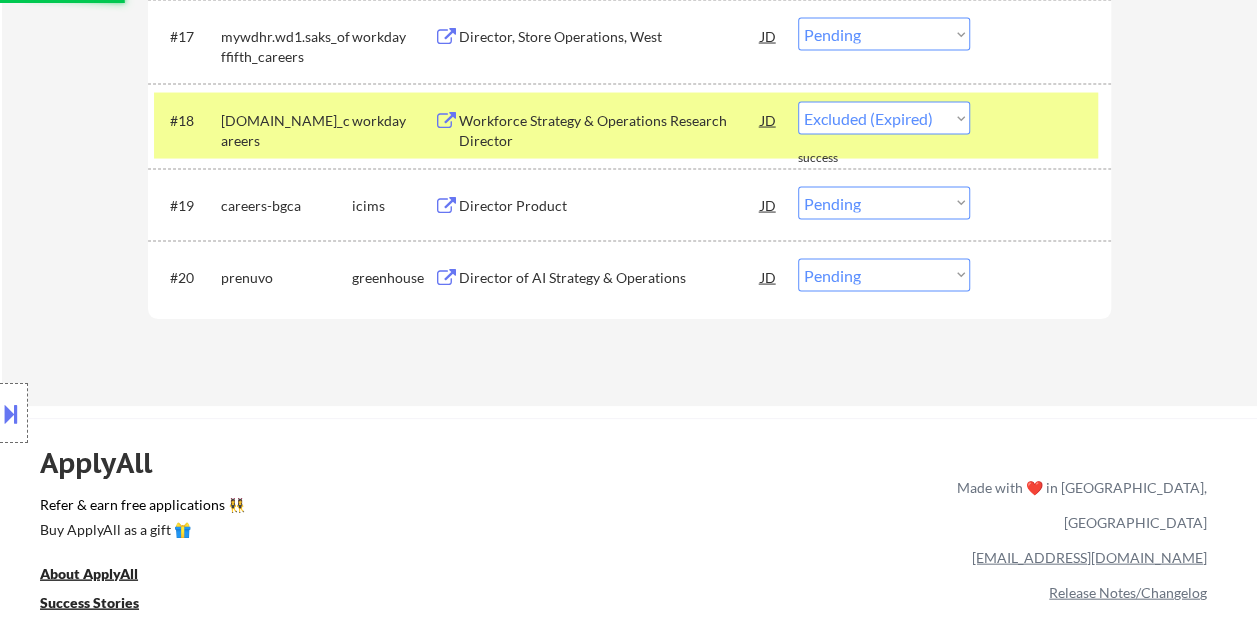 select on ""pending"" 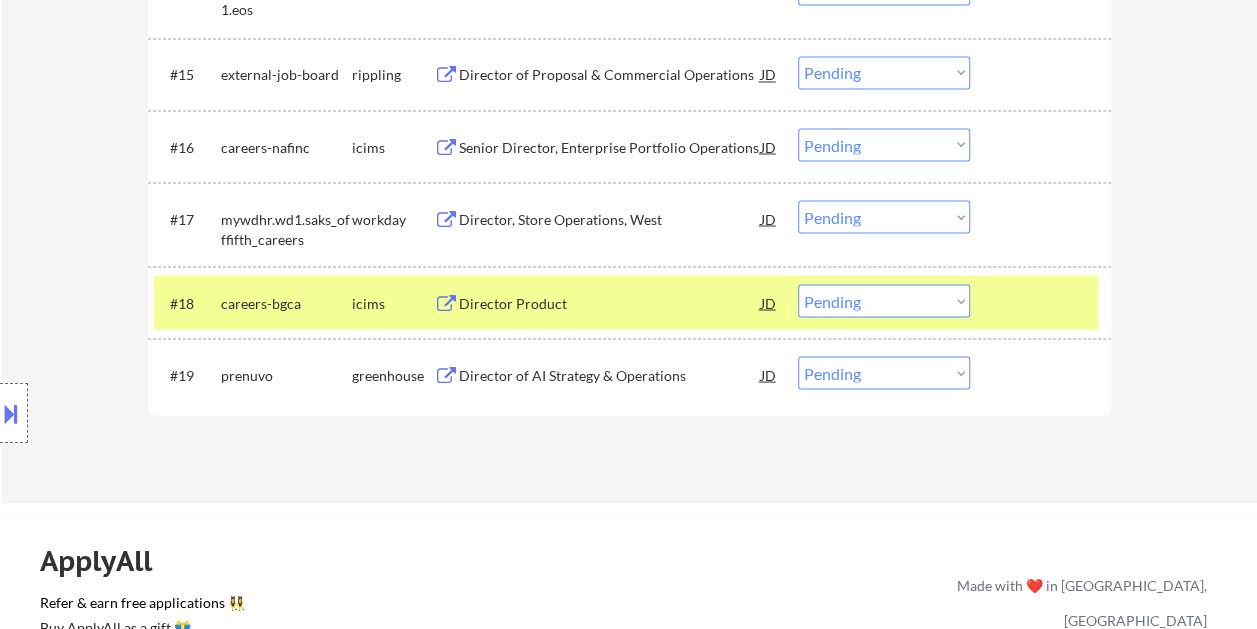 scroll, scrollTop: 1716, scrollLeft: 0, axis: vertical 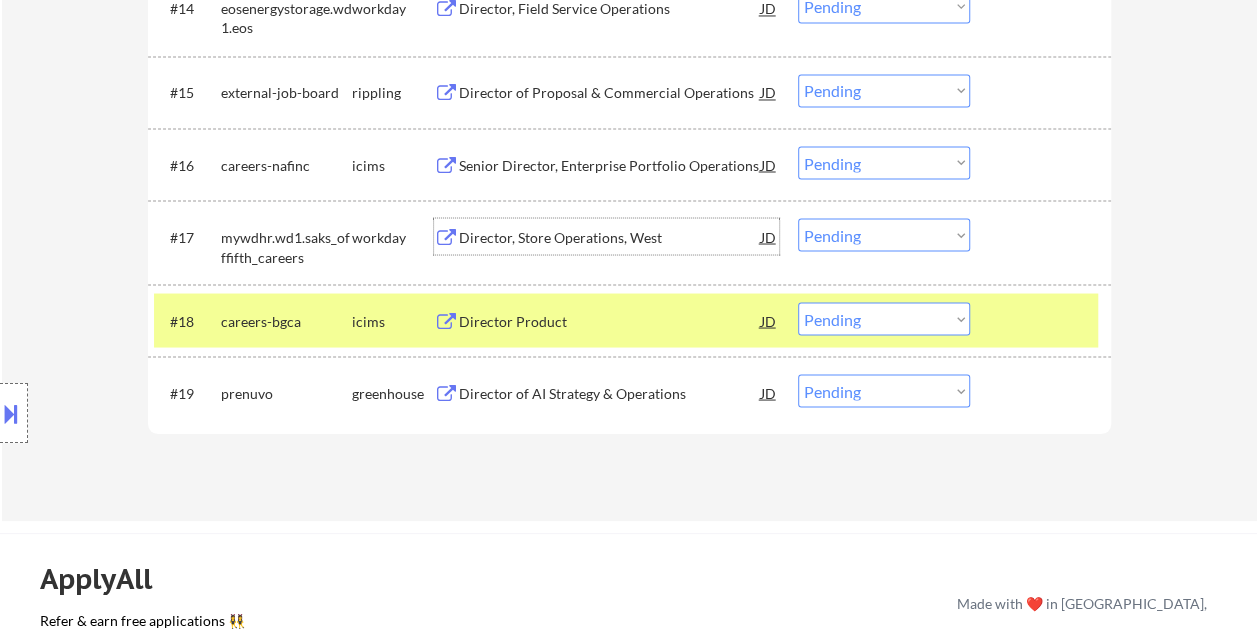 click on "Director, Store Operations, West" at bounding box center [610, 237] 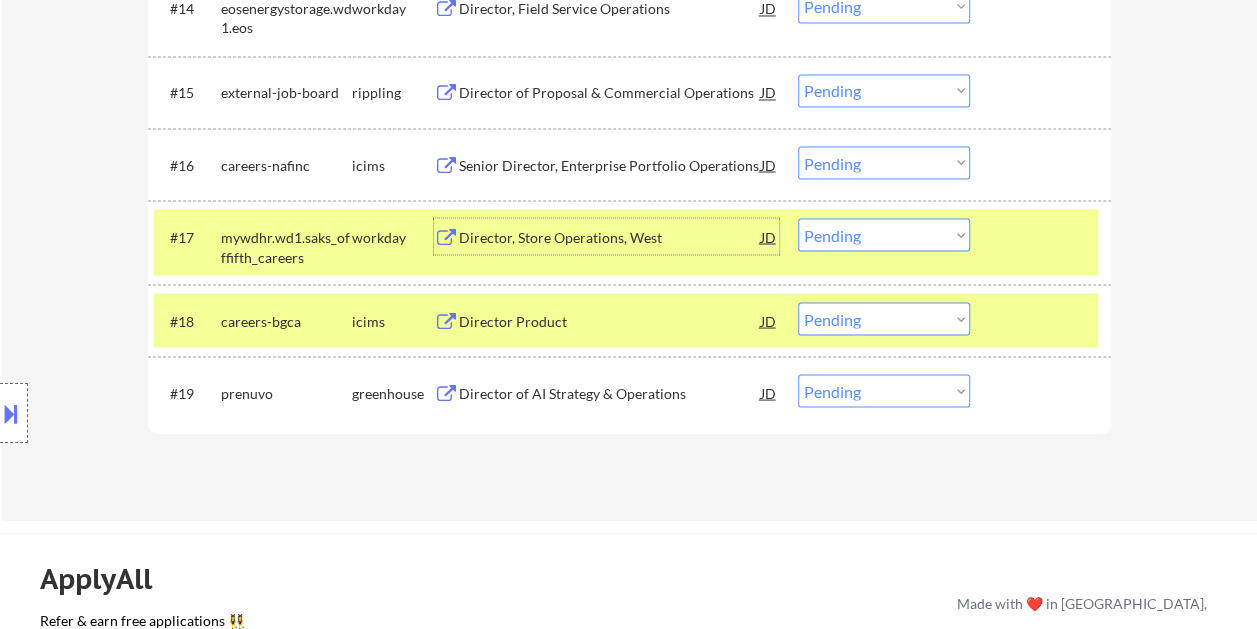 click at bounding box center (1043, 320) 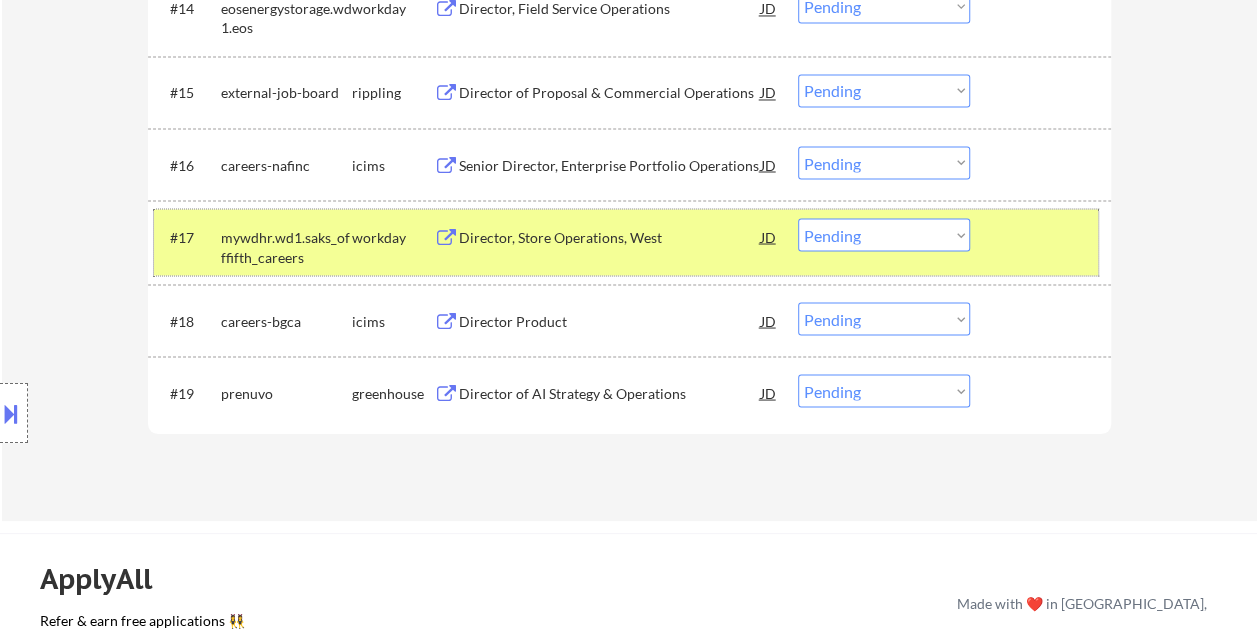 click at bounding box center (1043, 236) 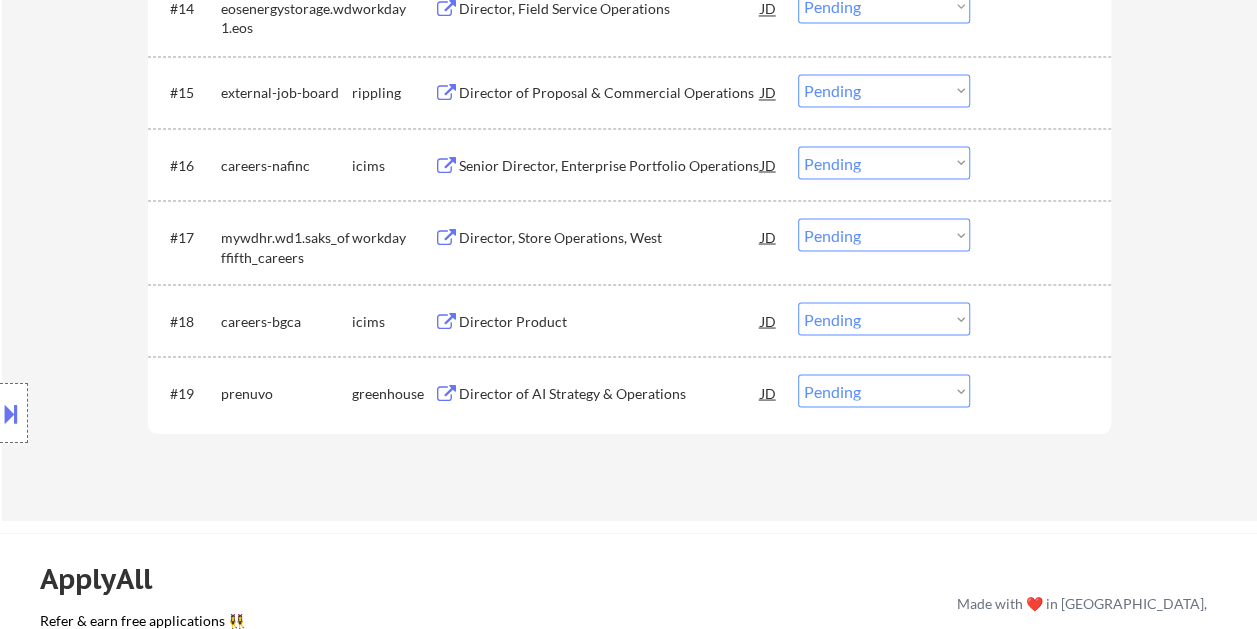 click on "Choose an option... Pending Applied Excluded (Questions) Excluded (Expired) Excluded (Location) Excluded (Bad Match) Excluded (Blocklist) Excluded (Salary) Excluded (Other)" at bounding box center [884, 234] 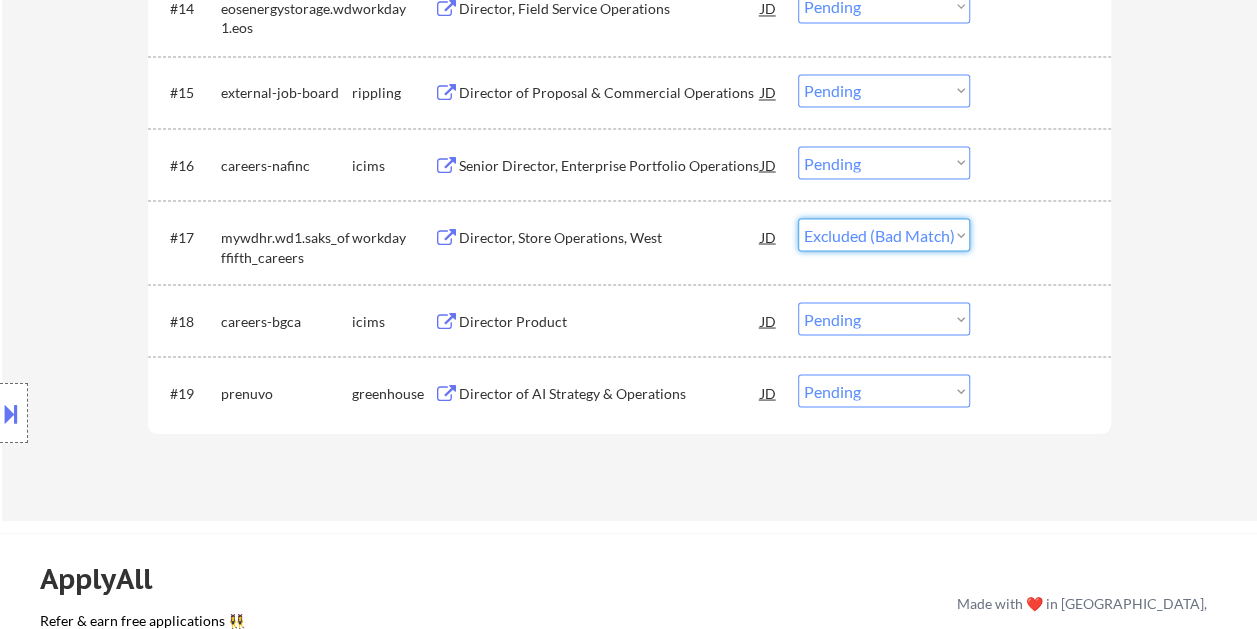 click on "Choose an option... Pending Applied Excluded (Questions) Excluded (Expired) Excluded (Location) Excluded (Bad Match) Excluded (Blocklist) Excluded (Salary) Excluded (Other)" at bounding box center (884, 234) 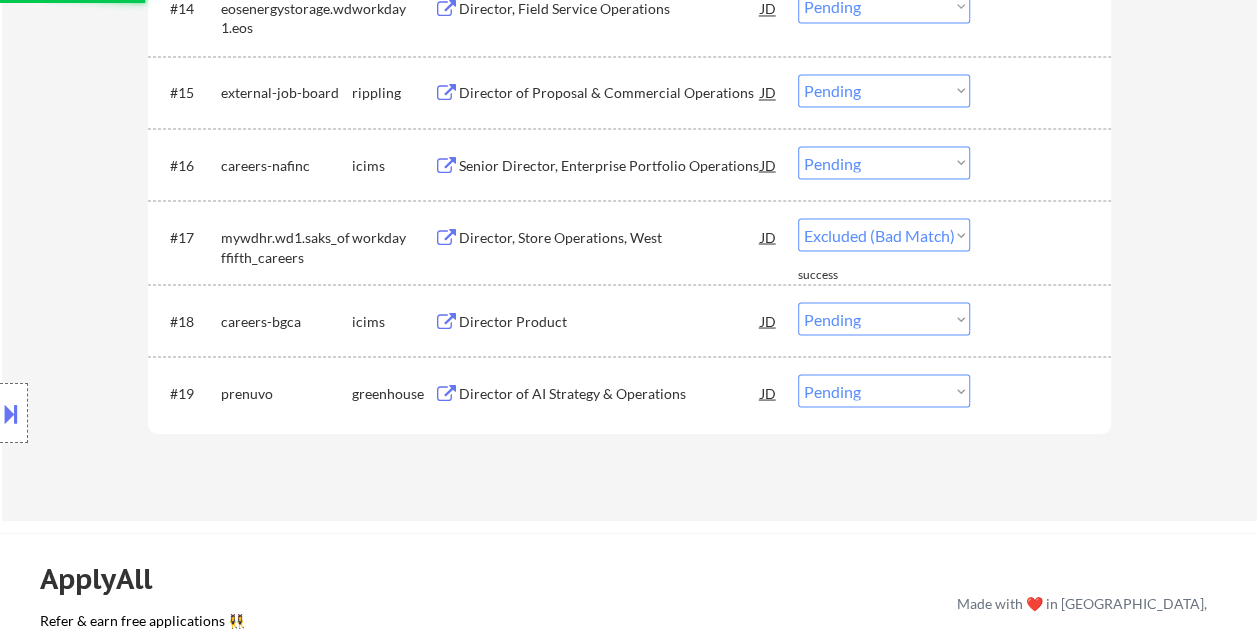 select on ""pending"" 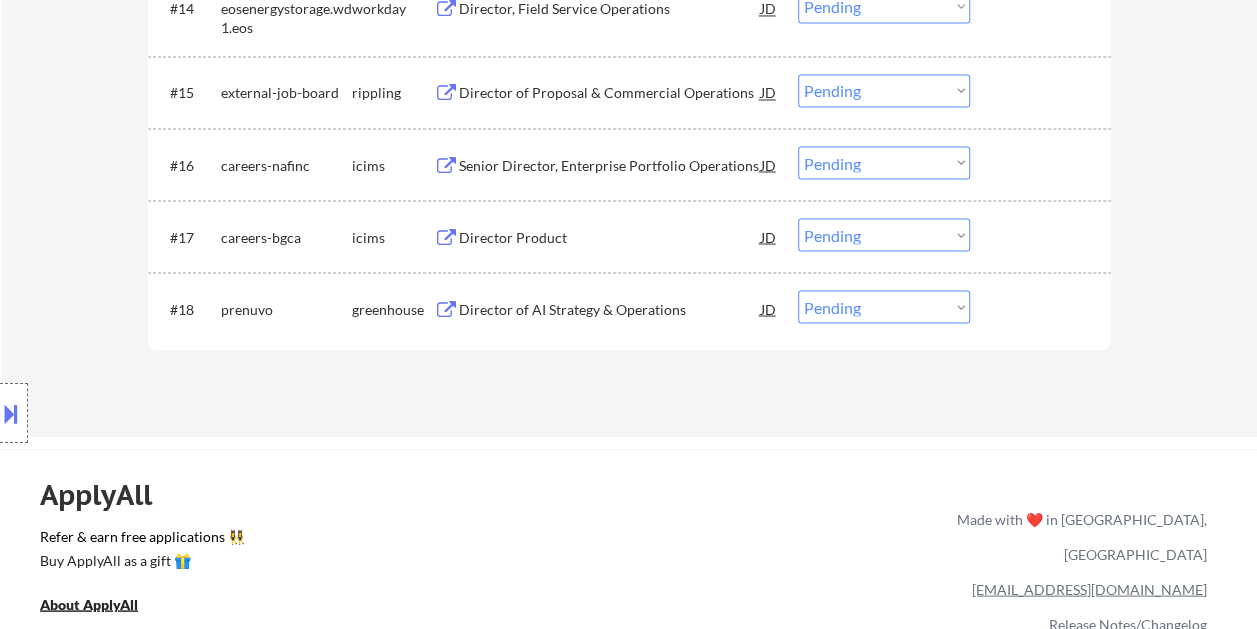 scroll, scrollTop: 1616, scrollLeft: 0, axis: vertical 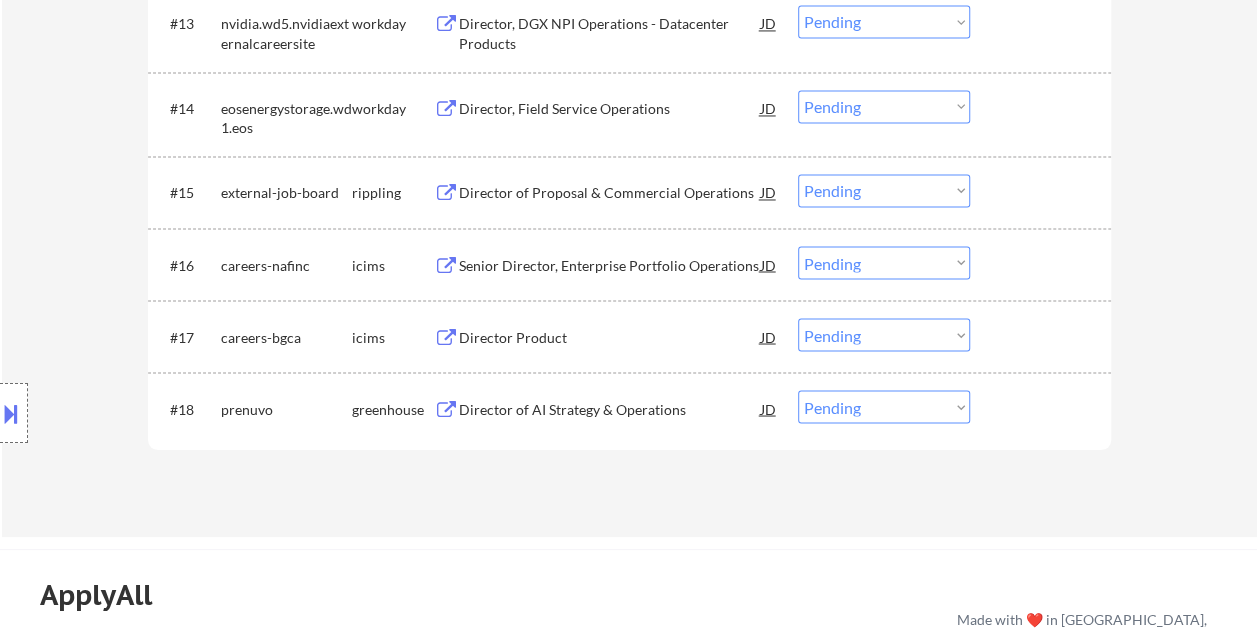 click on "Director of Proposal & Commercial Operations" at bounding box center [610, 193] 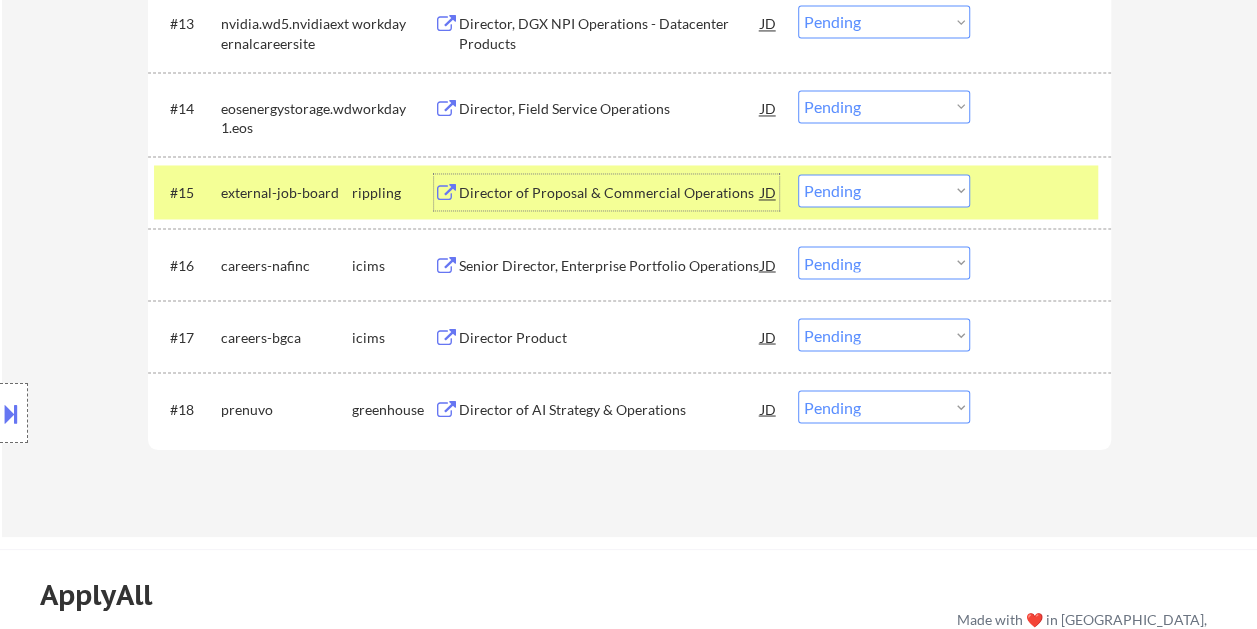 click at bounding box center (1043, 192) 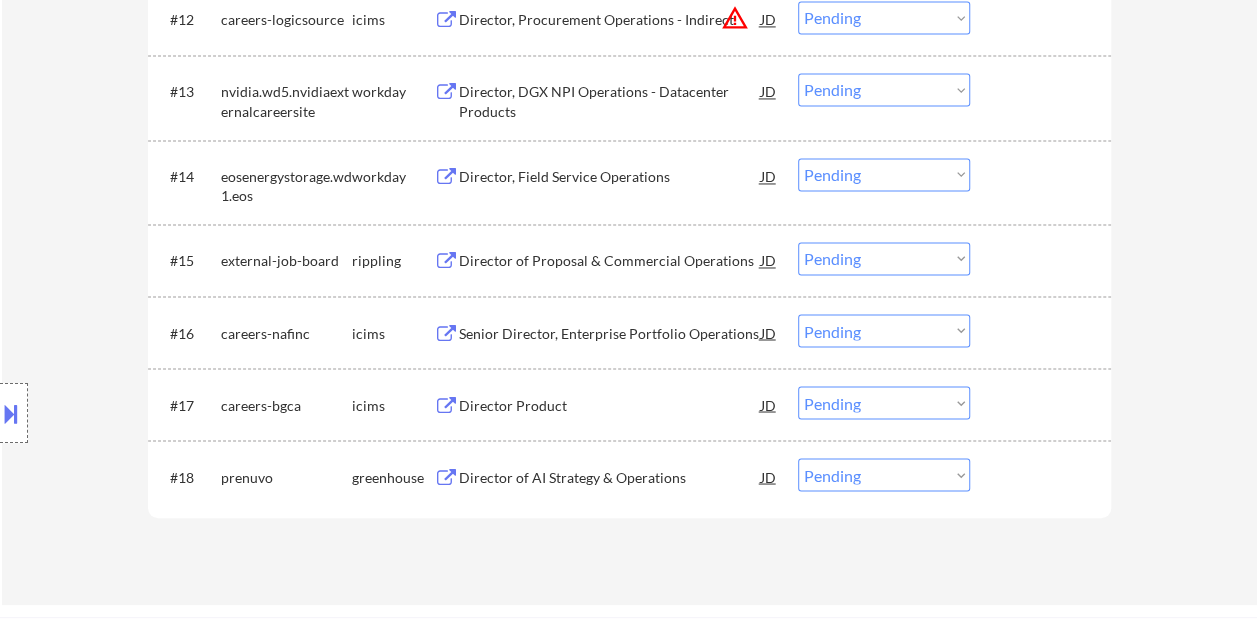 scroll, scrollTop: 1516, scrollLeft: 0, axis: vertical 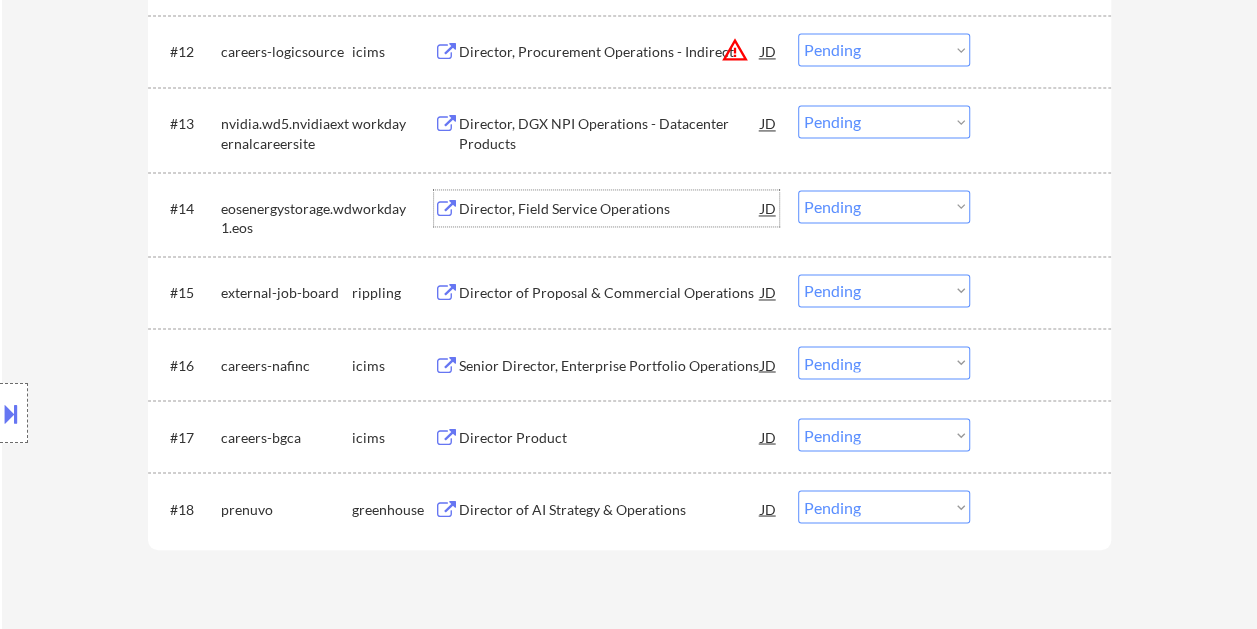 click on "Director, Field Service Operations" at bounding box center (610, 209) 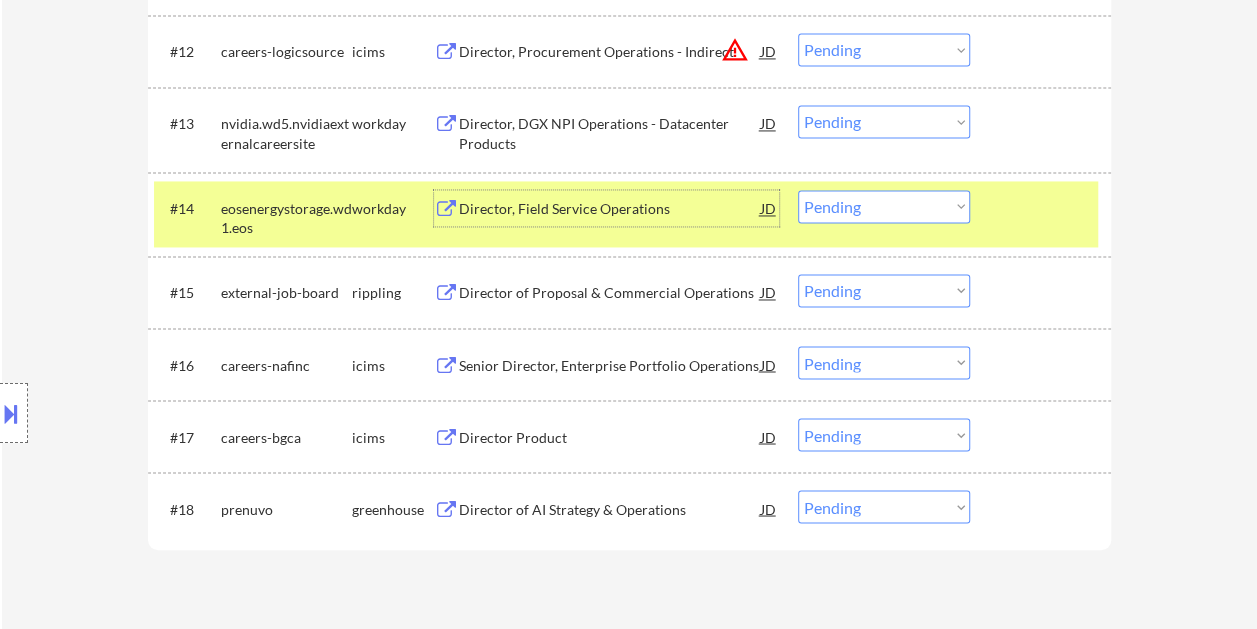 click on "Choose an option... Pending Applied Excluded (Questions) Excluded (Expired) Excluded (Location) Excluded (Bad Match) Excluded (Blocklist) Excluded (Salary) Excluded (Other)" at bounding box center (884, 206) 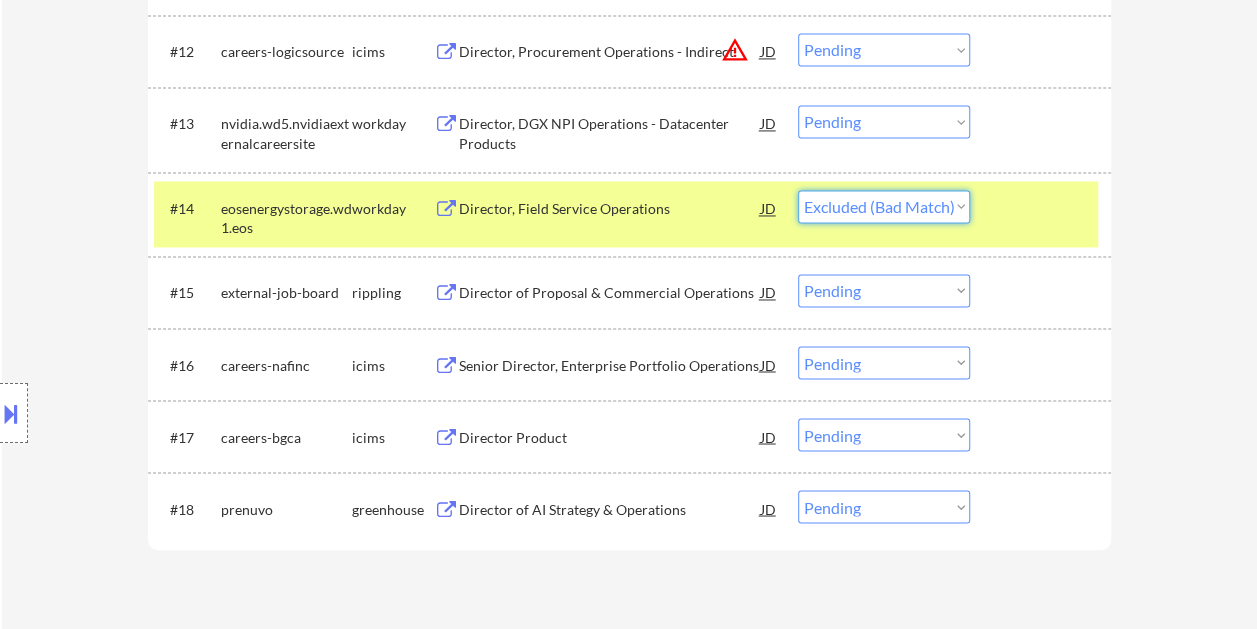 click on "Choose an option... Pending Applied Excluded (Questions) Excluded (Expired) Excluded (Location) Excluded (Bad Match) Excluded (Blocklist) Excluded (Salary) Excluded (Other)" at bounding box center [884, 206] 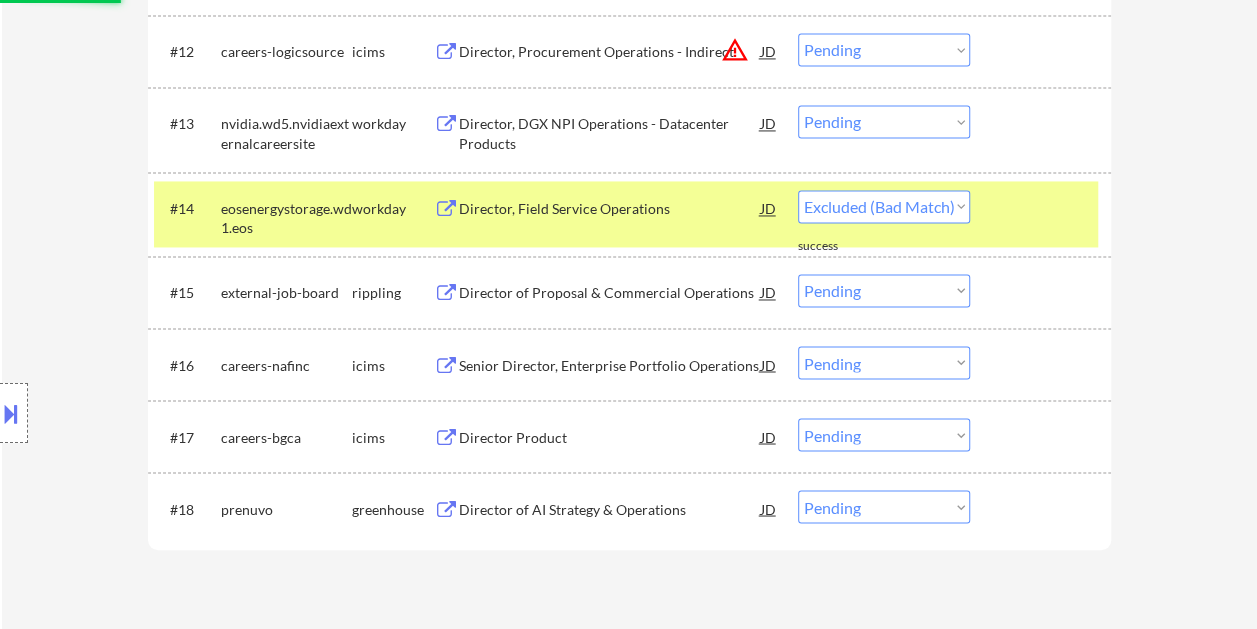 select on ""pending"" 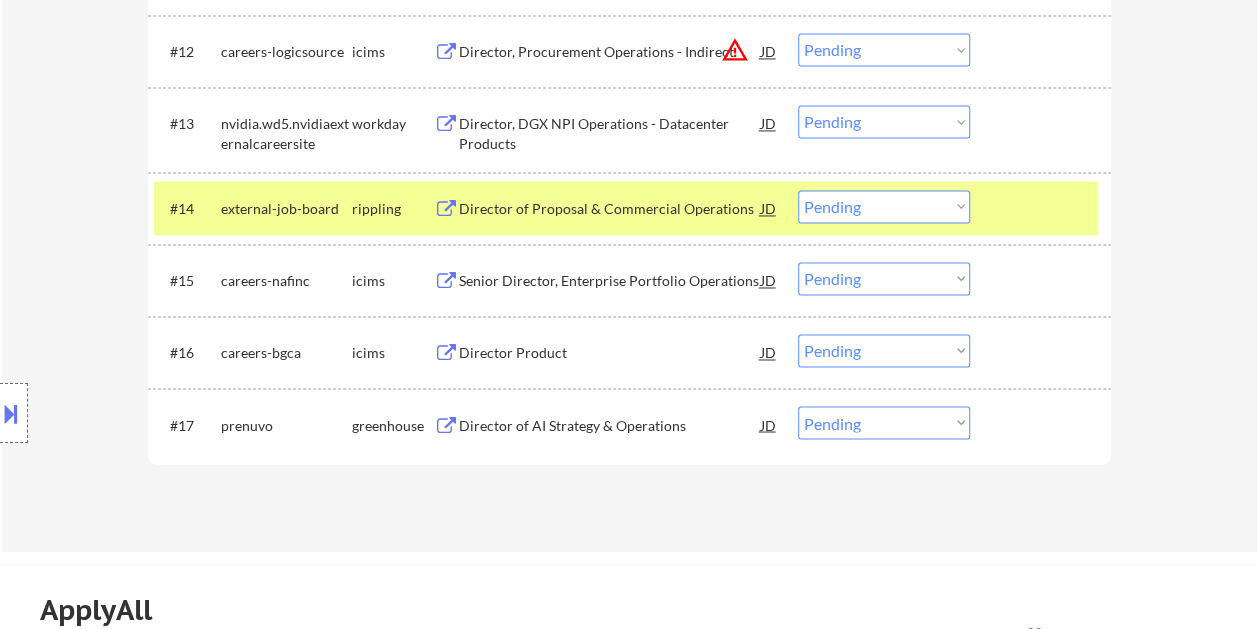 click on "#14 external-job-board rippling Director of Proposal & Commercial Operations JD warning_amber Choose an option... Pending Applied Excluded (Questions) Excluded (Expired) Excluded (Location) Excluded (Bad Match) Excluded (Blocklist) Excluded (Salary) Excluded (Other)" at bounding box center [626, 208] 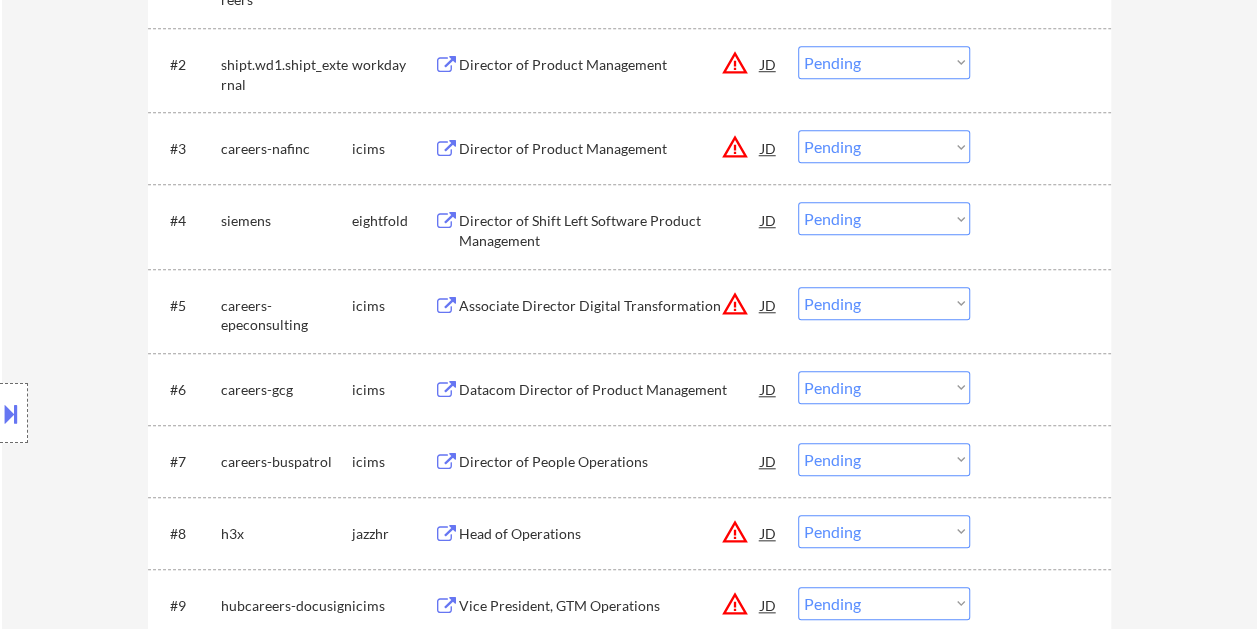 scroll, scrollTop: 716, scrollLeft: 0, axis: vertical 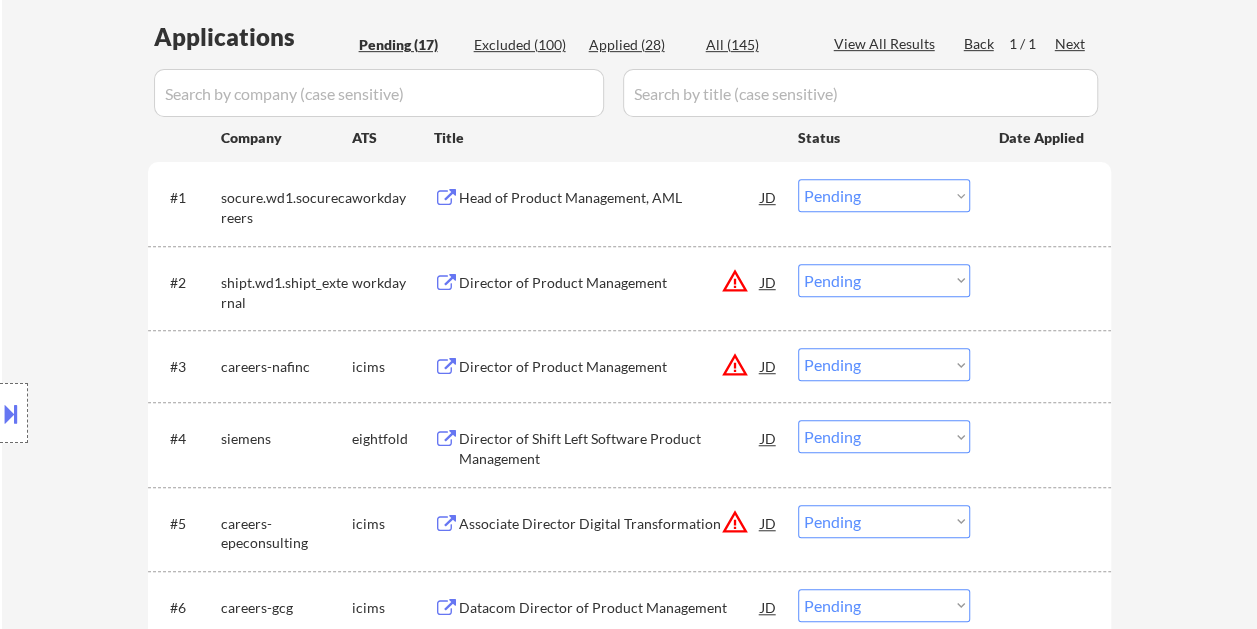click on "Head of Product Management, AML" at bounding box center (610, 198) 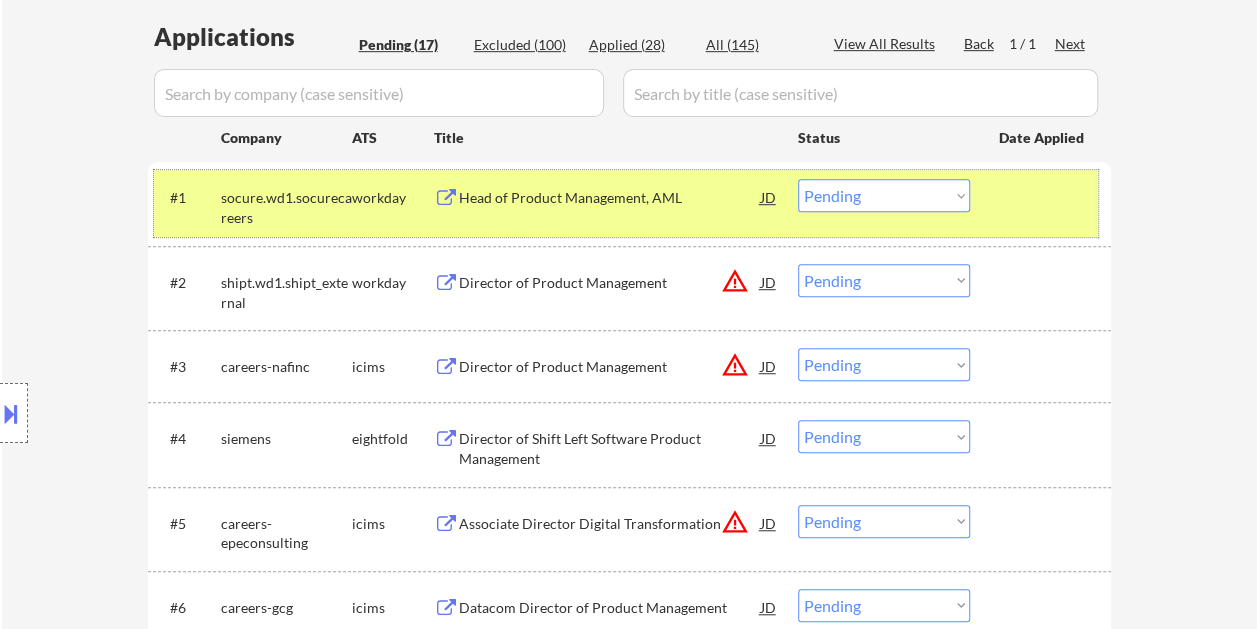 click on "#1 socure.wd1.socurecareers workday Head of Product Management, AML JD warning_amber Choose an option... Pending Applied Excluded (Questions) Excluded (Expired) Excluded (Location) Excluded (Bad Match) Excluded (Blocklist) Excluded (Salary) Excluded (Other)" at bounding box center (626, 203) 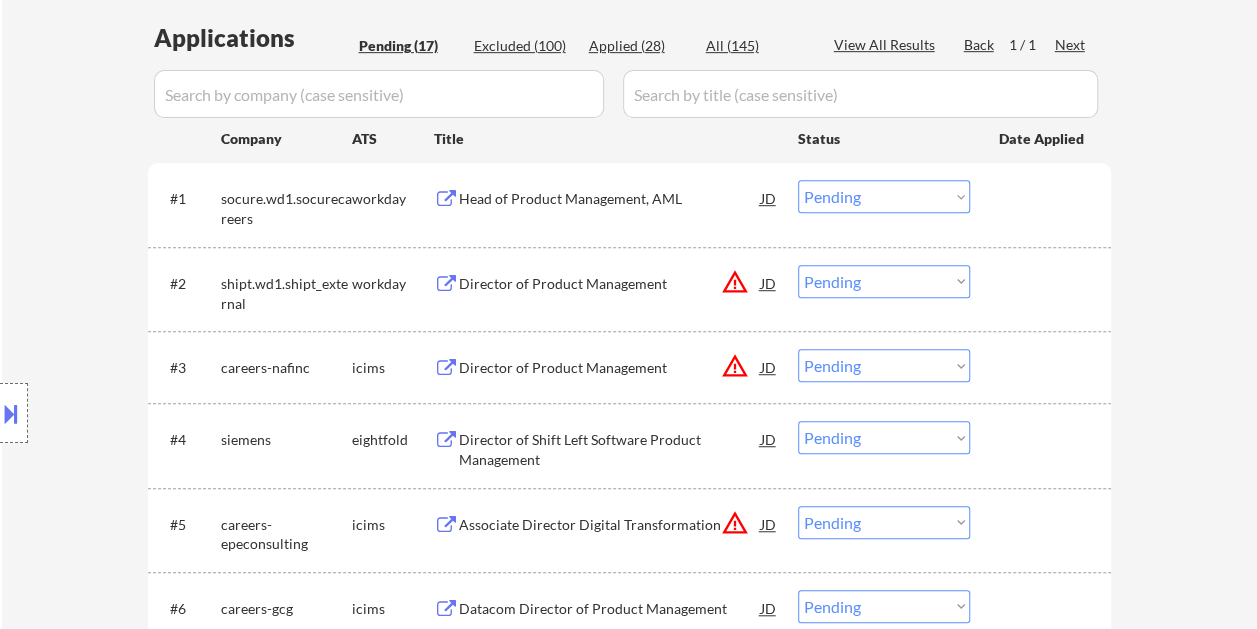 scroll, scrollTop: 616, scrollLeft: 0, axis: vertical 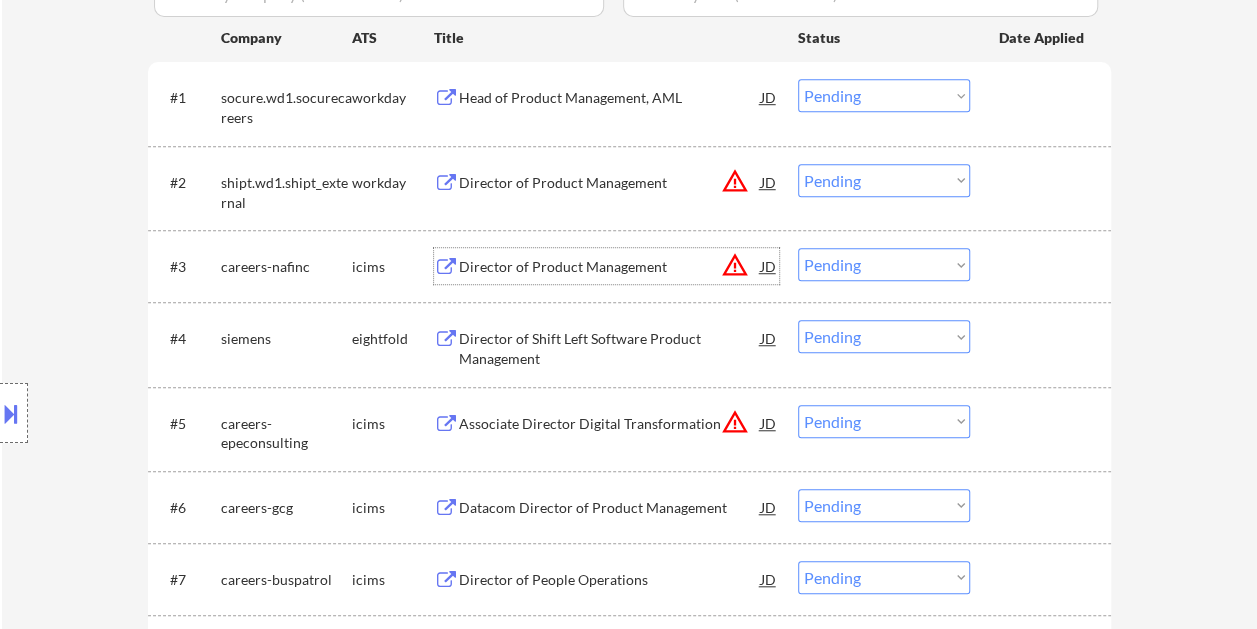 click on "Director of Product Management" at bounding box center [610, 266] 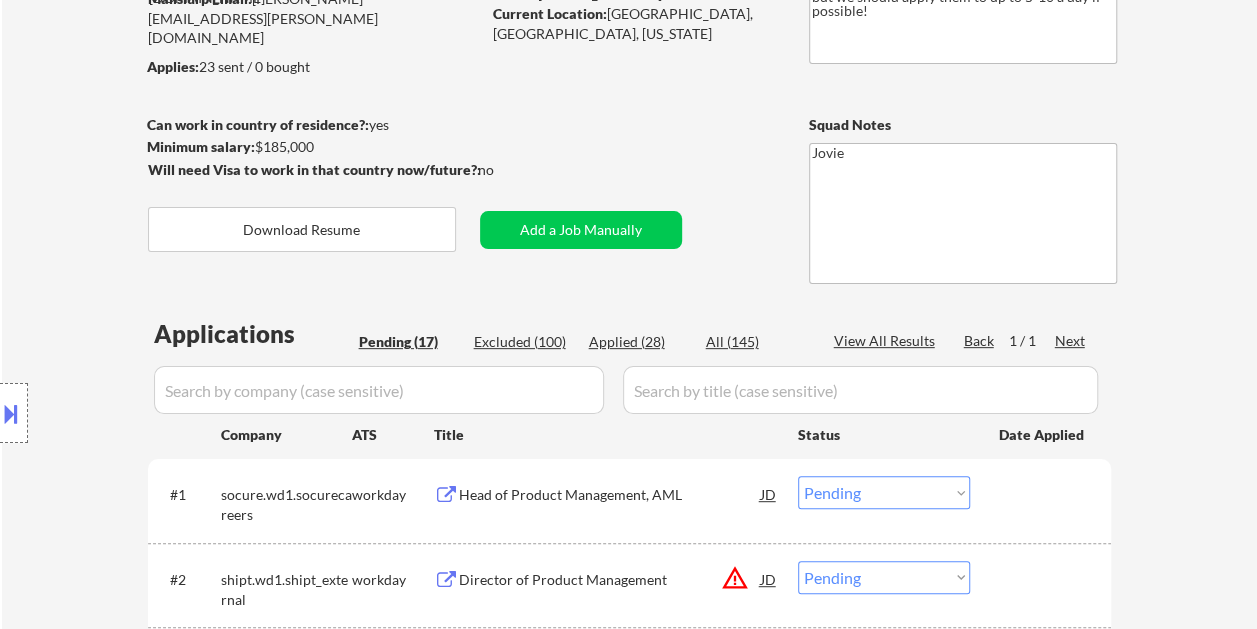 scroll, scrollTop: 216, scrollLeft: 0, axis: vertical 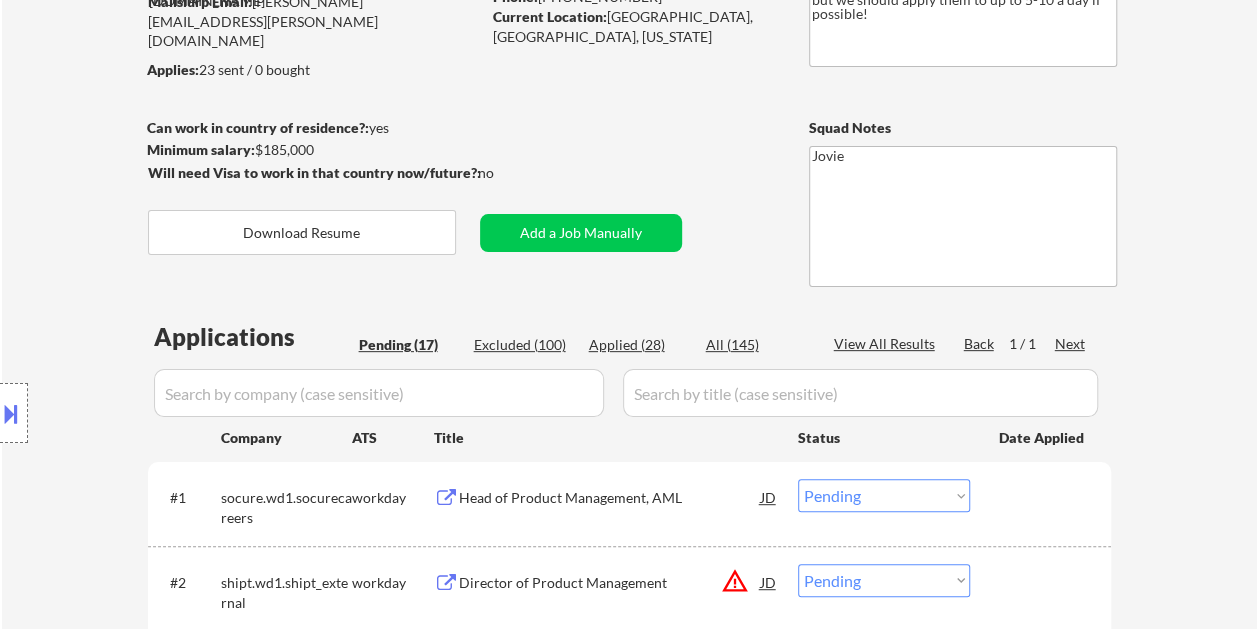 click on "Applied (28)" at bounding box center (639, 345) 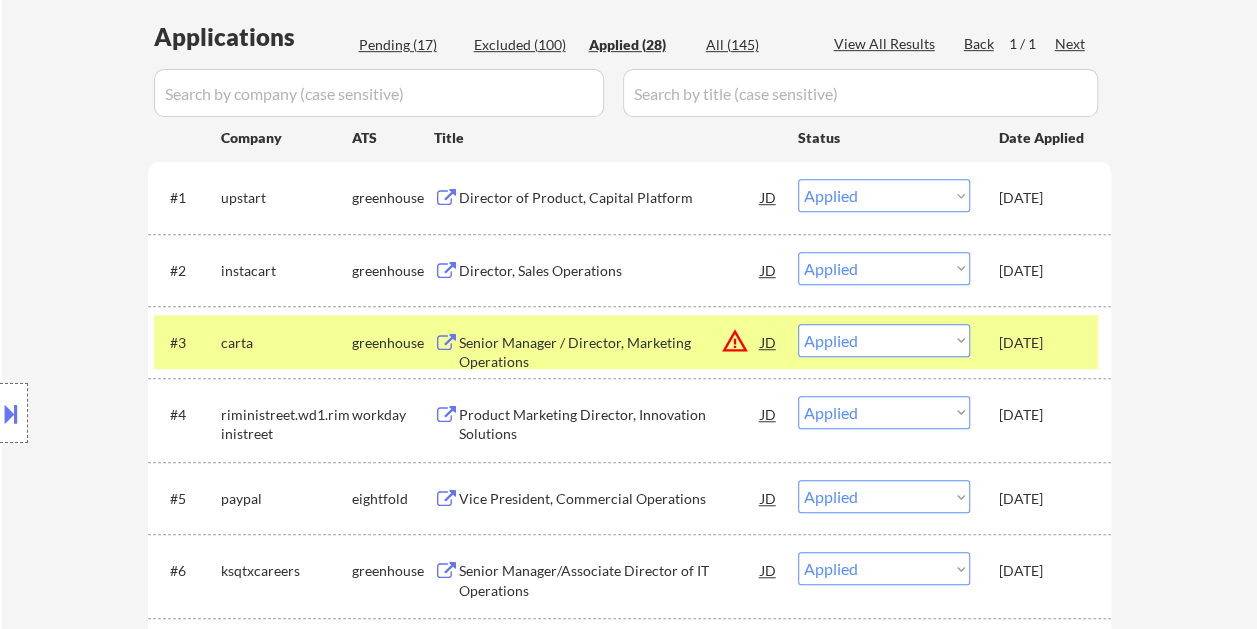 scroll, scrollTop: 616, scrollLeft: 0, axis: vertical 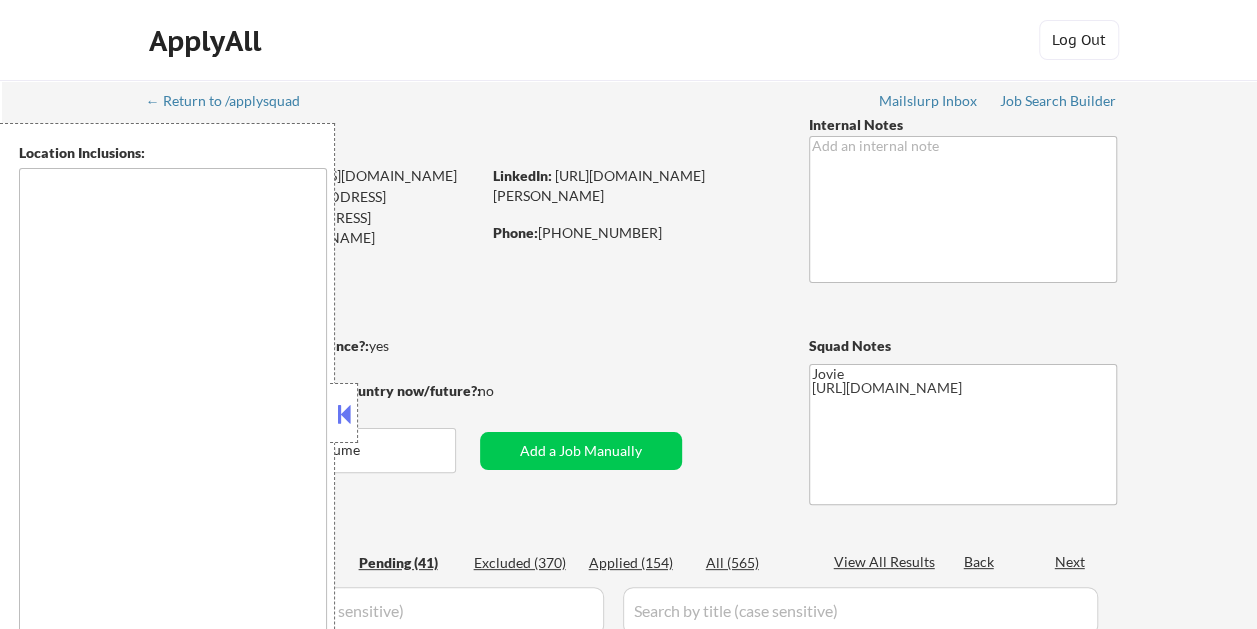 type on "[GEOGRAPHIC_DATA], [GEOGRAPHIC_DATA] [GEOGRAPHIC_DATA], [GEOGRAPHIC_DATA] [GEOGRAPHIC_DATA], [GEOGRAPHIC_DATA] [GEOGRAPHIC_DATA], [GEOGRAPHIC_DATA] [GEOGRAPHIC_DATA], [GEOGRAPHIC_DATA] [GEOGRAPHIC_DATA], [GEOGRAPHIC_DATA] [GEOGRAPHIC_DATA], [GEOGRAPHIC_DATA] [GEOGRAPHIC_DATA], [GEOGRAPHIC_DATA] [GEOGRAPHIC_DATA], [GEOGRAPHIC_DATA] [GEOGRAPHIC_DATA], [GEOGRAPHIC_DATA] [GEOGRAPHIC_DATA], [GEOGRAPHIC_DATA] [GEOGRAPHIC_DATA], [GEOGRAPHIC_DATA] [GEOGRAPHIC_DATA], [GEOGRAPHIC_DATA] [GEOGRAPHIC_DATA], [GEOGRAPHIC_DATA] [GEOGRAPHIC_DATA], [GEOGRAPHIC_DATA] [GEOGRAPHIC_DATA], [GEOGRAPHIC_DATA] [GEOGRAPHIC_DATA], [GEOGRAPHIC_DATA] [GEOGRAPHIC_DATA], [GEOGRAPHIC_DATA] [GEOGRAPHIC_DATA], [GEOGRAPHIC_DATA] [GEOGRAPHIC_DATA], [GEOGRAPHIC_DATA] [GEOGRAPHIC_DATA], [GEOGRAPHIC_DATA] [GEOGRAPHIC_DATA], [GEOGRAPHIC_DATA] [GEOGRAPHIC_DATA], [GEOGRAPHIC_DATA] [GEOGRAPHIC_DATA], [GEOGRAPHIC_DATA] [GEOGRAPHIC_DATA], [GEOGRAPHIC_DATA] [GEOGRAPHIC_DATA], [GEOGRAPHIC_DATA] [GEOGRAPHIC_DATA], [GEOGRAPHIC_DATA] [GEOGRAPHIC_DATA], [GEOGRAPHIC_DATA] [GEOGRAPHIC_DATA], [GEOGRAPHIC_DATA] [GEOGRAPHIC_DATA], [GEOGRAPHIC_DATA] [GEOGRAPHIC_DATA], [GEOGRAPHIC_DATA] [GEOGRAPHIC_DATA], [GEOGRAPHIC_DATA] [GEOGRAPHIC_DATA], [GEOGRAPHIC_DATA] [GEOGRAPHIC_DATA], [GEOGRAPHIC_DATA] [GEOGRAPHIC_DATA], [GEOGRAPHIC_DATA] [GEOGRAPHIC_DATA], [GEOGRAPHIC_DATA] [GEOGRAPHIC_DATA], [GEOGRAPHIC_DATA] [GEOGRAPHIC_DATA], [GEOGRAPHIC_DATA] [GEOGRAPHIC_DATA], [GEOGRAPHIC_DATA] [GEOGRAPHIC_DATA], [GEOGRAPHIC_DATA] [GEOGRAPHIC_DATA], [GEOGRAPHIC_DATA] [GEOGRAPHIC_DATA], [GEOGRAPHIC_DATA] [GEOGRAPHIC_DATA], [GEOGRAPHIC_DATA] [GEOGRAPHIC_DATA], [GEOGRAPHIC_DATA] [GEOGRAPHIC_DATA], [GEOGRAPHIC_DATA] [GEOGRAPHIC_DATA], [GEOGRAPHIC_DATA] [GEOGRAPHIC_DATA], [GEOGRAPHIC_DATA] [GEOGRAPHIC_DATA], [GEOGRAPHIC_DATA] [GEOGRAPHIC_DATA], [GEOGRAPHIC_DATA] [GEOGRAPHIC_DATA], [GEOGRAPHIC_DATA] [GEOGRAPHIC_DATA], [GEOGRAPHIC_DATA] [GEOGRAPHIC_DATA], [GEOGRAPHIC_DATA] [GEOGRAPHIC_DATA], [GEOGRAPHIC_DATA] [GEOGRAPHIC_DATA], [GEOGRAPHIC_DATA] [GEOGRAPHIC_DATA], [GEOGRAPHIC_DATA] [GEOGRAPHIC_DATA], [GEOGRAPHIC_DATA] [GEOGRAPHIC_DATA], [GEOGRAPHIC_DATA] [GEOGRAPHIC_DATA], [GEOGRAPHIC_DATA] [GEOGRAPHIC_DATA], [GEOGRAPHIC_DATA] [GEOGRAPHIC_DATA], [GEOGRAPHIC_DATA] [GEOGRAPHIC_DATA], [GEOGRAPHIC_DATA] [GEOGRAPHIC_DATA], [GEOGRAPHIC_DATA] [US_STATE][GEOGRAPHIC_DATA], [GEOGRAPHIC_DATA] [GEOGRAPHIC_DATA], [GEOGRAPHIC_DATA] [GEOGRAPHIC_DATA], [GEOGRAPHIC_DATA] [GEOGRAPHIC_DATA], [GEOGRAPHIC_DATA] [GEOGRAPHIC_DATA], [GEOGRAPHIC_DATA] Friends..." 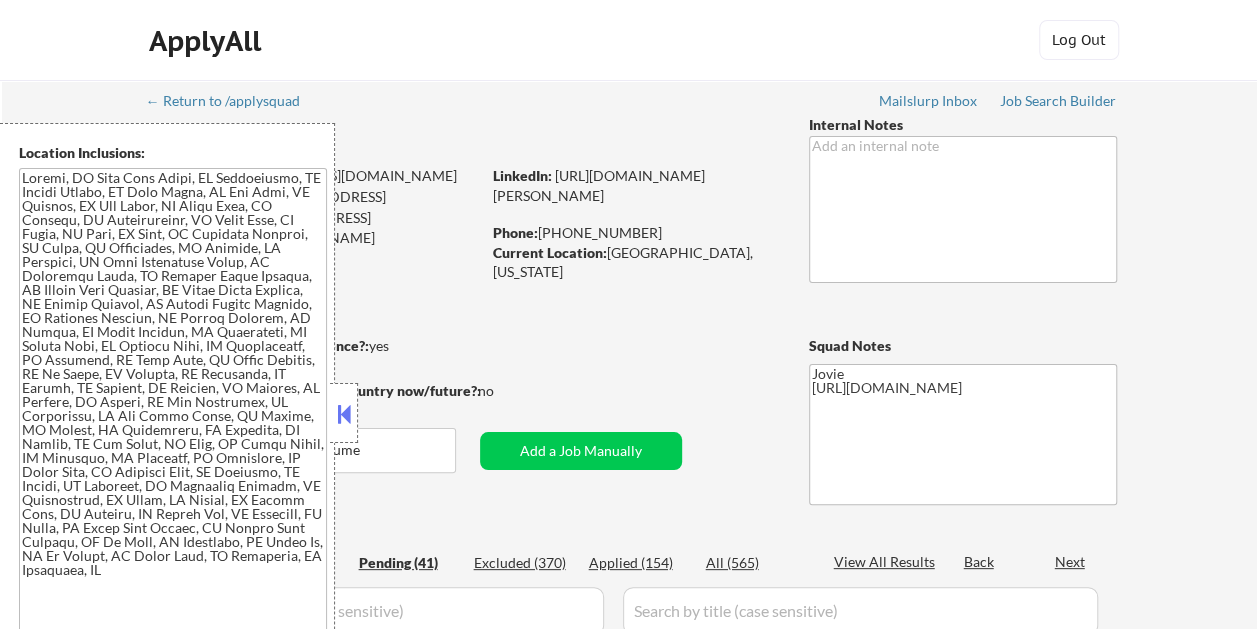 click at bounding box center [344, 413] 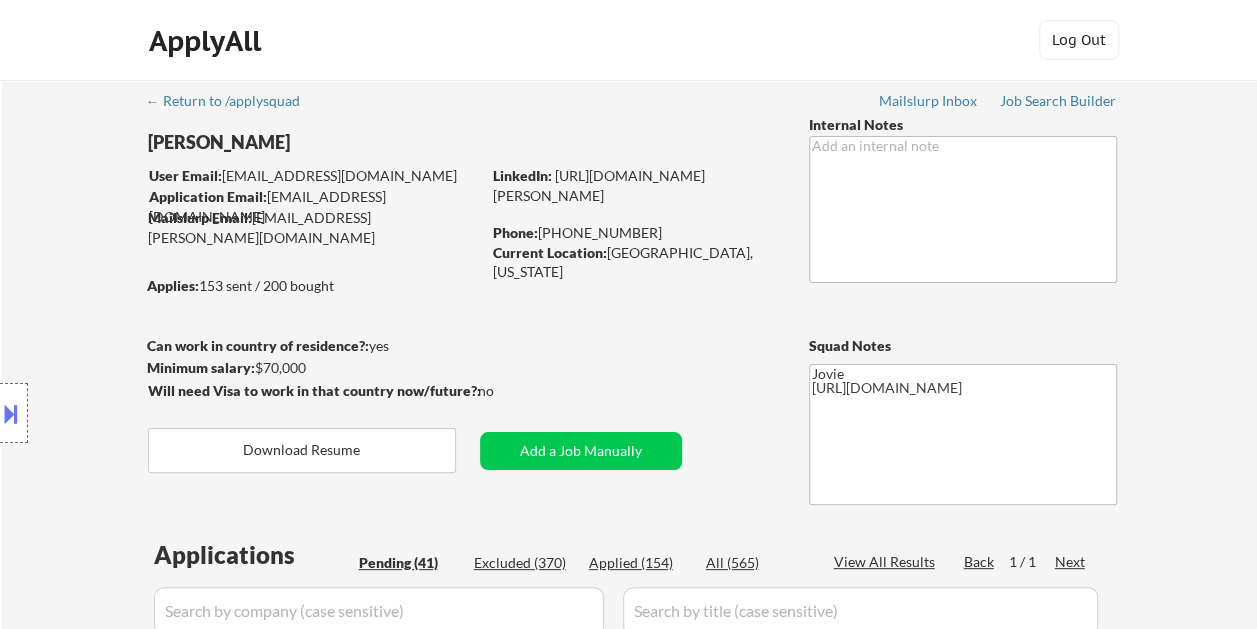 select on ""pending"" 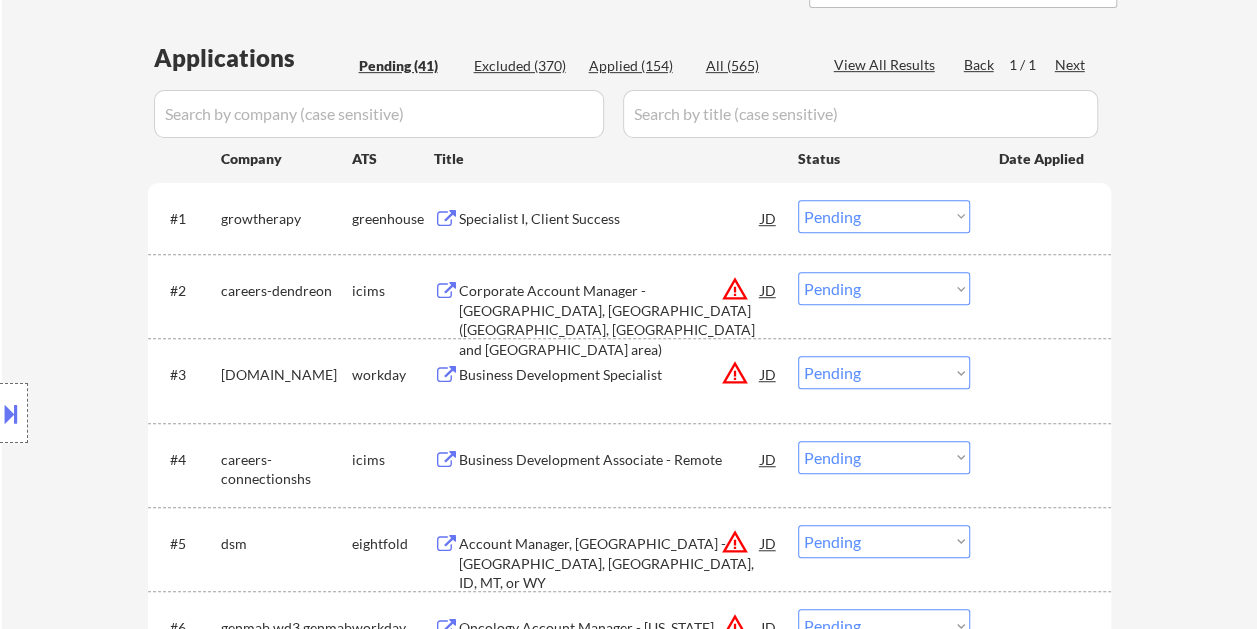 scroll, scrollTop: 500, scrollLeft: 0, axis: vertical 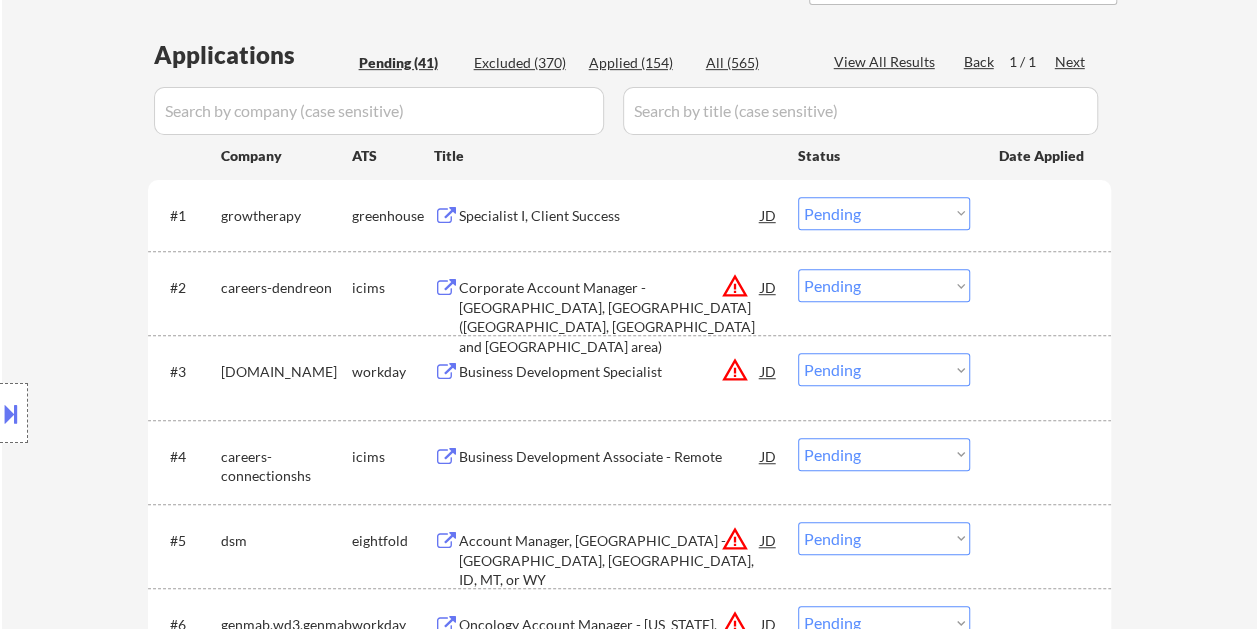 click on "Specialist I, Client Success" at bounding box center (610, 216) 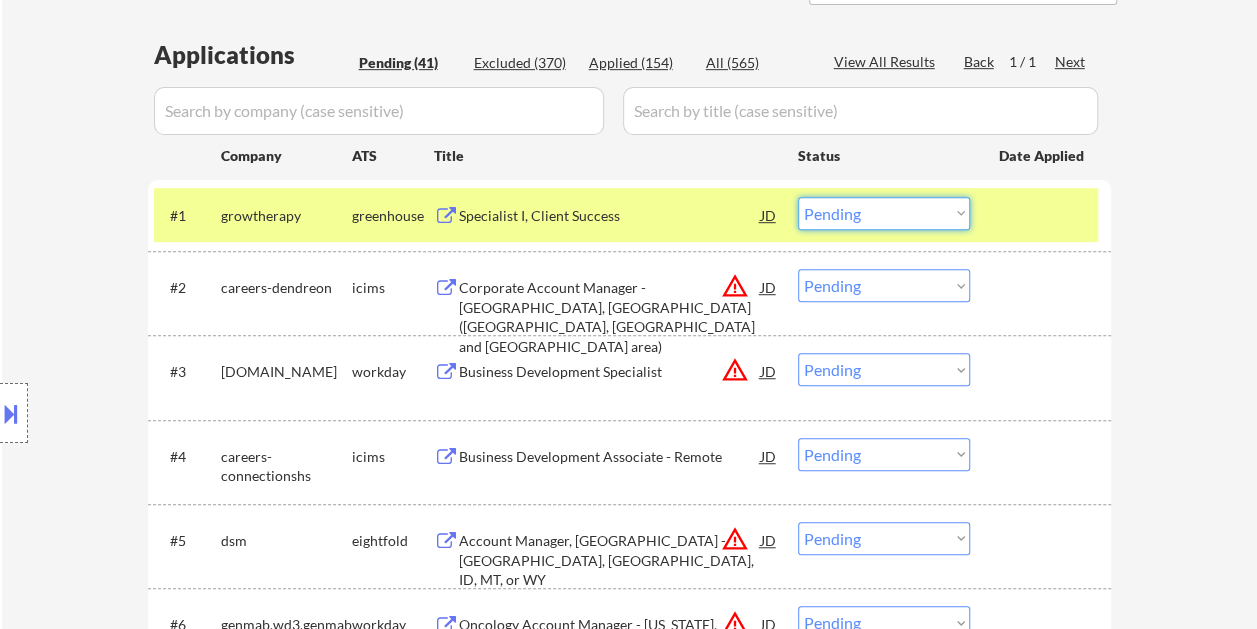 click on "Choose an option... Pending Applied Excluded (Questions) Excluded (Expired) Excluded (Location) Excluded (Bad Match) Excluded (Blocklist) Excluded (Salary) Excluded (Other)" at bounding box center (884, 213) 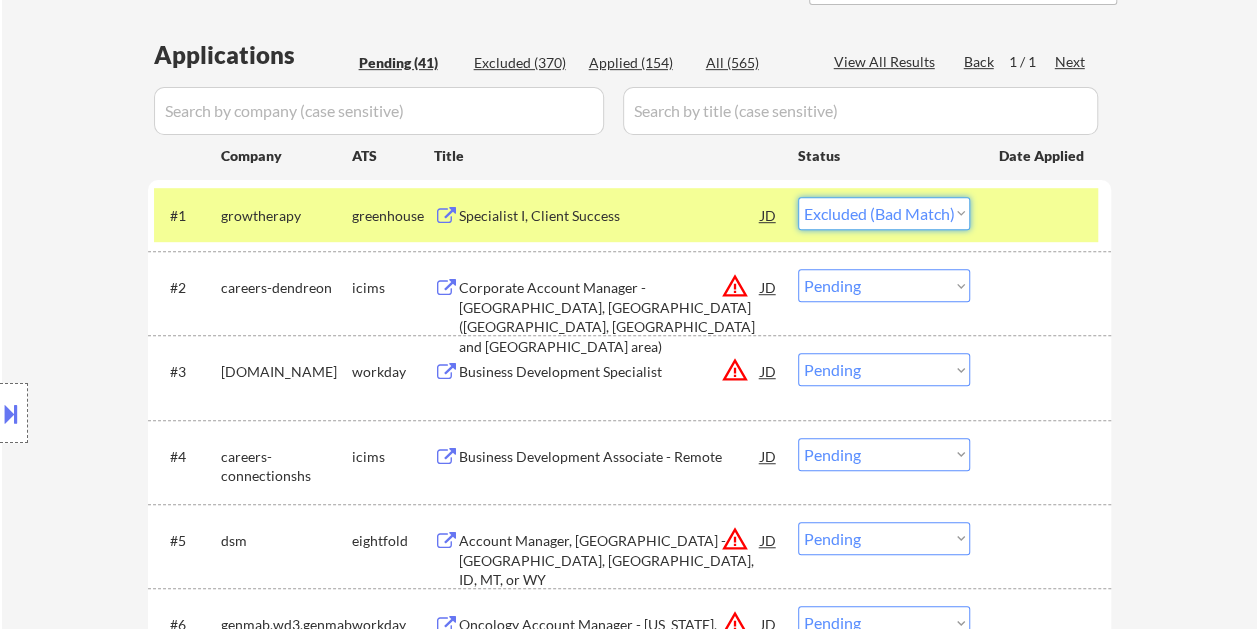 click on "Choose an option... Pending Applied Excluded (Questions) Excluded (Expired) Excluded (Location) Excluded (Bad Match) Excluded (Blocklist) Excluded (Salary) Excluded (Other)" at bounding box center (884, 213) 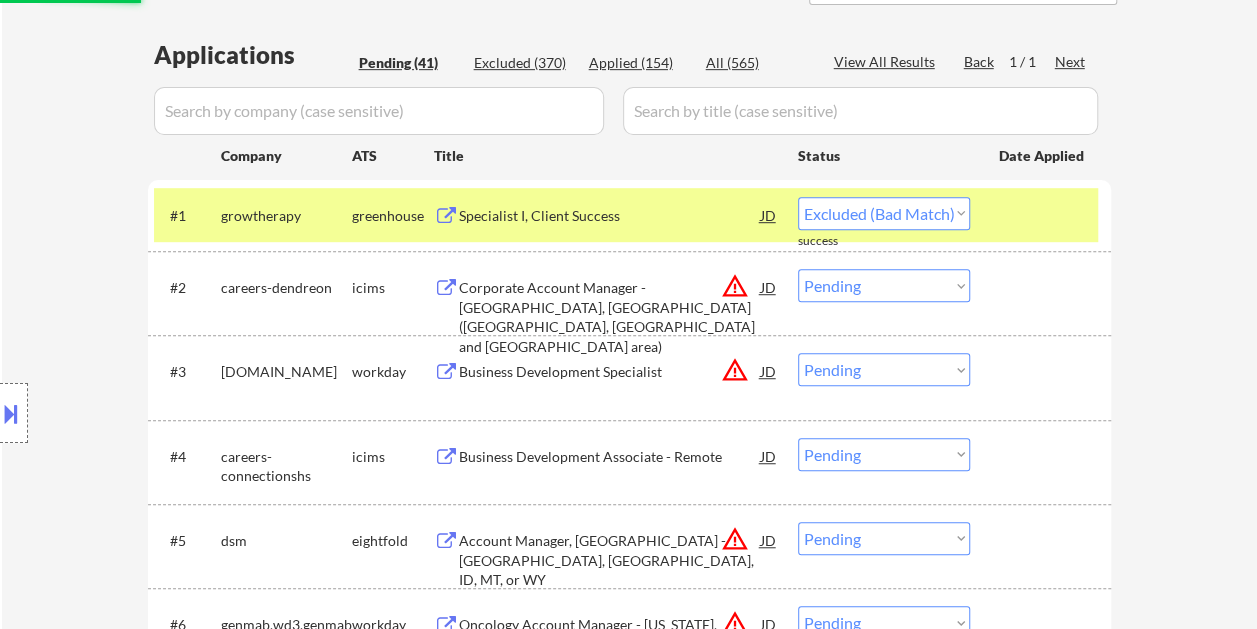 select on ""pending"" 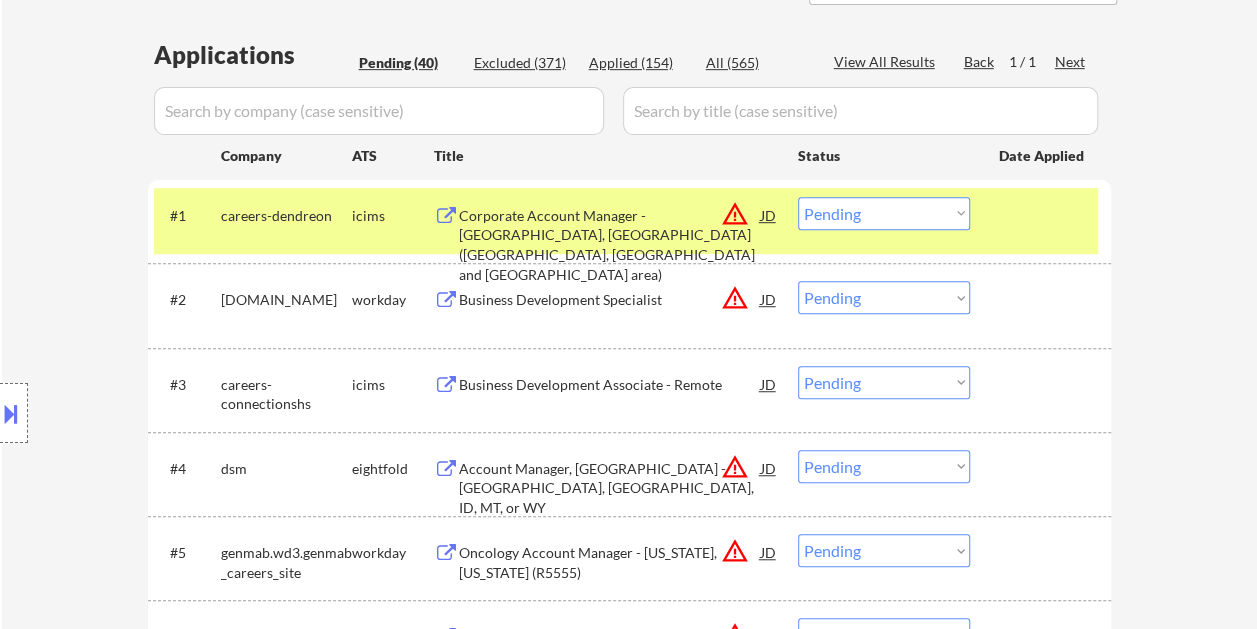 click at bounding box center (1043, 215) 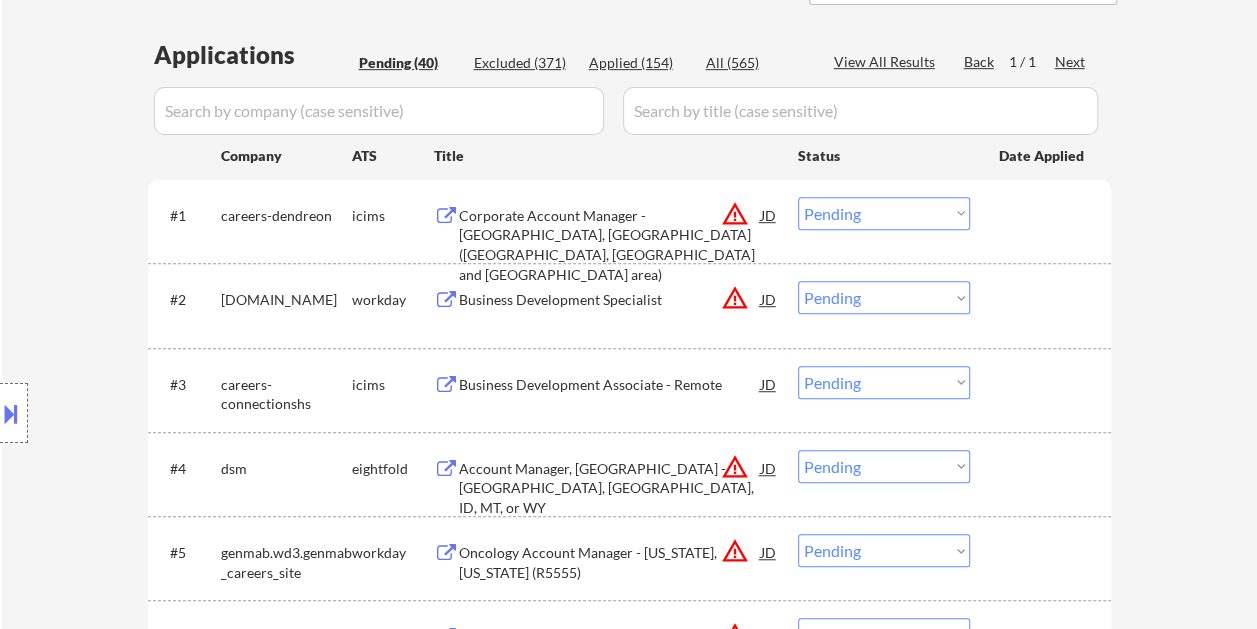 click on "Business Development Specialist" at bounding box center [610, 299] 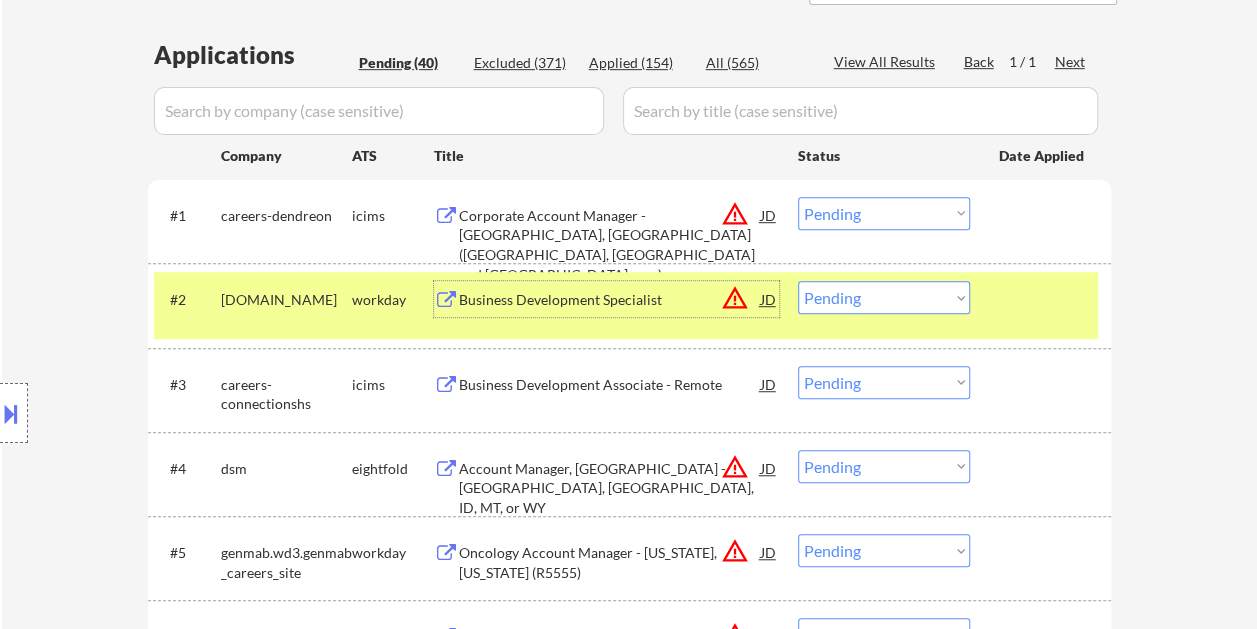 click on "Choose an option... Pending Applied Excluded (Questions) Excluded (Expired) Excluded (Location) Excluded (Bad Match) Excluded (Blocklist) Excluded (Salary) Excluded (Other)" at bounding box center (884, 297) 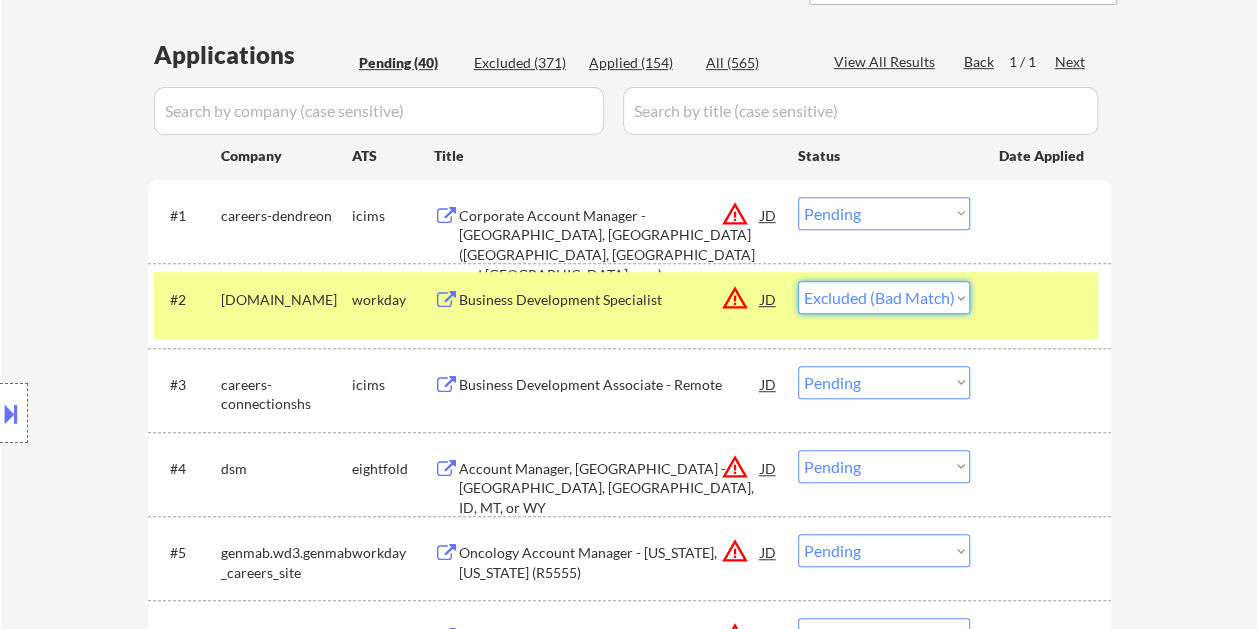 click on "Choose an option... Pending Applied Excluded (Questions) Excluded (Expired) Excluded (Location) Excluded (Bad Match) Excluded (Blocklist) Excluded (Salary) Excluded (Other)" at bounding box center (884, 297) 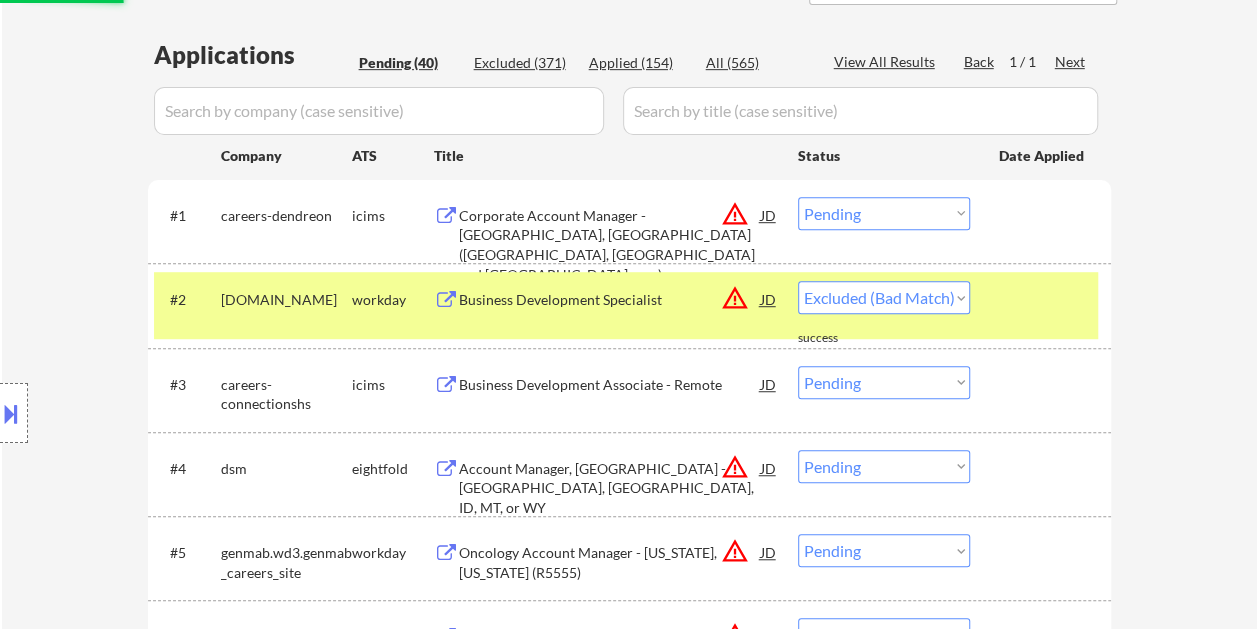 select on ""pending"" 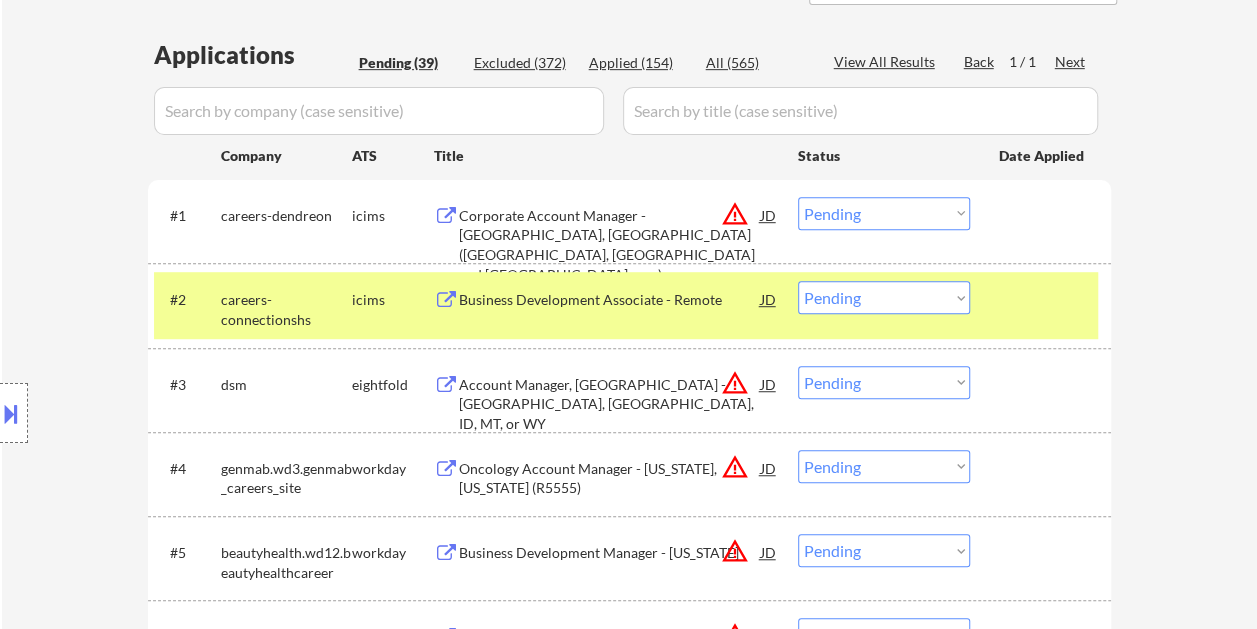 click at bounding box center (1043, 299) 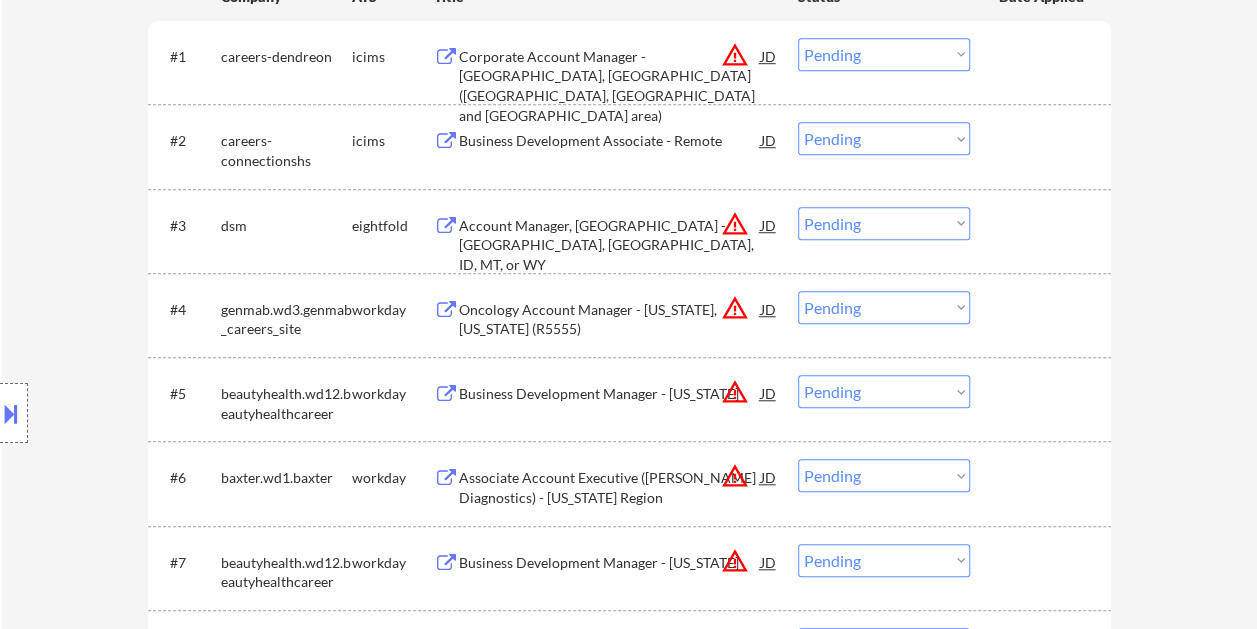 scroll, scrollTop: 700, scrollLeft: 0, axis: vertical 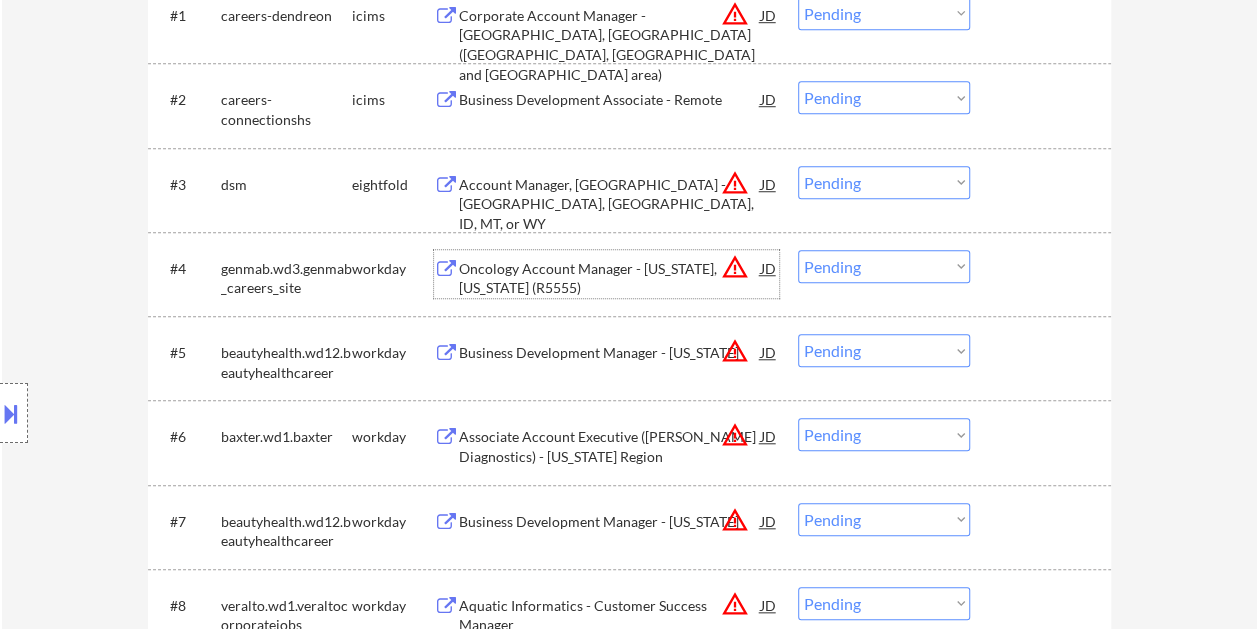 click on "Oncology Account Manager - [US_STATE], [US_STATE] (R5555)" at bounding box center (610, 278) 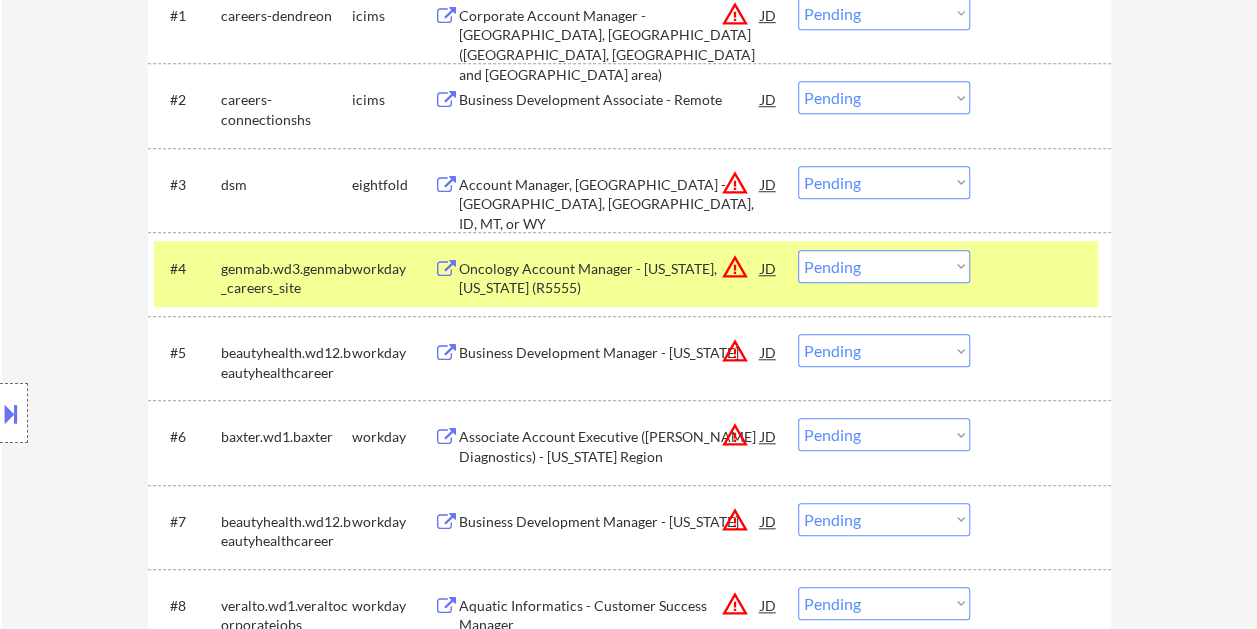 click at bounding box center (11, 413) 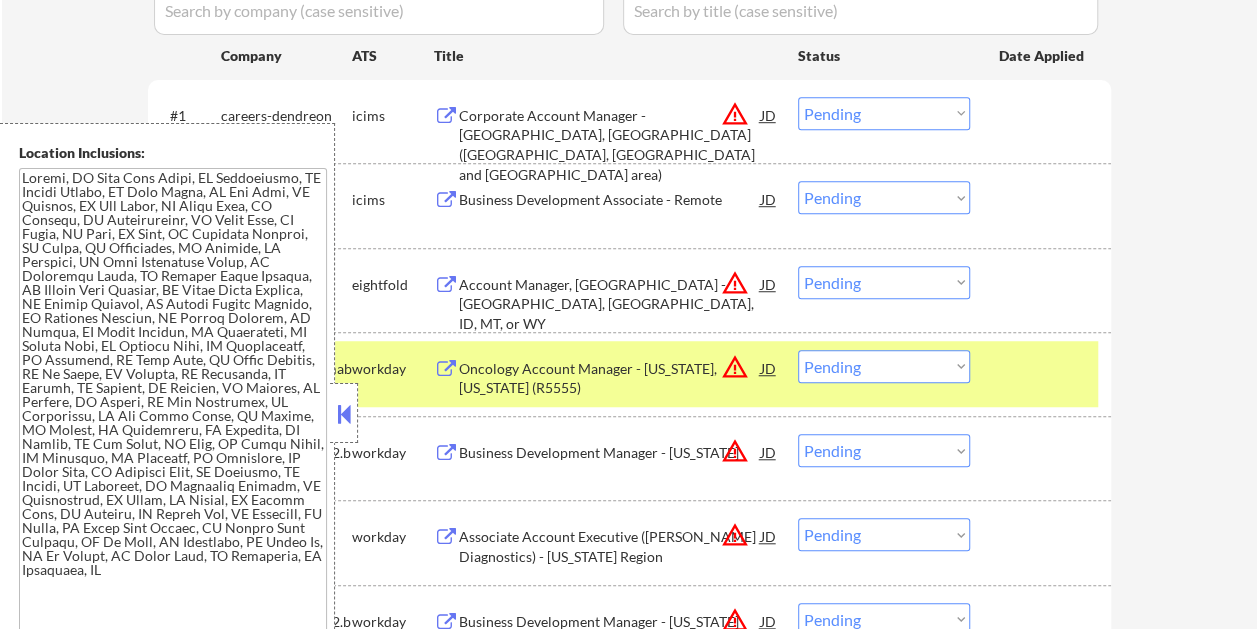 scroll, scrollTop: 600, scrollLeft: 0, axis: vertical 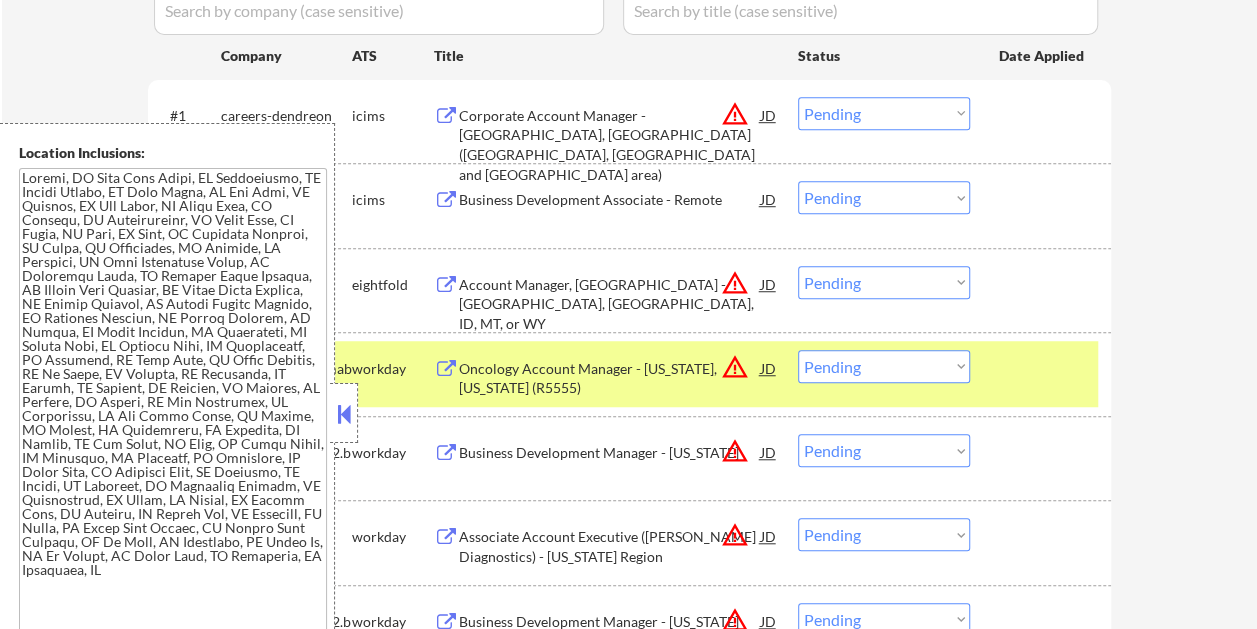 click at bounding box center [344, 414] 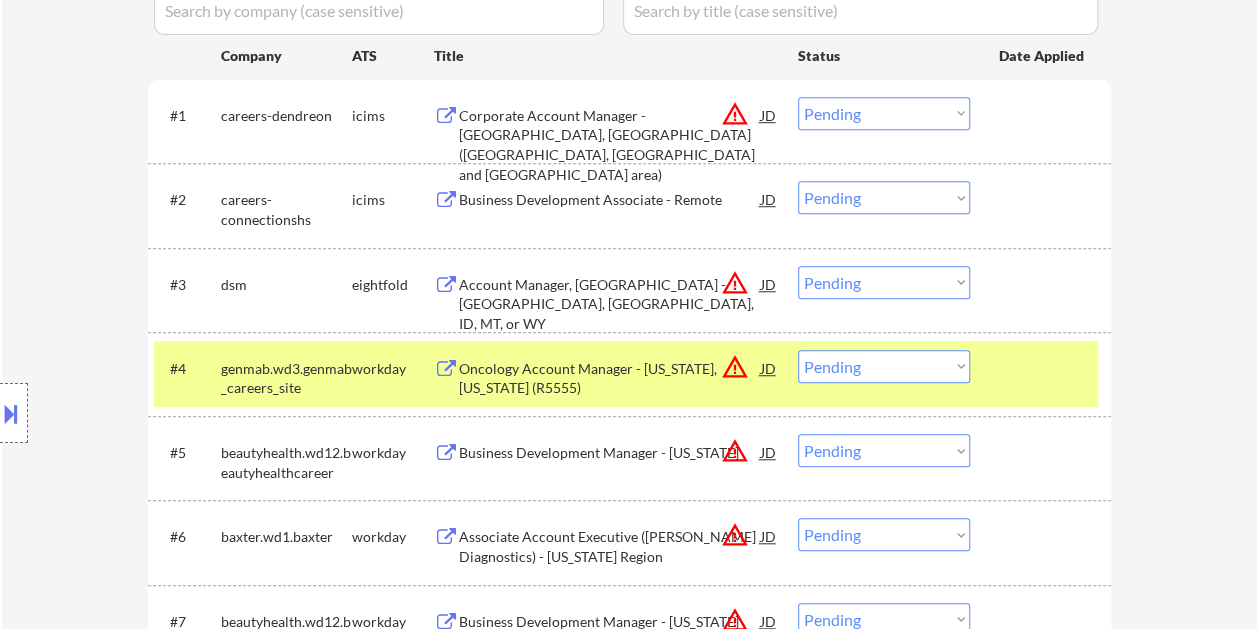click on "Oncology Account Manager - [US_STATE], [US_STATE] (R5555)" at bounding box center [610, 378] 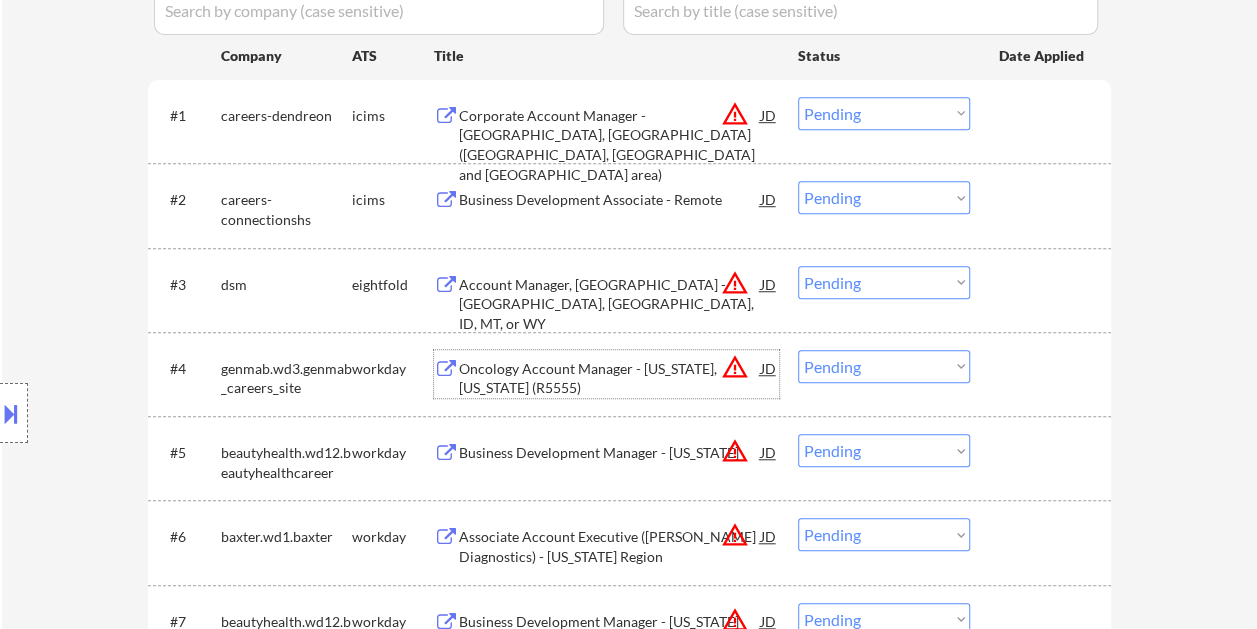 click on "Oncology Account Manager - [US_STATE], [US_STATE] (R5555)" at bounding box center (610, 378) 